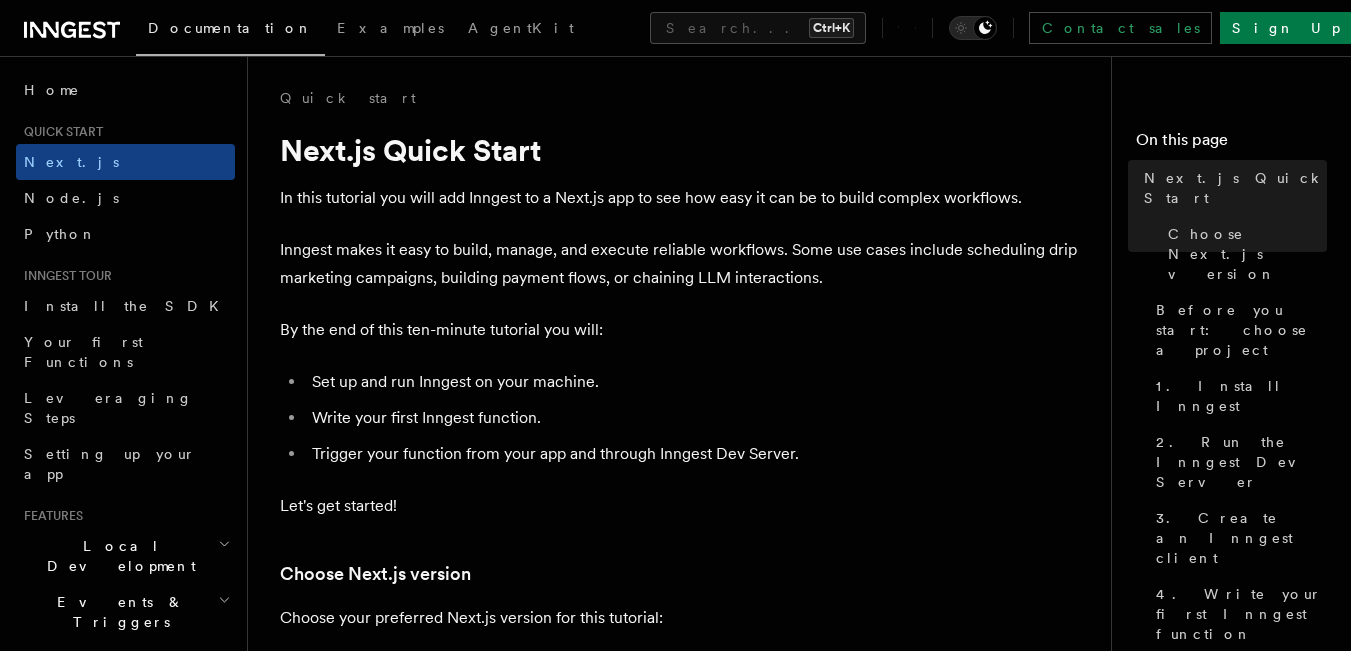 scroll, scrollTop: 0, scrollLeft: 0, axis: both 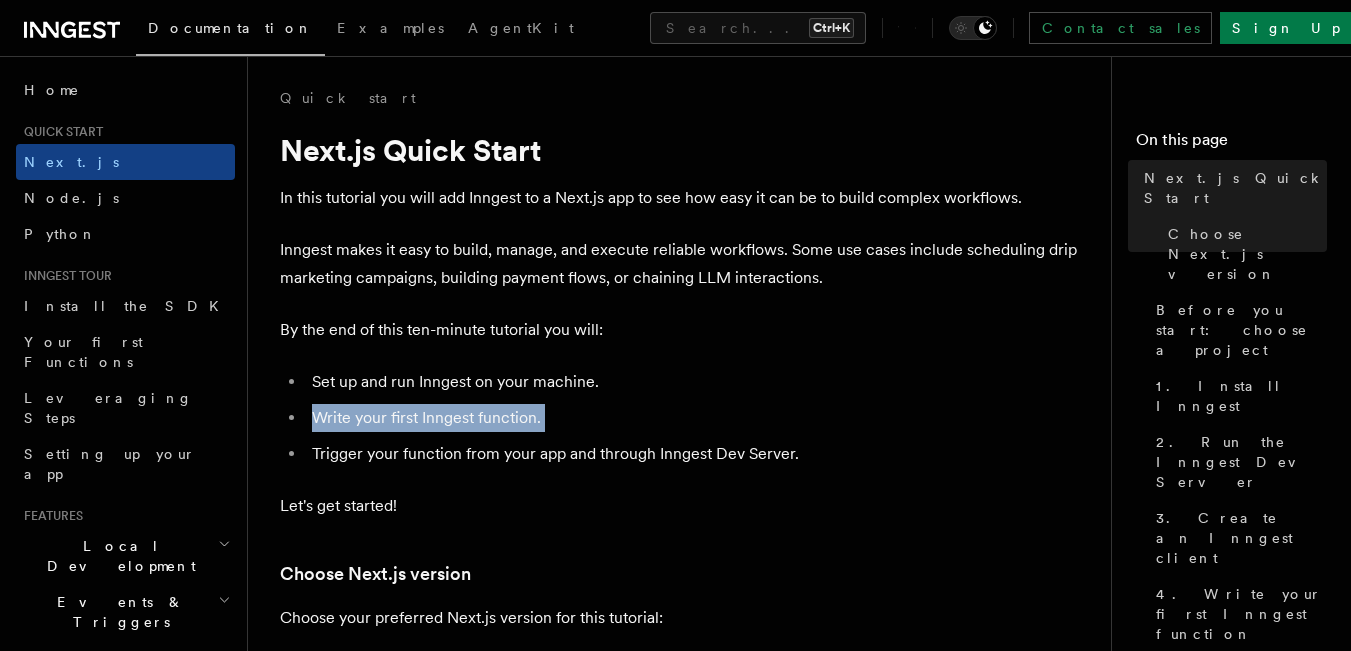 drag, startPoint x: 544, startPoint y: 420, endPoint x: 337, endPoint y: 429, distance: 207.19556 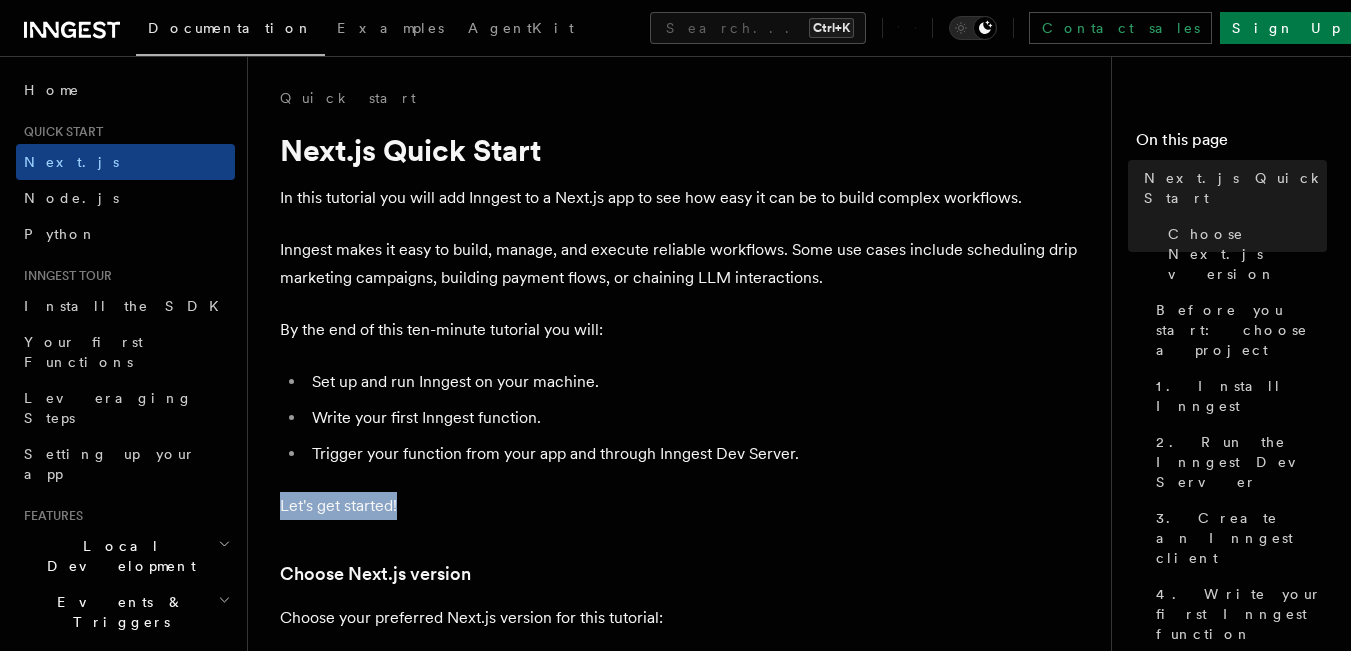 drag, startPoint x: 417, startPoint y: 504, endPoint x: 281, endPoint y: 506, distance: 136.01471 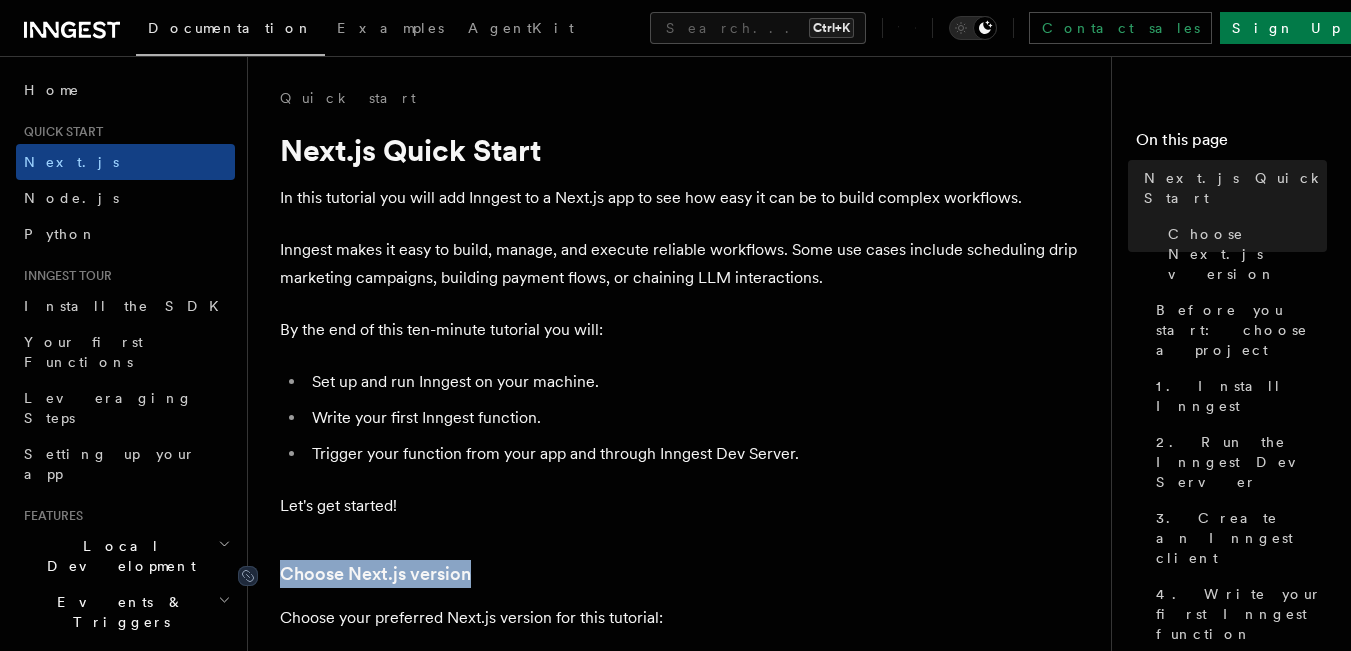 drag, startPoint x: 478, startPoint y: 574, endPoint x: 283, endPoint y: 570, distance: 195.04102 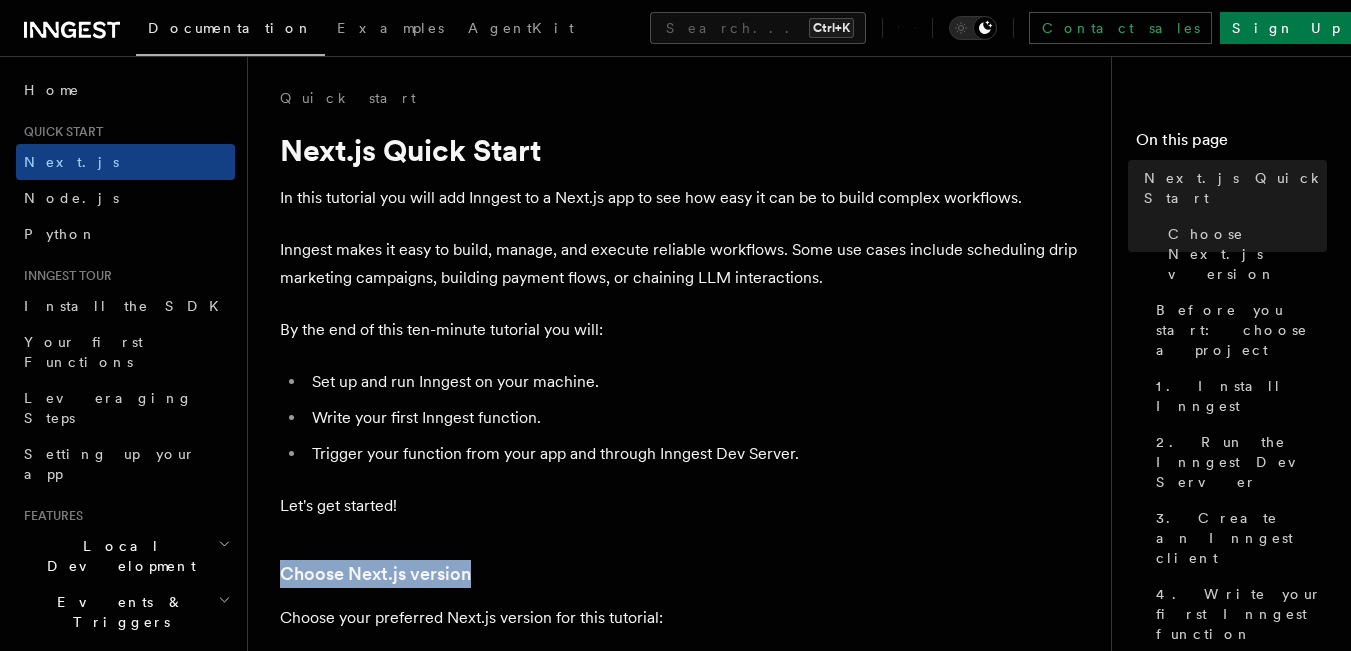 click on "Choose Next.js version" at bounding box center [680, 574] 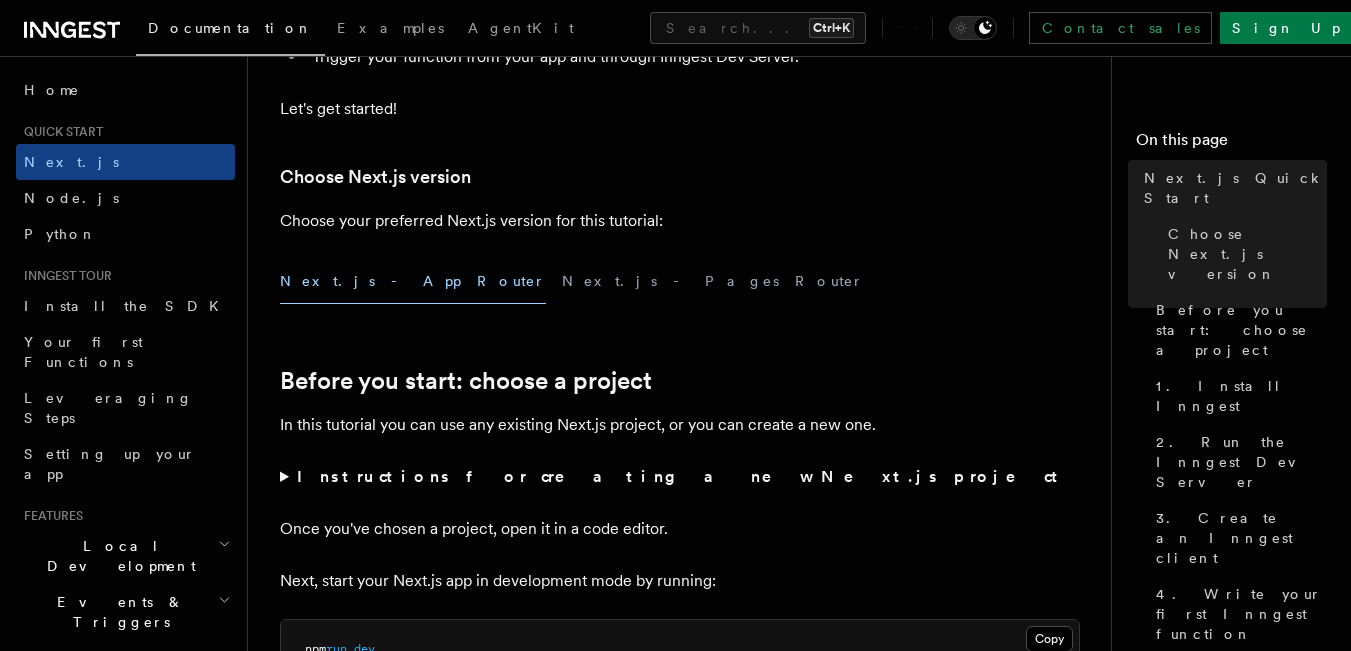 scroll, scrollTop: 467, scrollLeft: 0, axis: vertical 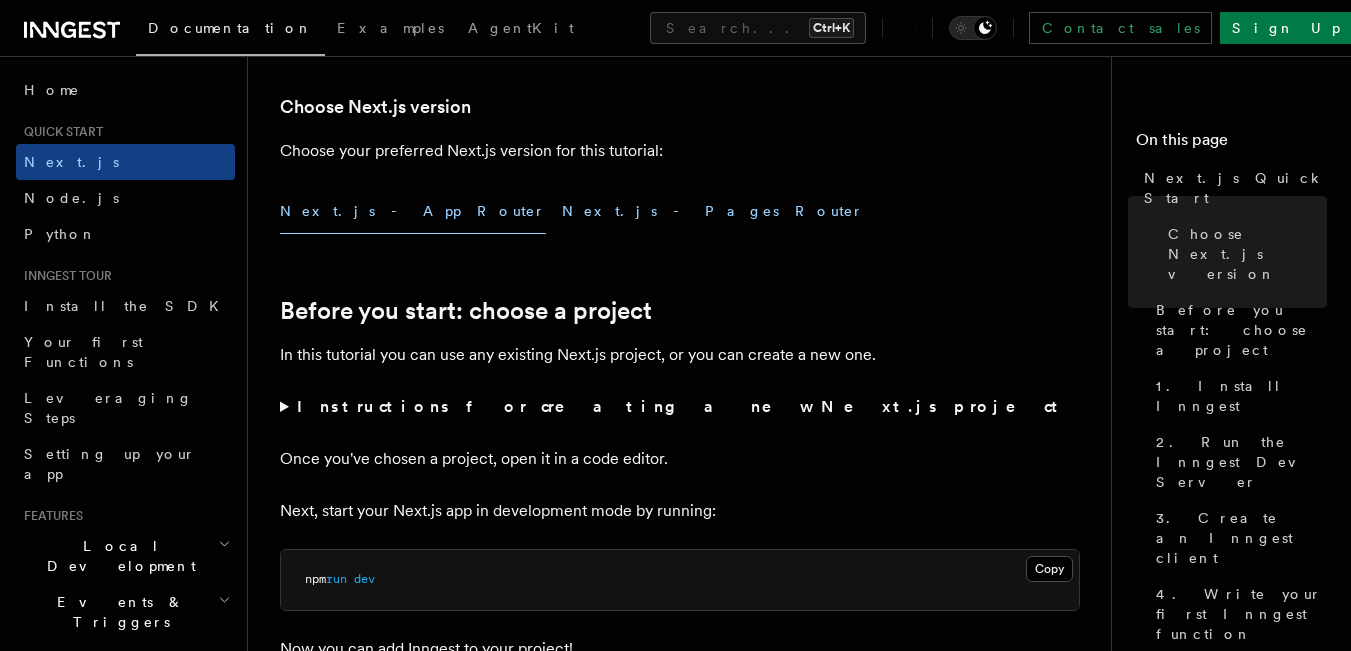 click on "Next.js - Pages Router" at bounding box center (713, 211) 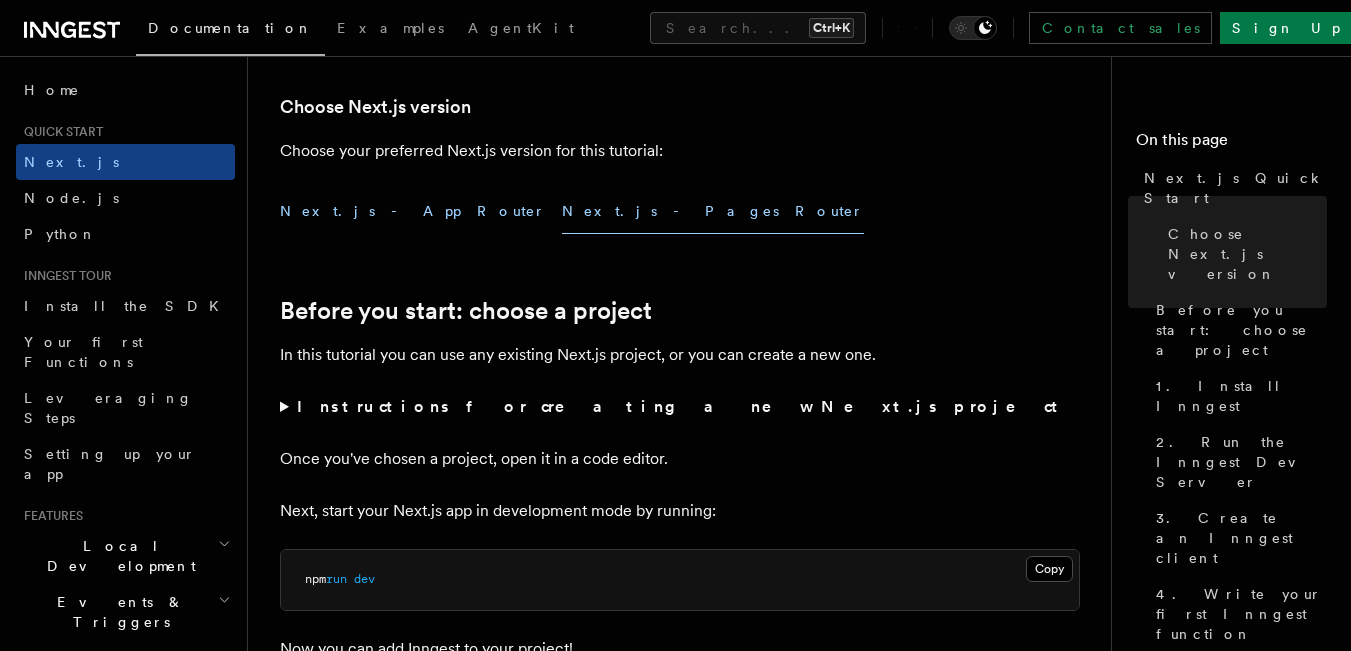 click on "Next.js - App Router" at bounding box center [413, 211] 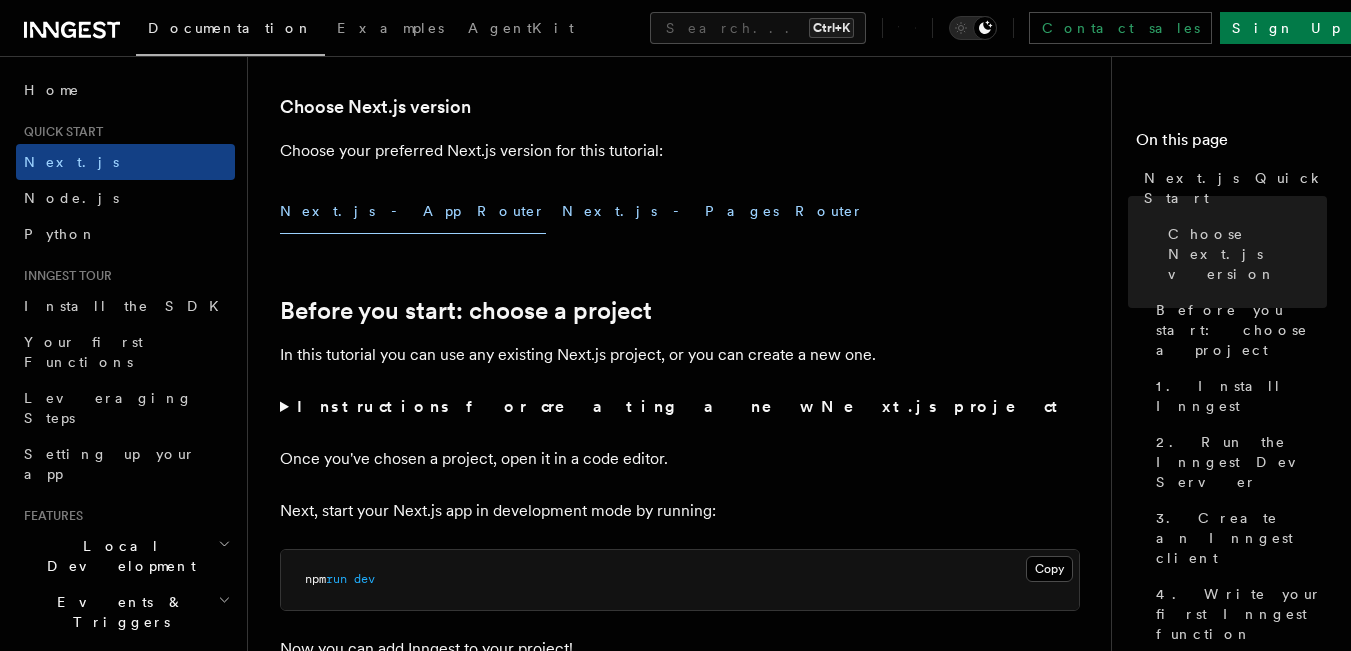 click on "Next.js - Pages Router" at bounding box center (713, 211) 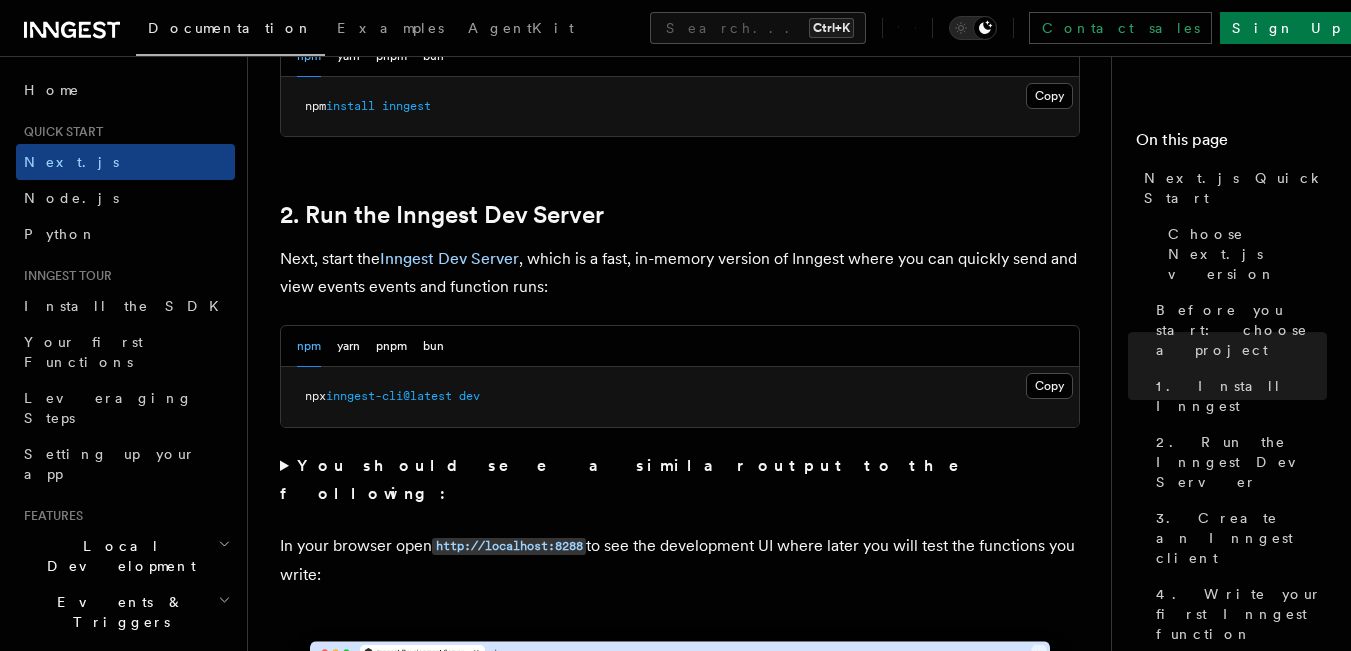 scroll, scrollTop: 467, scrollLeft: 0, axis: vertical 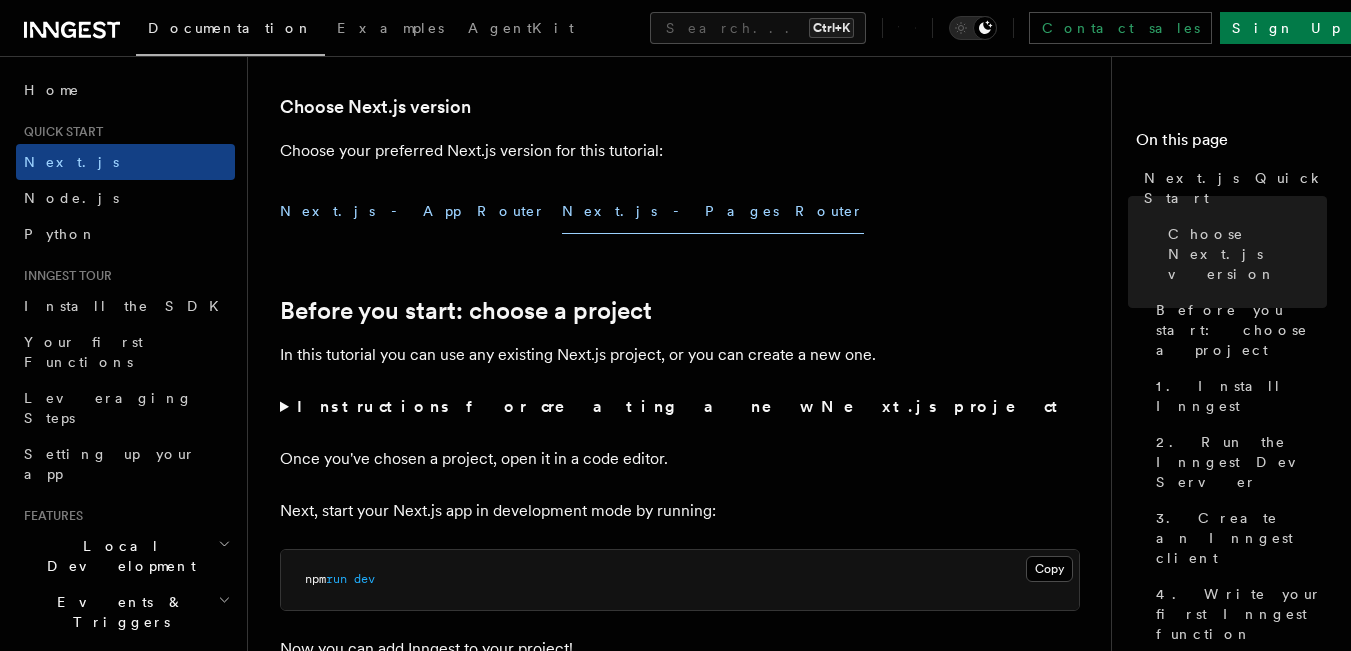 click on "Next.js - App Router" at bounding box center [413, 211] 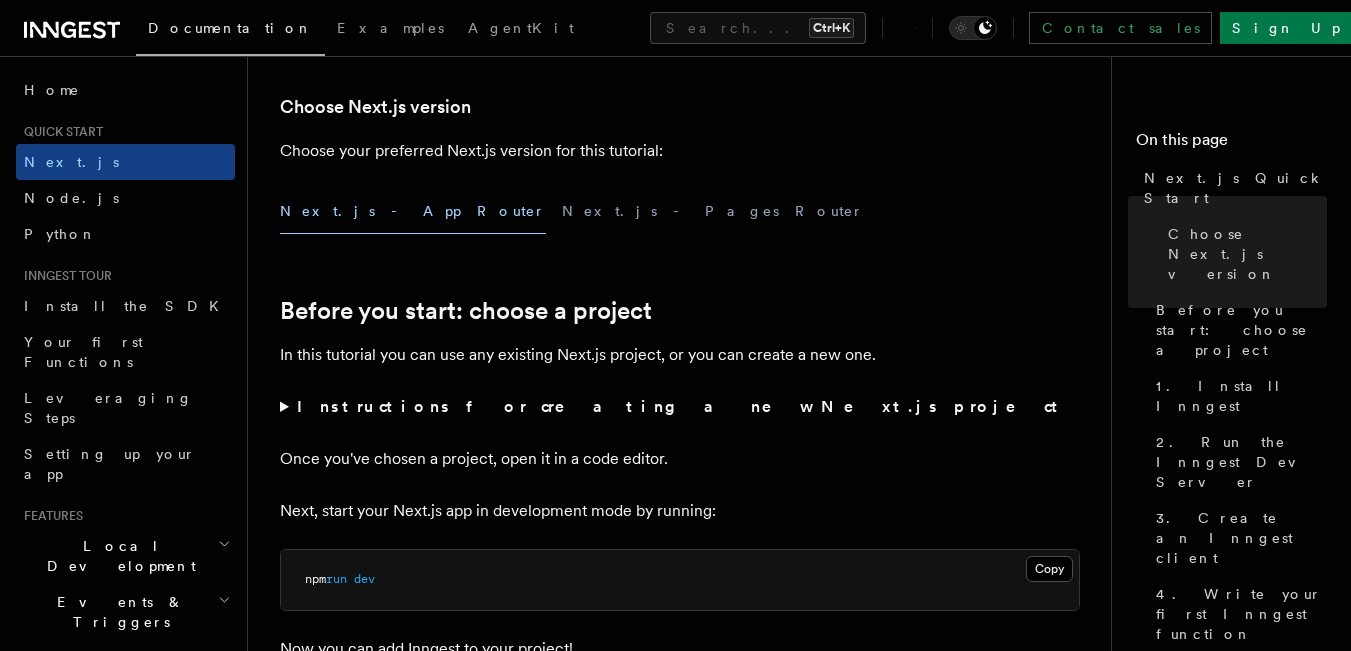 click on "Instructions for creating a new Next.js project" at bounding box center [680, 407] 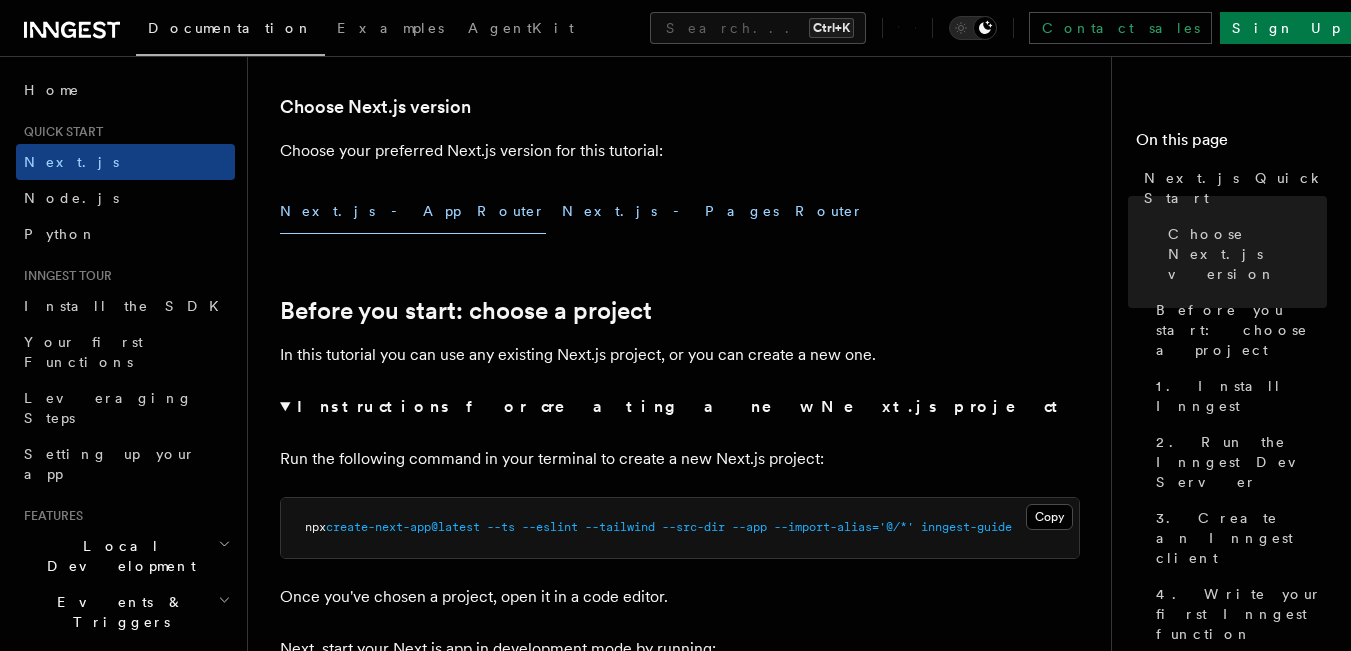 click on "Next.js - Pages Router" at bounding box center [713, 211] 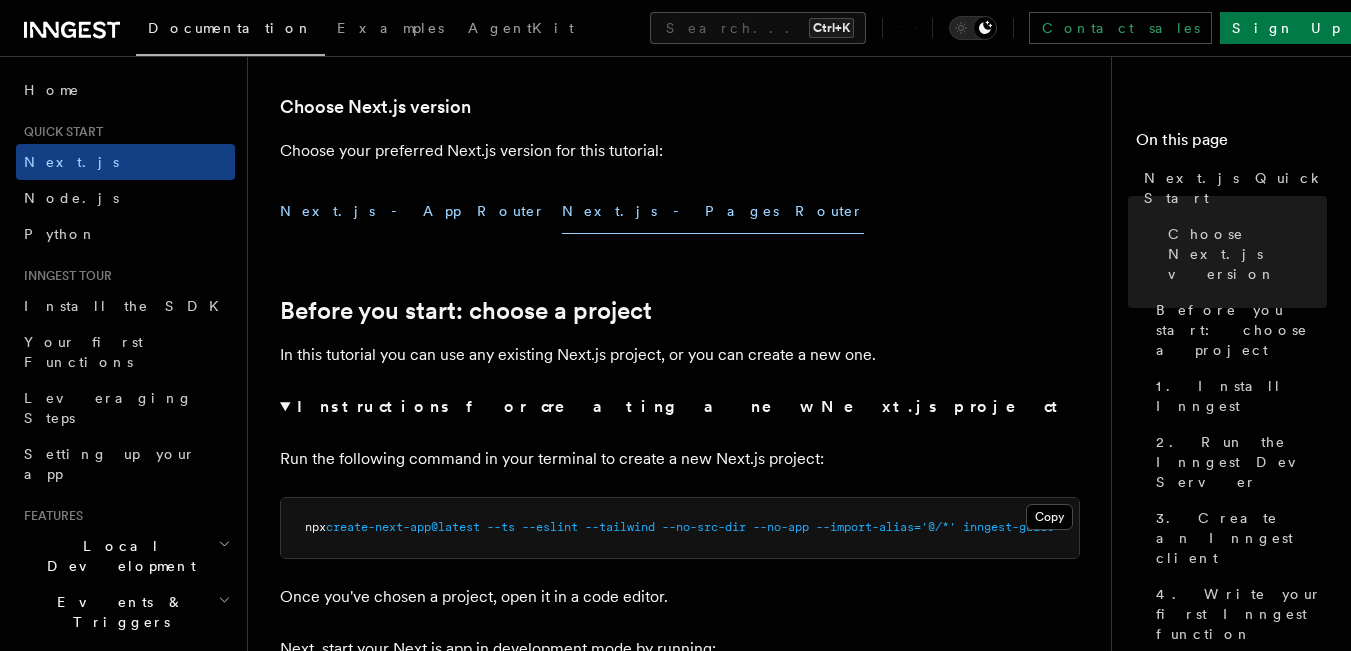 click on "Next.js - App Router" at bounding box center [413, 211] 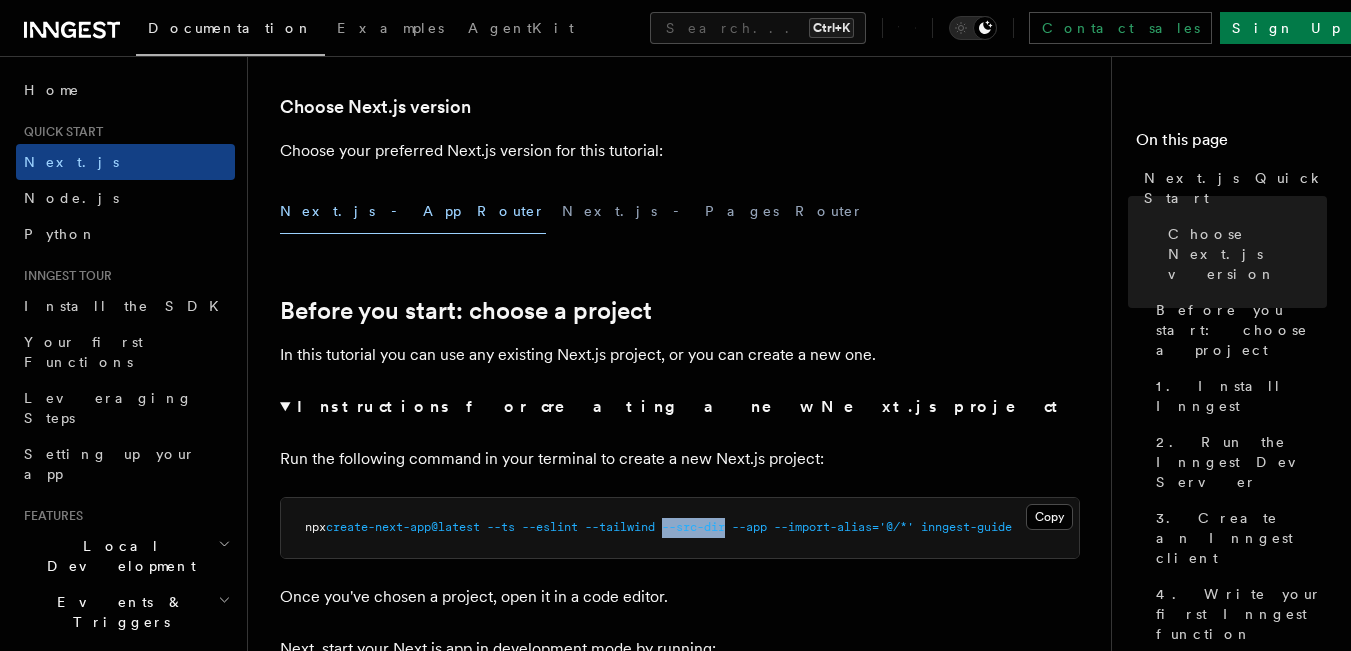 drag, startPoint x: 682, startPoint y: 528, endPoint x: 743, endPoint y: 527, distance: 61.008198 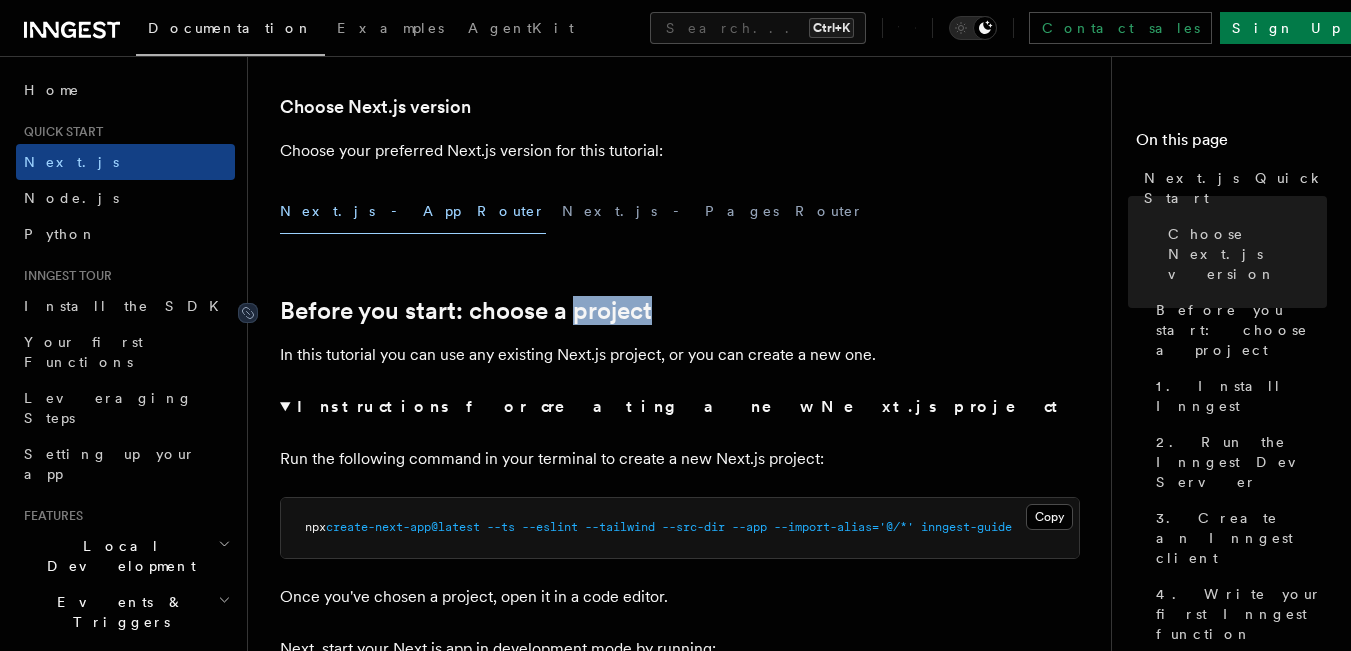 drag, startPoint x: 661, startPoint y: 324, endPoint x: 577, endPoint y: 320, distance: 84.095184 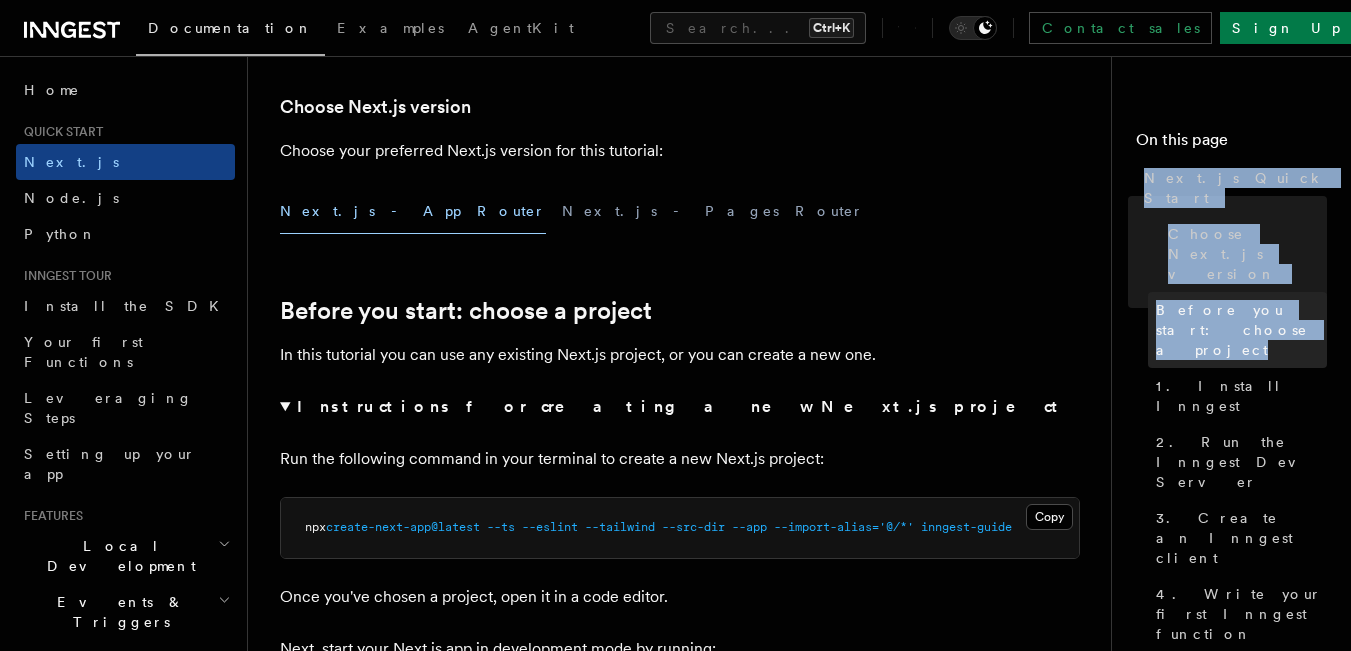 drag, startPoint x: 1127, startPoint y: 166, endPoint x: 1236, endPoint y: 289, distance: 164.3472 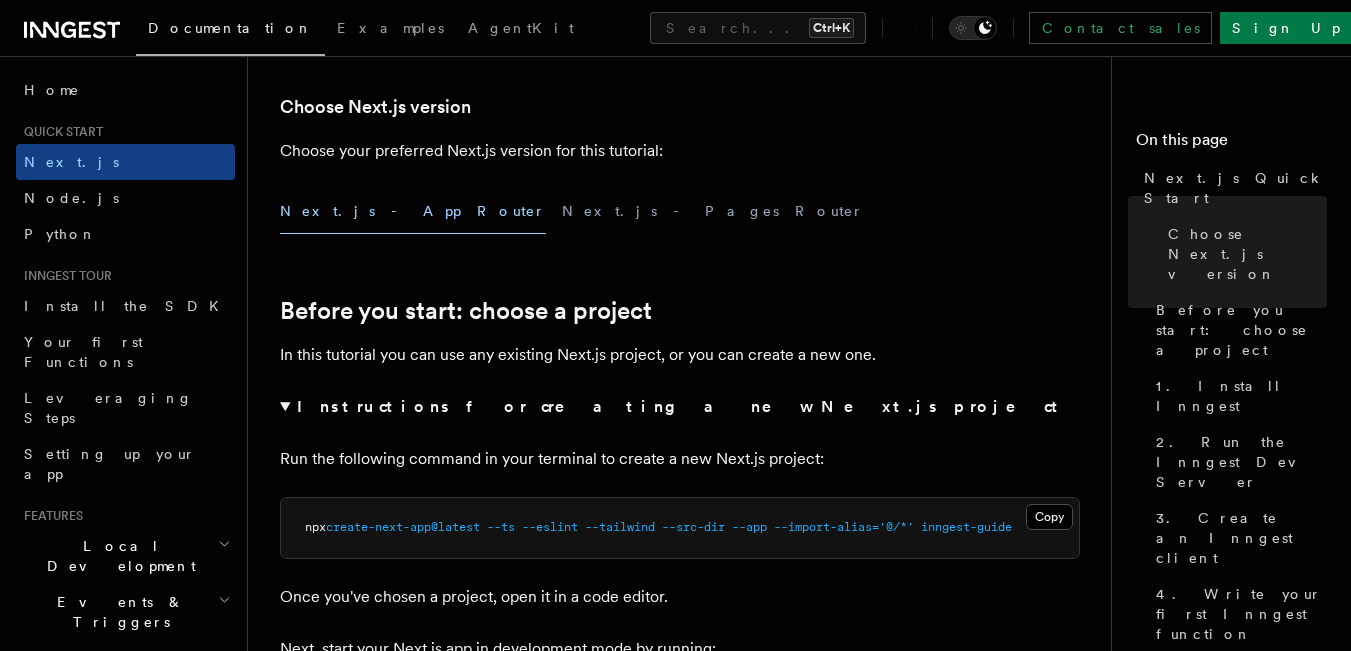 click on "Quick start Next.js Quick Start
In this tutorial you will add Inngest to a Next.js app to see how easy it can be to build complex workflows.
Inngest makes it easy to build, manage, and execute reliable workflows. Some use cases include scheduling drip marketing campaigns, building payment flows, or chaining LLM interactions.
By the end of this ten-minute tutorial you will:
Set up and run Inngest on your machine.
Write your first Inngest function.
Trigger your function from your app and through Inngest Dev Server.
Let's get started!
Choose Next.js version
Choose your preferred Next.js version for this tutorial:
Next.js - App Router Next.js - Pages Router Before you start: choose a project In this tutorial you can use any existing Next.js project, or you can create a new one. Instructions for creating a new Next.js project  Run the following command in your terminal to create a new Next.js project: Copy Copied npx  create-next-app@latest   --ts   --eslint   --tailwind   --src-dir   --app" at bounding box center [687, 6395] 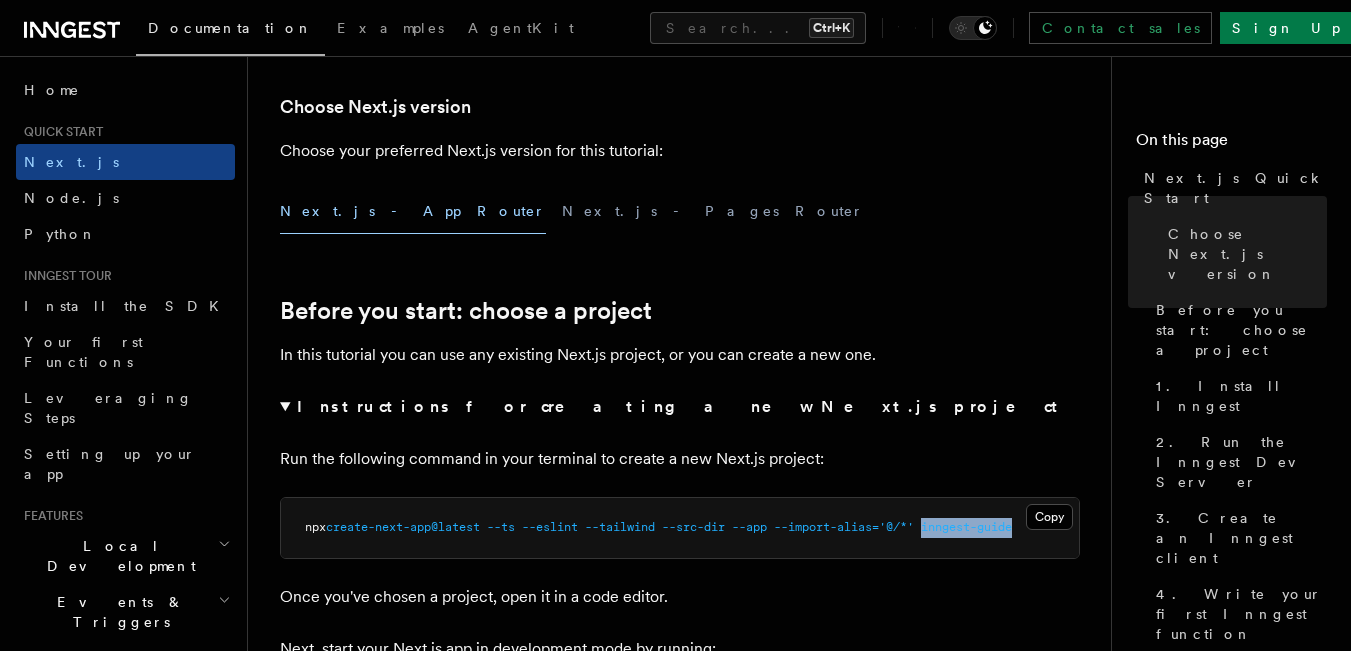 drag, startPoint x: 943, startPoint y: 528, endPoint x: 1059, endPoint y: 533, distance: 116.10771 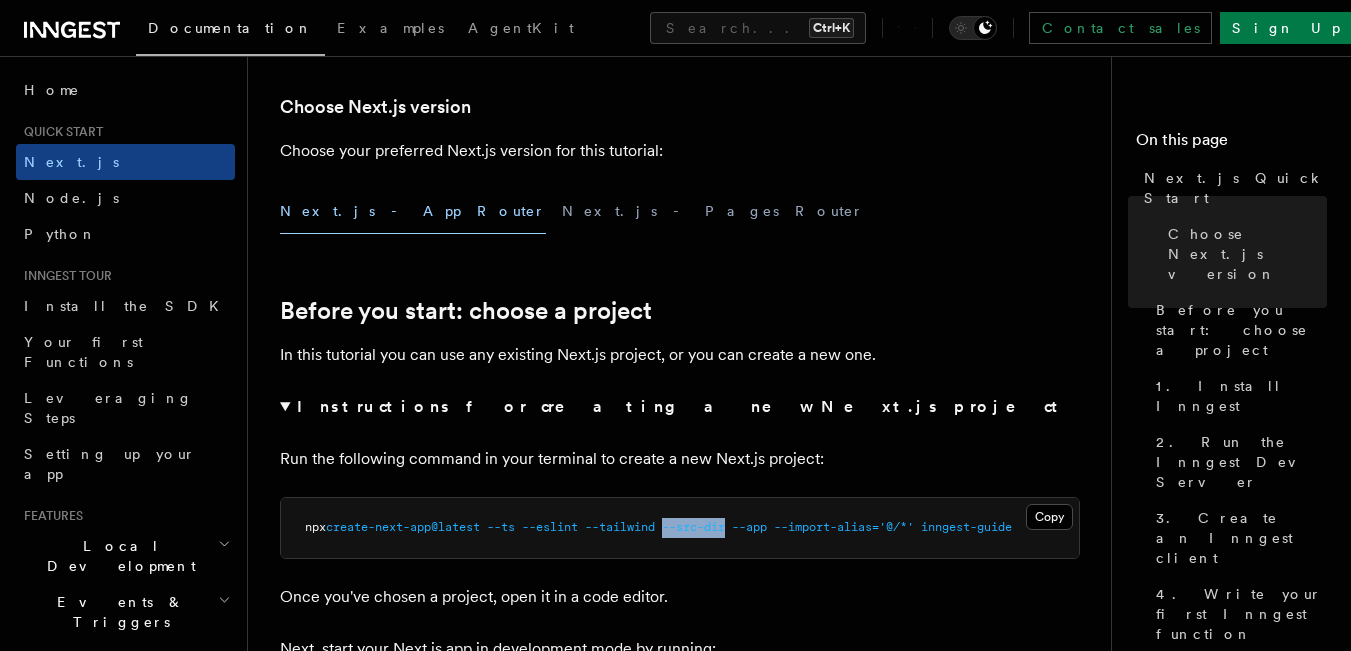 drag, startPoint x: 743, startPoint y: 520, endPoint x: 683, endPoint y: 524, distance: 60.133186 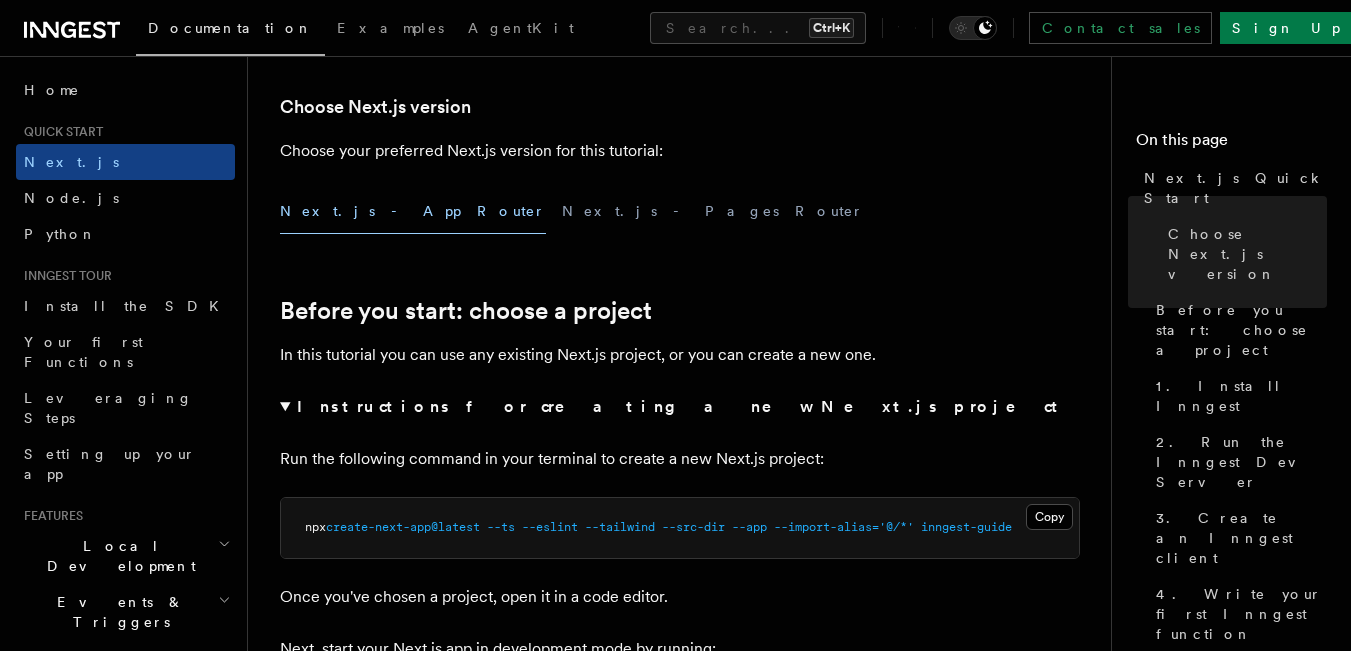 click on "--eslint" at bounding box center [550, 527] 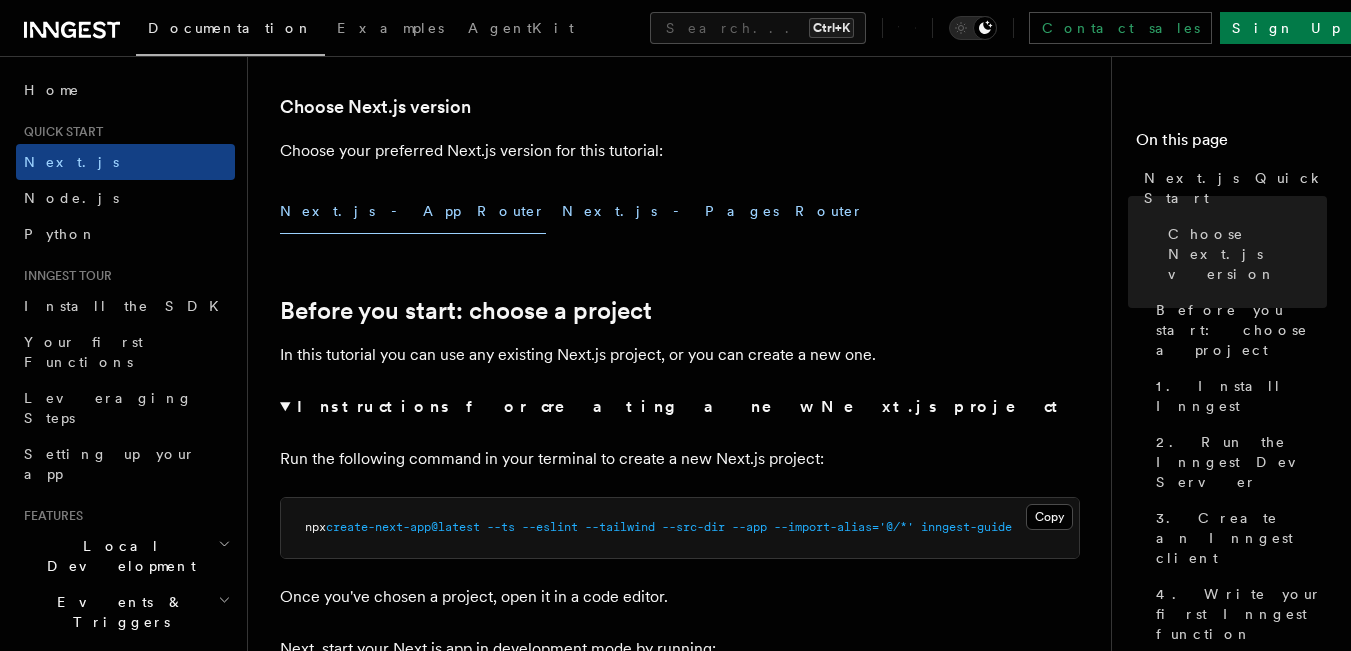 click on "Next.js - Pages Router" at bounding box center (713, 211) 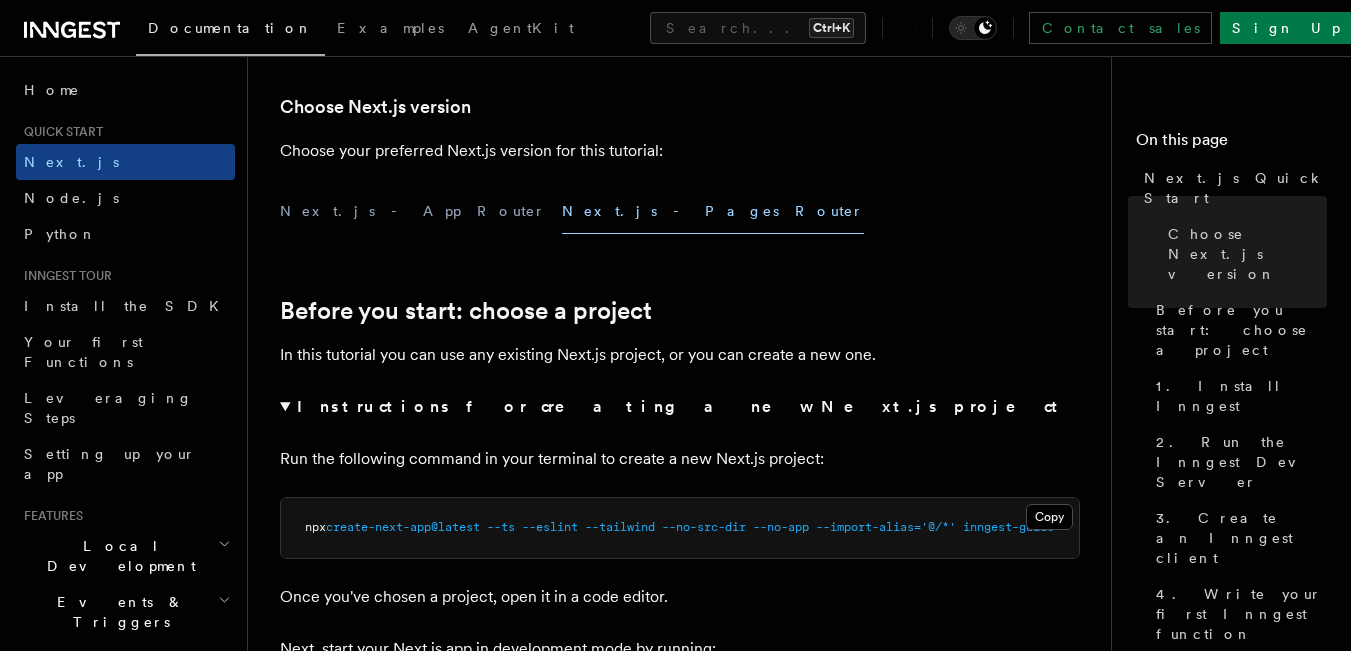 scroll, scrollTop: 0, scrollLeft: 0, axis: both 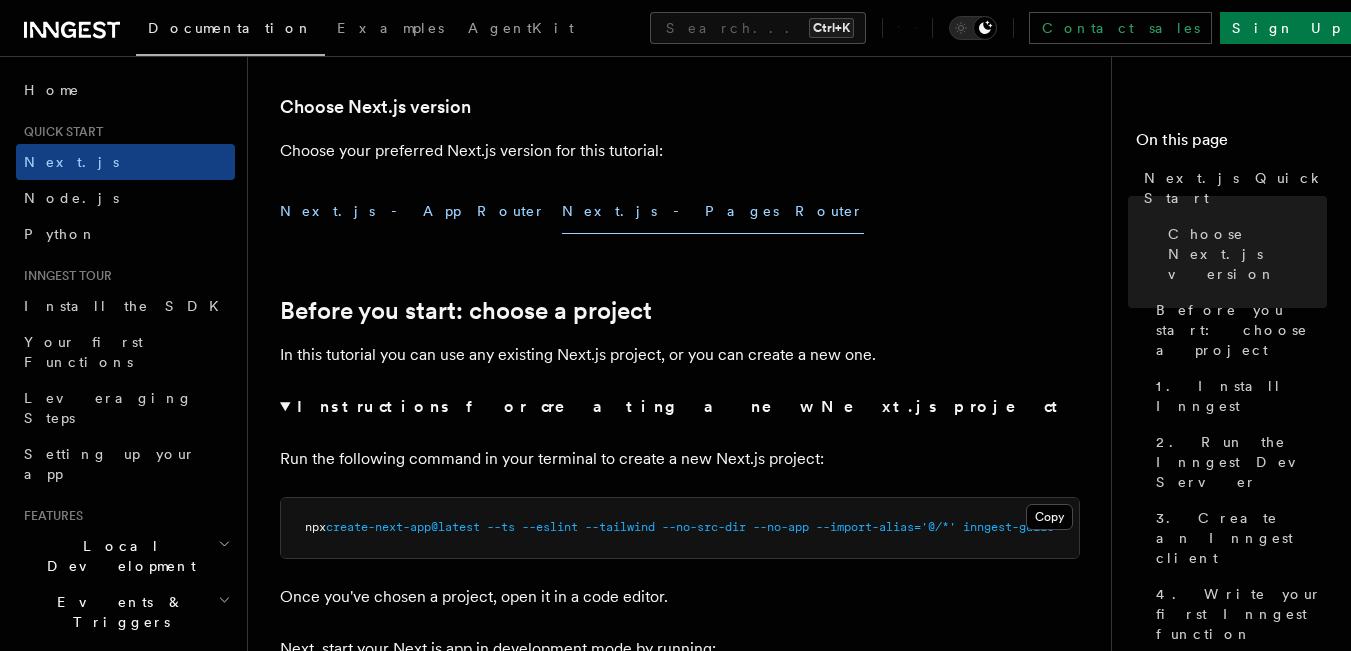 click on "Next.js - App Router" at bounding box center (413, 211) 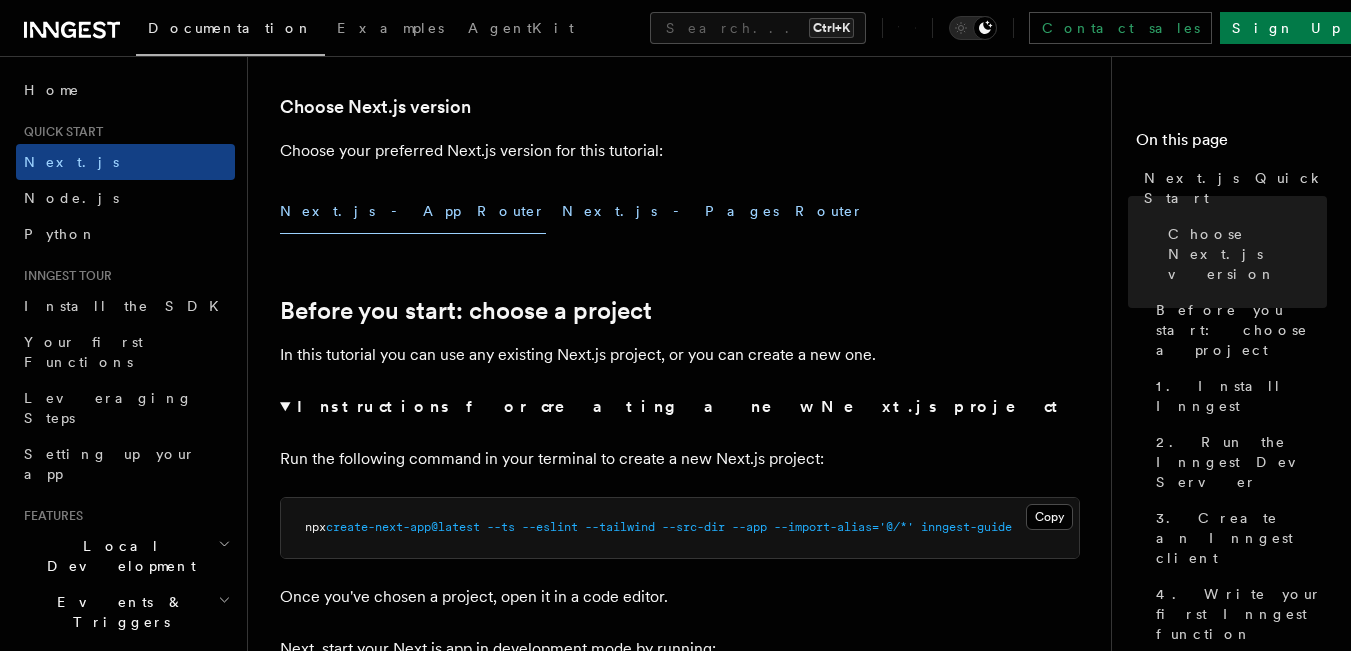 click on "Next.js - Pages Router" at bounding box center (713, 211) 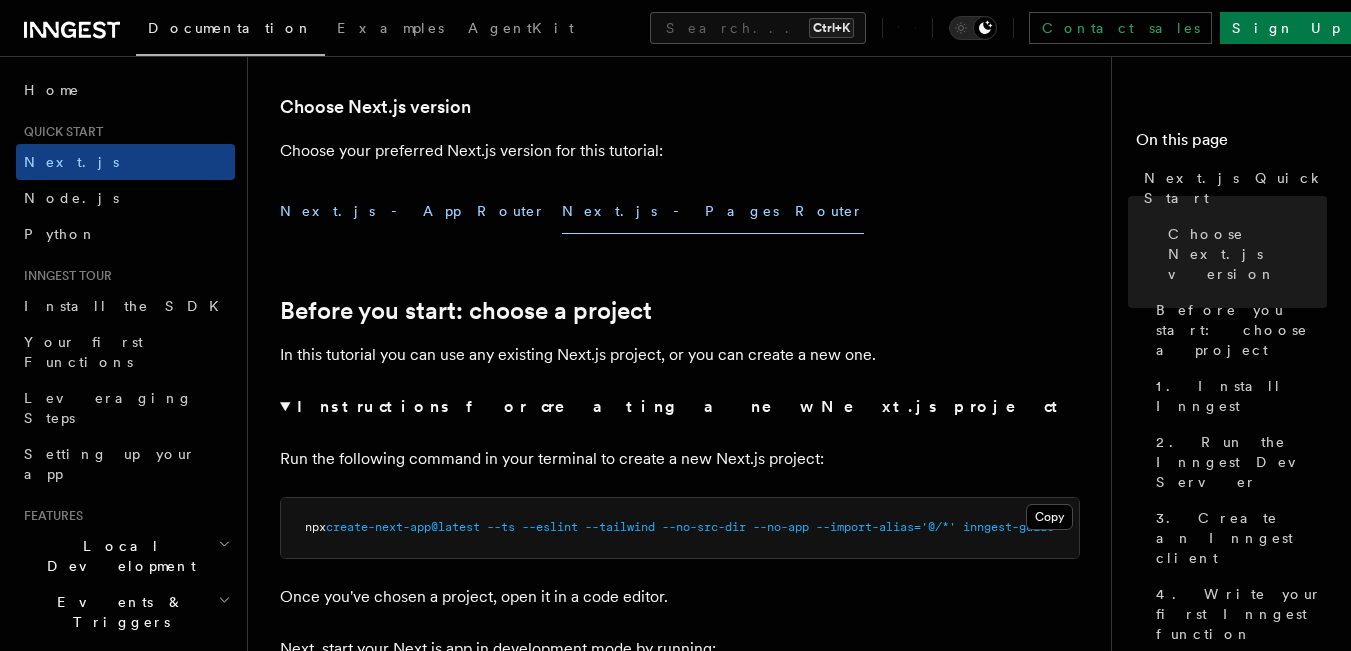 click on "Next.js - App Router" at bounding box center (413, 211) 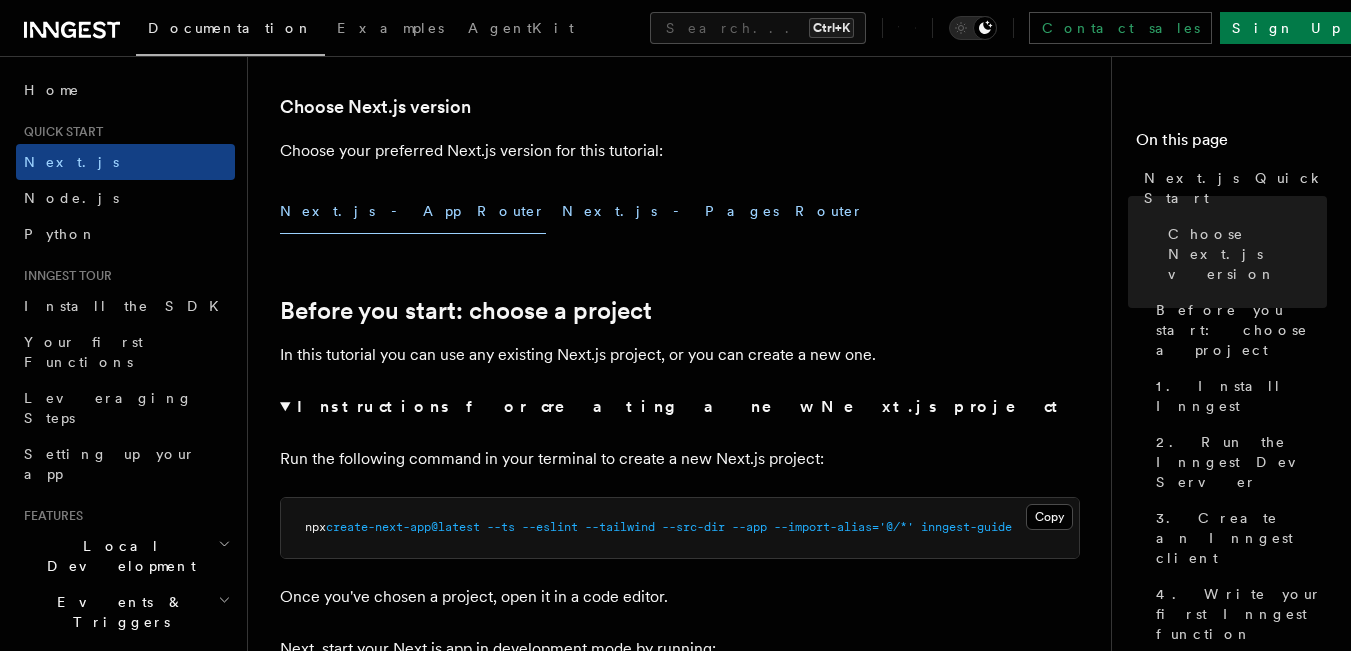 click on "Next.js - Pages Router" at bounding box center (713, 211) 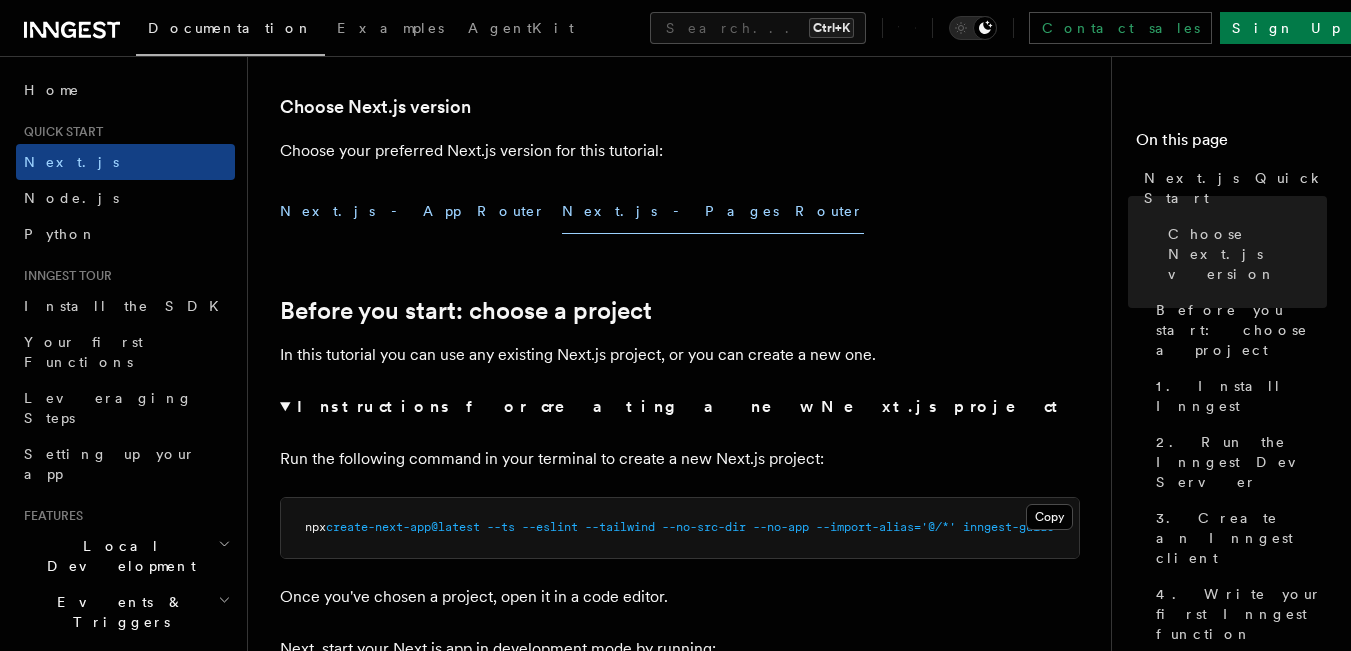click on "Next.js - App Router" at bounding box center [413, 211] 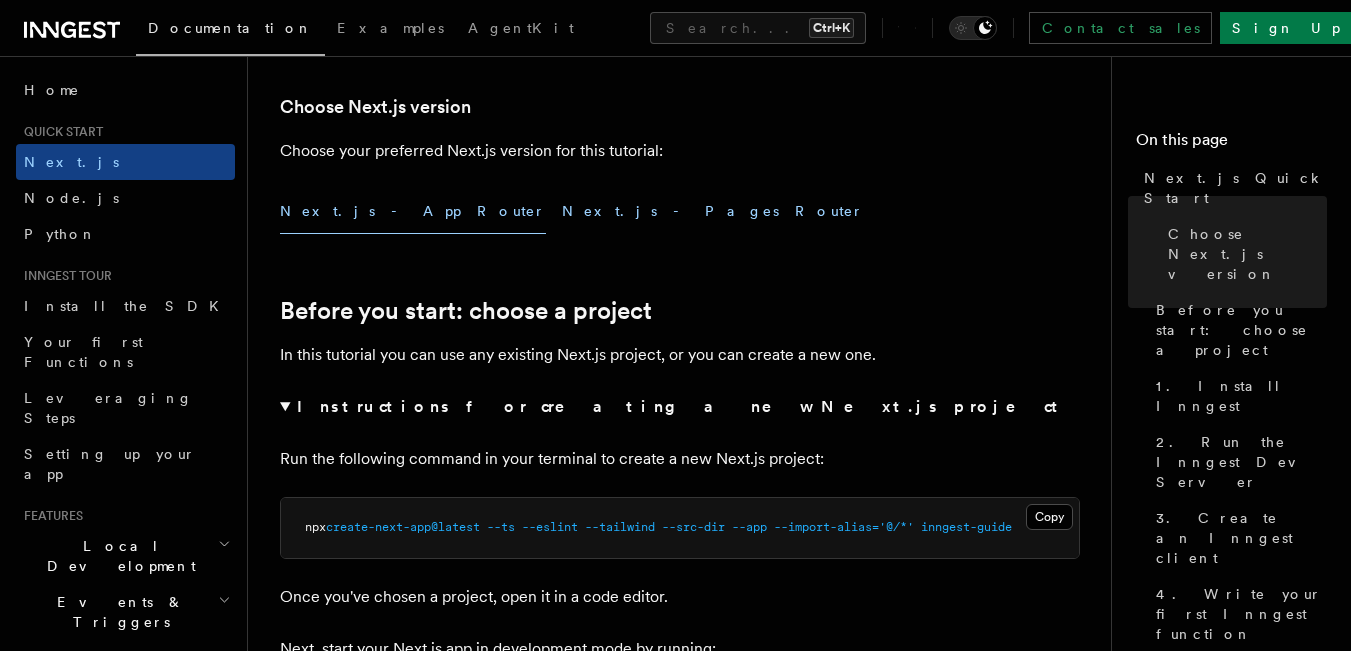 click on "Next.js - Pages Router" at bounding box center (713, 211) 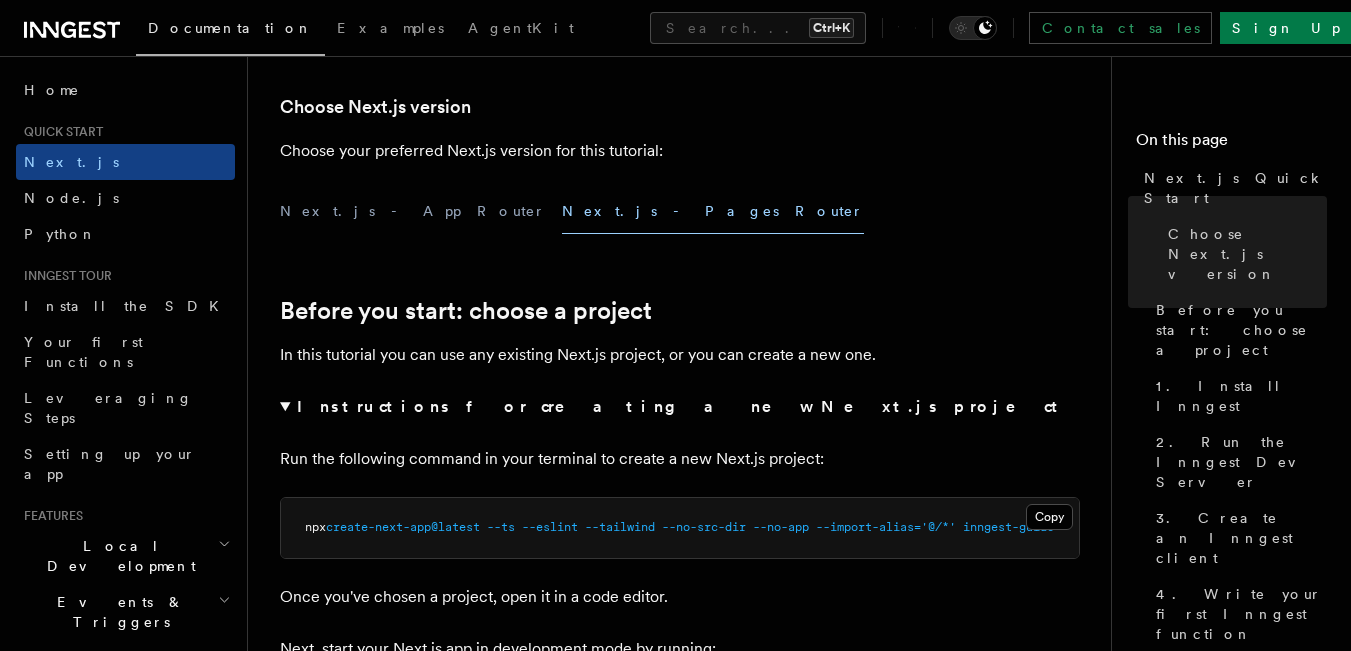 click on "On this page" at bounding box center (1231, 144) 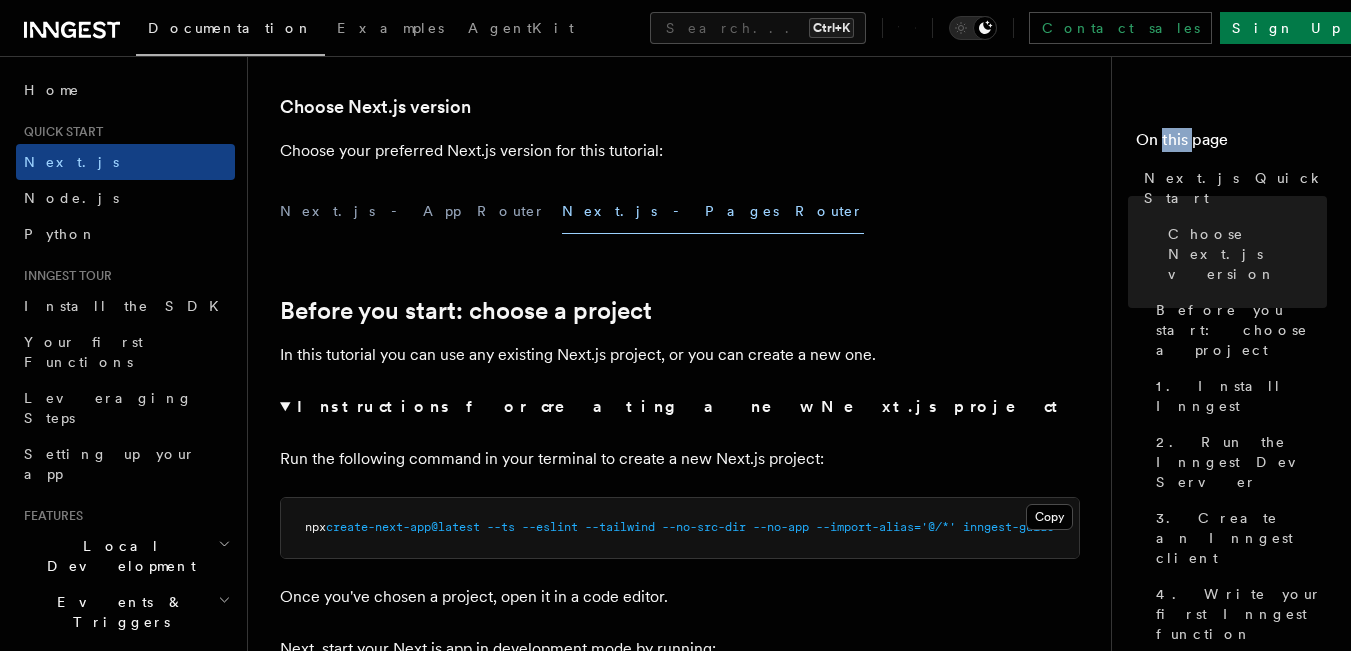 click on "On this page" at bounding box center (1231, 144) 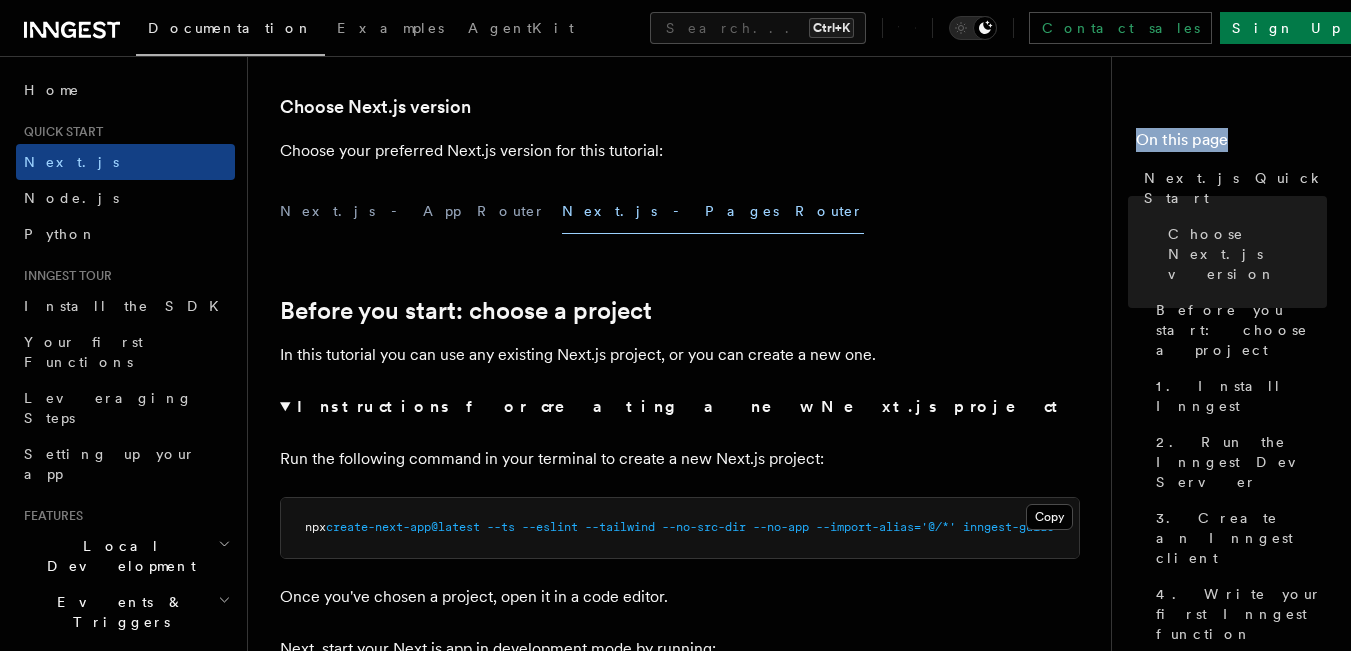 click on "On this page" at bounding box center (1231, 144) 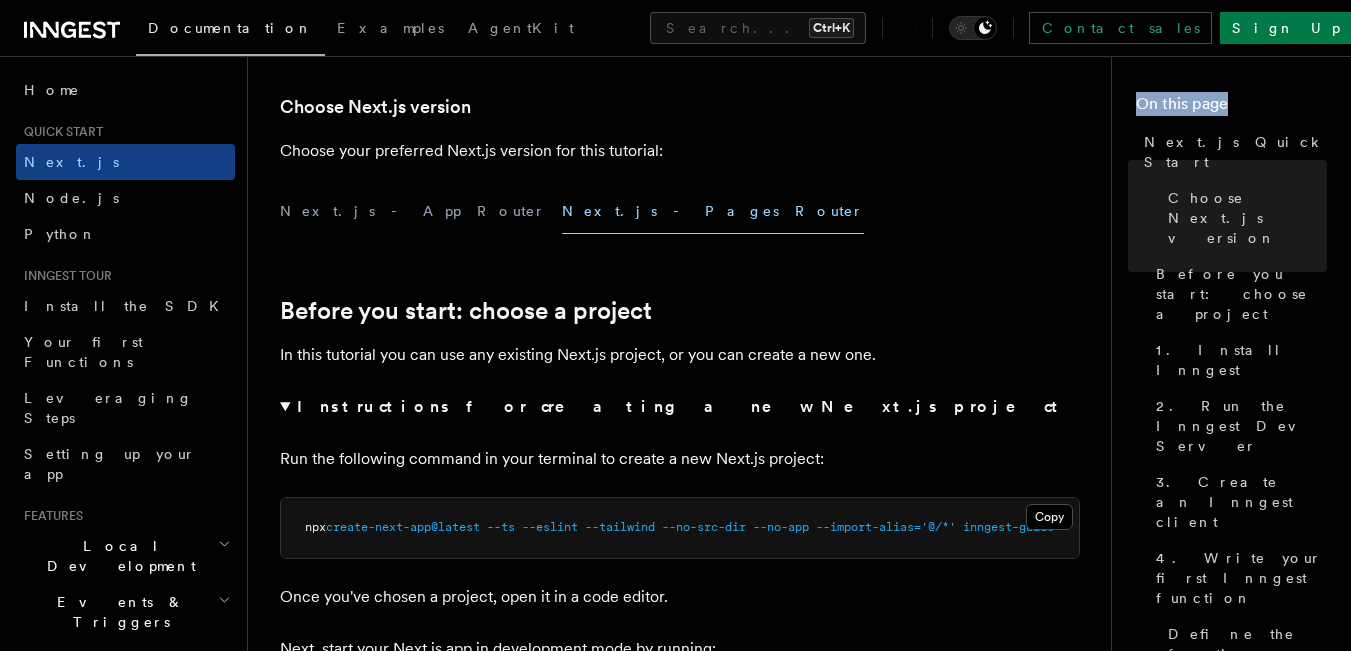 scroll, scrollTop: 0, scrollLeft: 0, axis: both 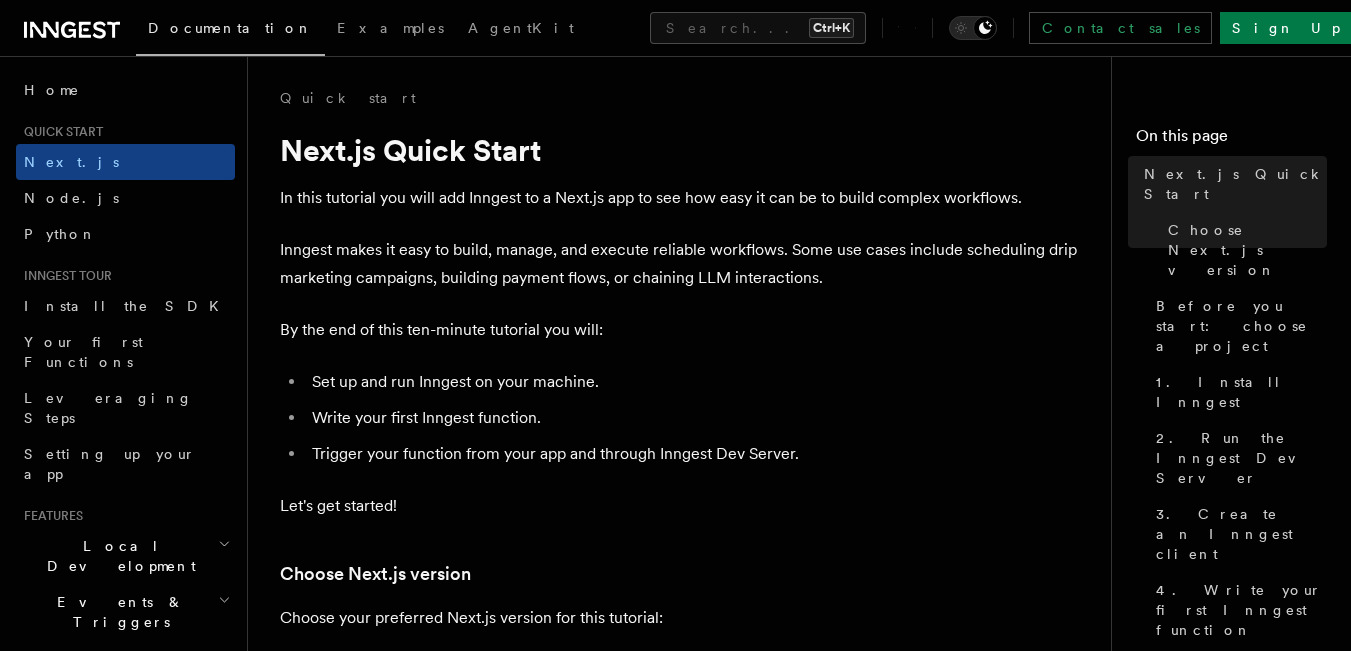 click on "Quick start Next.js Quick Start
In this tutorial you will add Inngest to a Next.js app to see how easy it can be to build complex workflows.
Inngest makes it easy to build, manage, and execute reliable workflows. Some use cases include scheduling drip marketing campaigns, building payment flows, or chaining LLM interactions.
By the end of this ten-minute tutorial you will:
Set up and run Inngest on your machine.
Write your first Inngest function.
Trigger your function from your app and through Inngest Dev Server.
Let's get started!
Choose Next.js version
Choose your preferred Next.js version for this tutorial:
Next.js - App Router Next.js - Pages Router Before you start: choose a project In this tutorial you can use any existing Next.js project, or you can create a new one. Instructions for creating a new Next.js project  Run the following command in your terminal to create a new Next.js project: Copy Copied npx  create-next-app@latest   --ts   --eslint   --tailwind   --no-src-dir" at bounding box center [687, 6628] 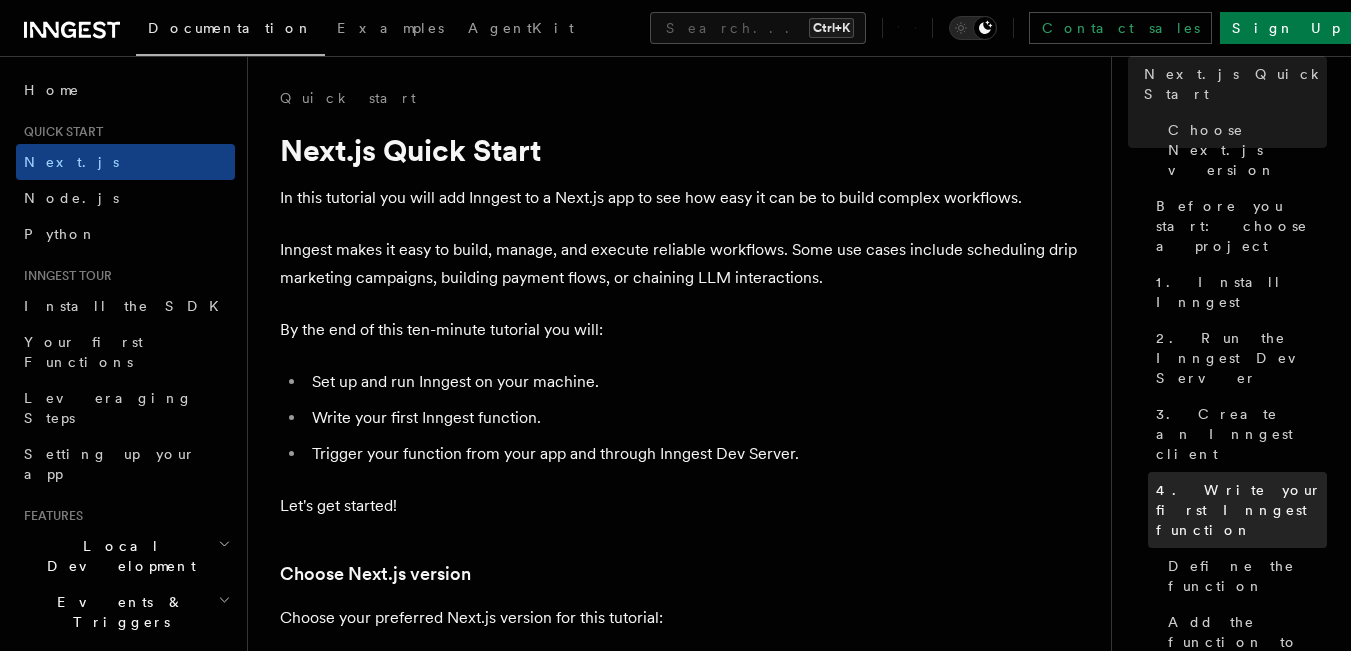 scroll, scrollTop: 149, scrollLeft: 0, axis: vertical 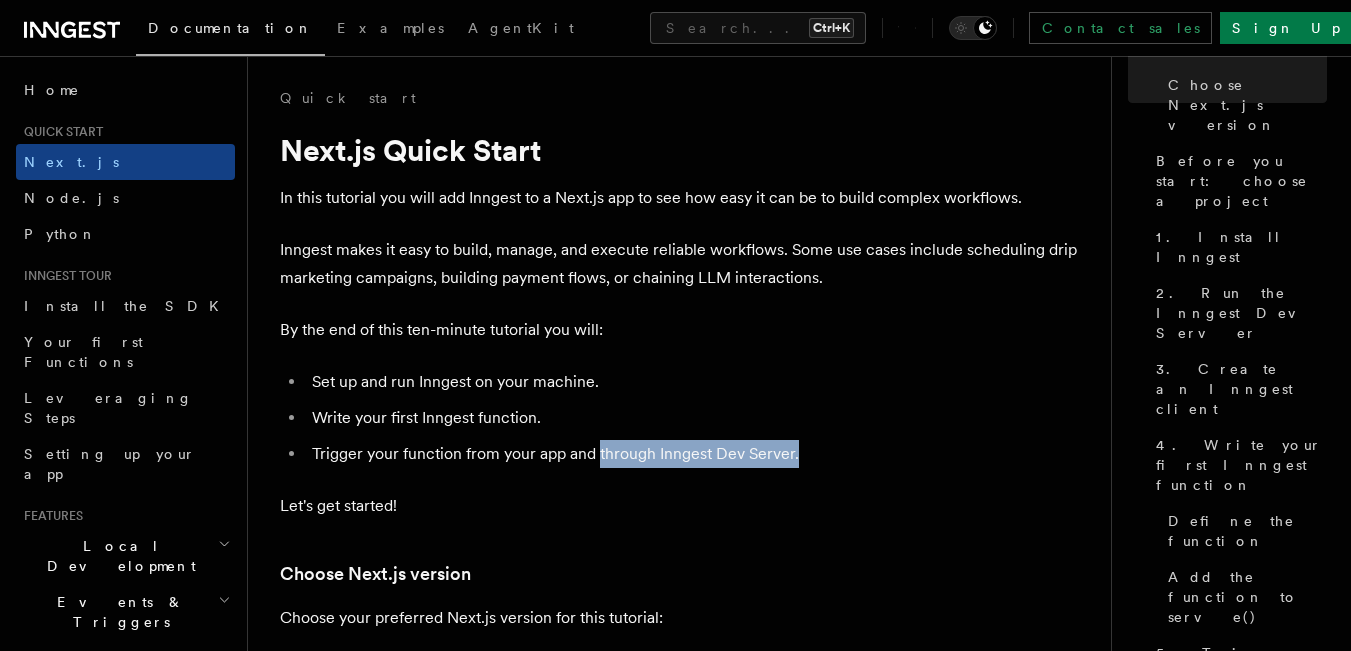 drag, startPoint x: 596, startPoint y: 455, endPoint x: 808, endPoint y: 462, distance: 212.11554 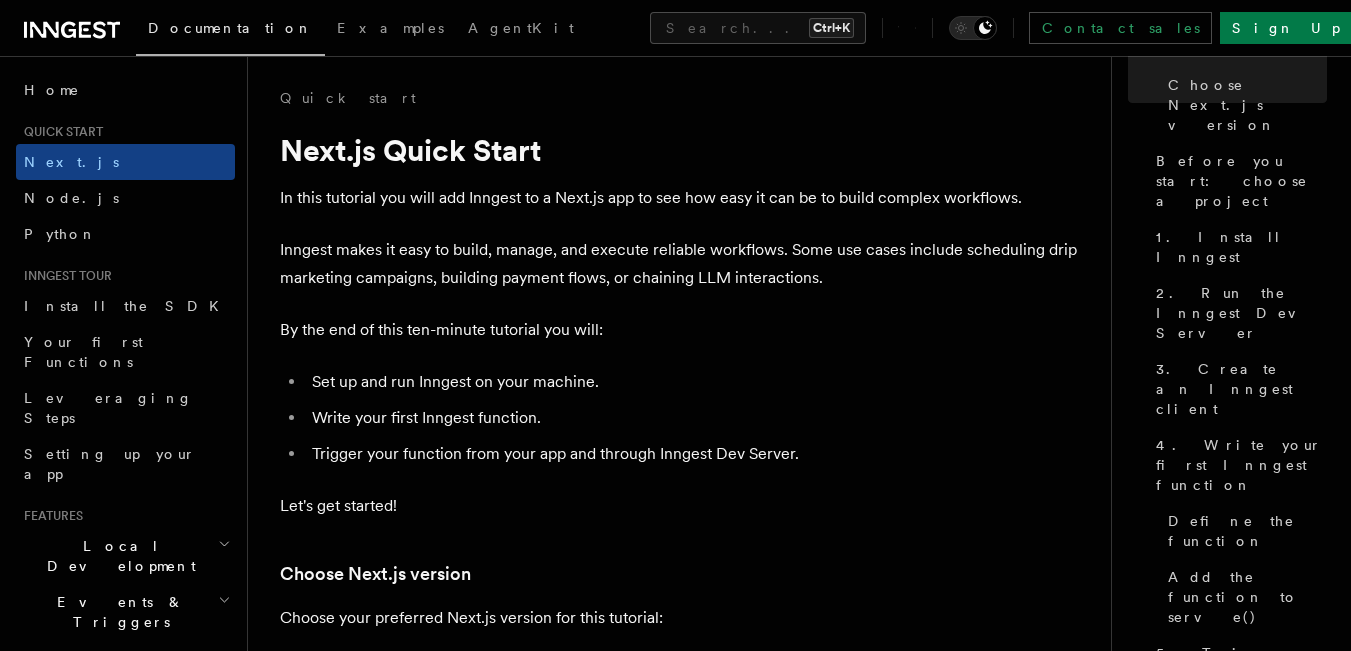 click on "Quick start Next.js Quick Start
In this tutorial you will add Inngest to a Next.js app to see how easy it can be to build complex workflows.
Inngest makes it easy to build, manage, and execute reliable workflows. Some use cases include scheduling drip marketing campaigns, building payment flows, or chaining LLM interactions.
By the end of this ten-minute tutorial you will:
Set up and run Inngest on your machine.
Write your first Inngest function.
Trigger your function from your app and through Inngest Dev Server.
Let's get started!
Choose Next.js version
Choose your preferred Next.js version for this tutorial:
Next.js - App Router Next.js - Pages Router Before you start: choose a project In this tutorial you can use any existing Next.js project, or you can create a new one. Instructions for creating a new Next.js project  Run the following command in your terminal to create a new Next.js project: Copy Copied npx  create-next-app@latest   --ts   --eslint   --tailwind   --no-src-dir" at bounding box center (687, 6628) 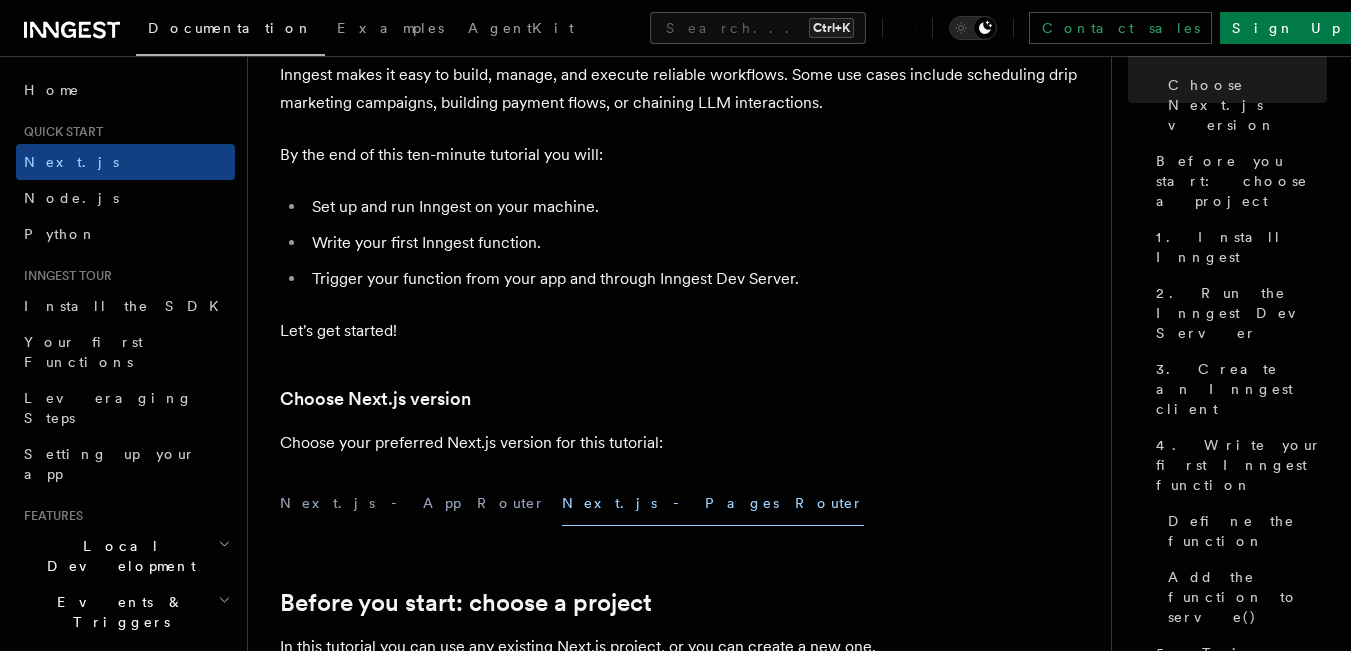 scroll, scrollTop: 467, scrollLeft: 0, axis: vertical 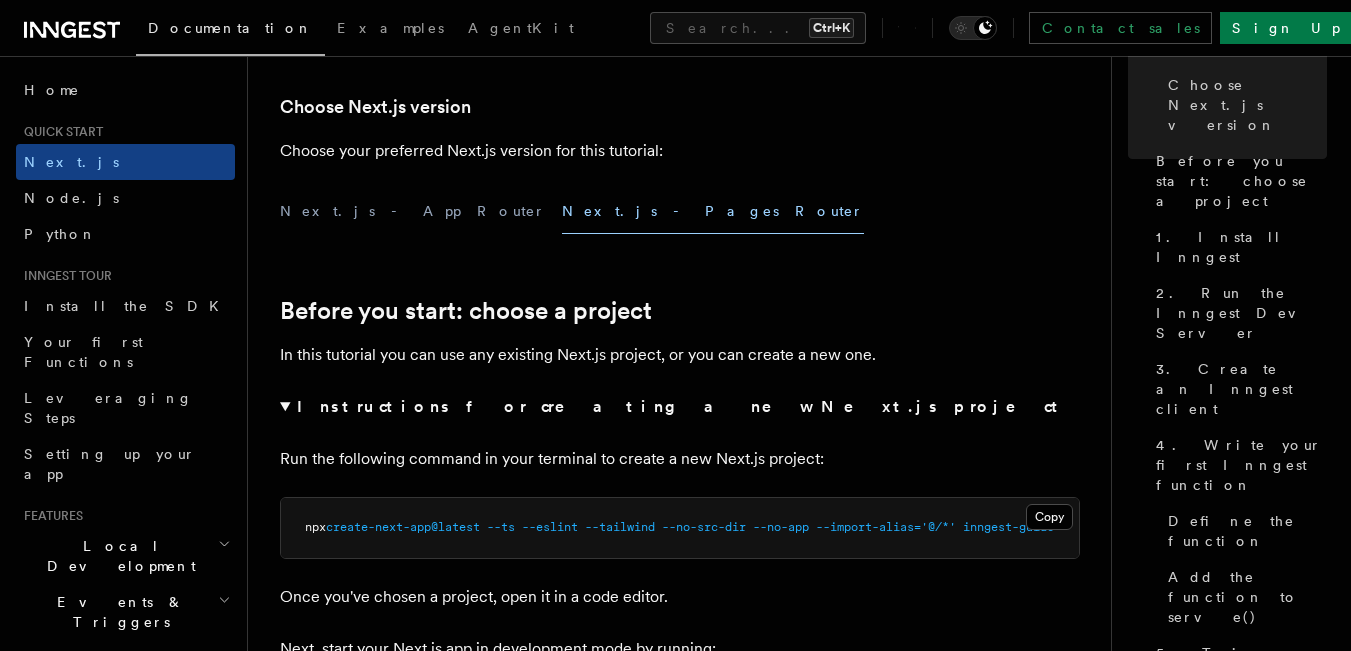 click on "Quick start Next.js Quick Start
In this tutorial you will add Inngest to a Next.js app to see how easy it can be to build complex workflows.
Inngest makes it easy to build, manage, and execute reliable workflows. Some use cases include scheduling drip marketing campaigns, building payment flows, or chaining LLM interactions.
By the end of this ten-minute tutorial you will:
Set up and run Inngest on your machine.
Write your first Inngest function.
Trigger your function from your app and through Inngest Dev Server.
Let's get started!
Choose Next.js version
Choose your preferred Next.js version for this tutorial:
Next.js - App Router Next.js - Pages Router Before you start: choose a project In this tutorial you can use any existing Next.js project, or you can create a new one. Instructions for creating a new Next.js project  Run the following command in your terminal to create a new Next.js project: Copy Copied npx  create-next-app@latest   --ts   --eslint   --tailwind   --no-src-dir" at bounding box center (687, 6161) 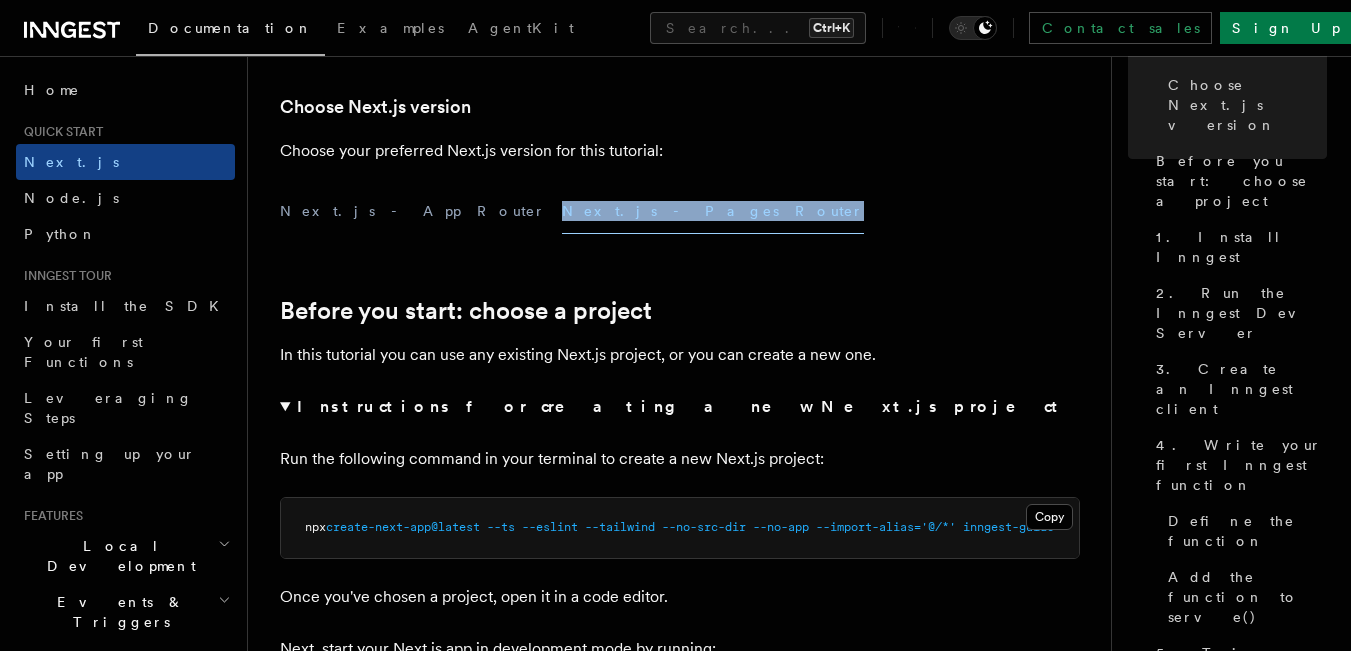 drag, startPoint x: 600, startPoint y: 232, endPoint x: 413, endPoint y: 224, distance: 187.17105 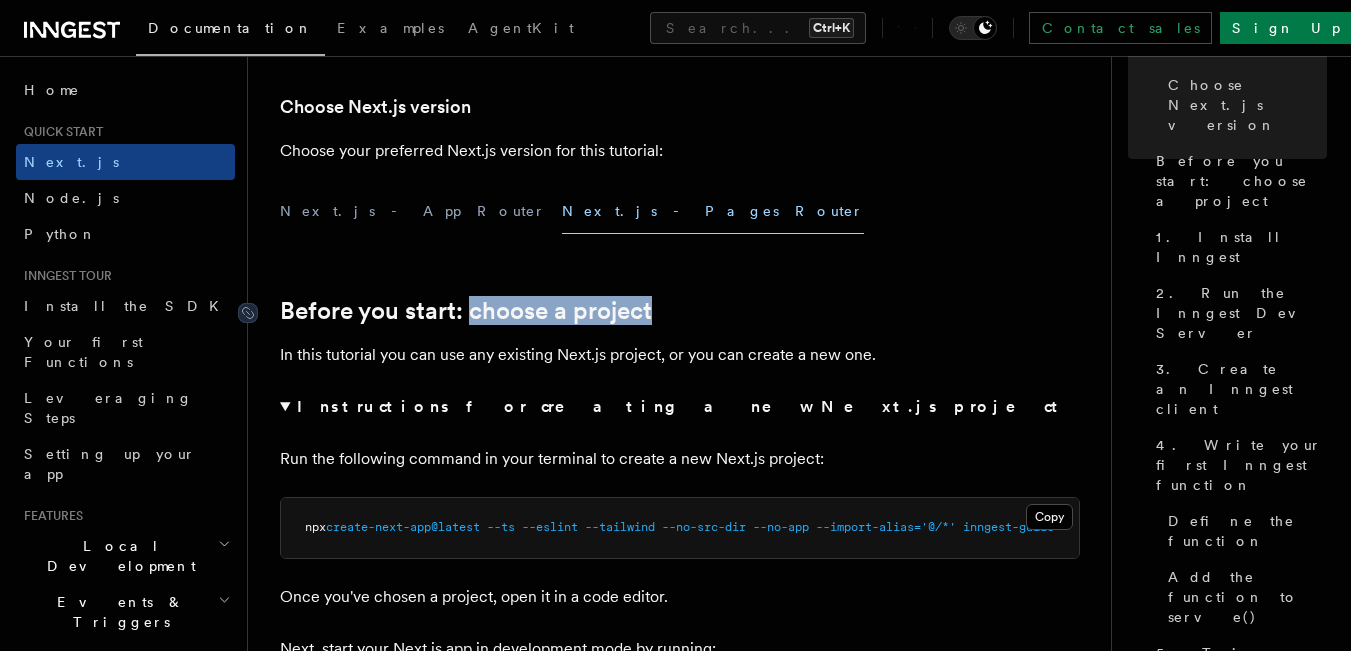 drag, startPoint x: 671, startPoint y: 308, endPoint x: 469, endPoint y: 307, distance: 202.00247 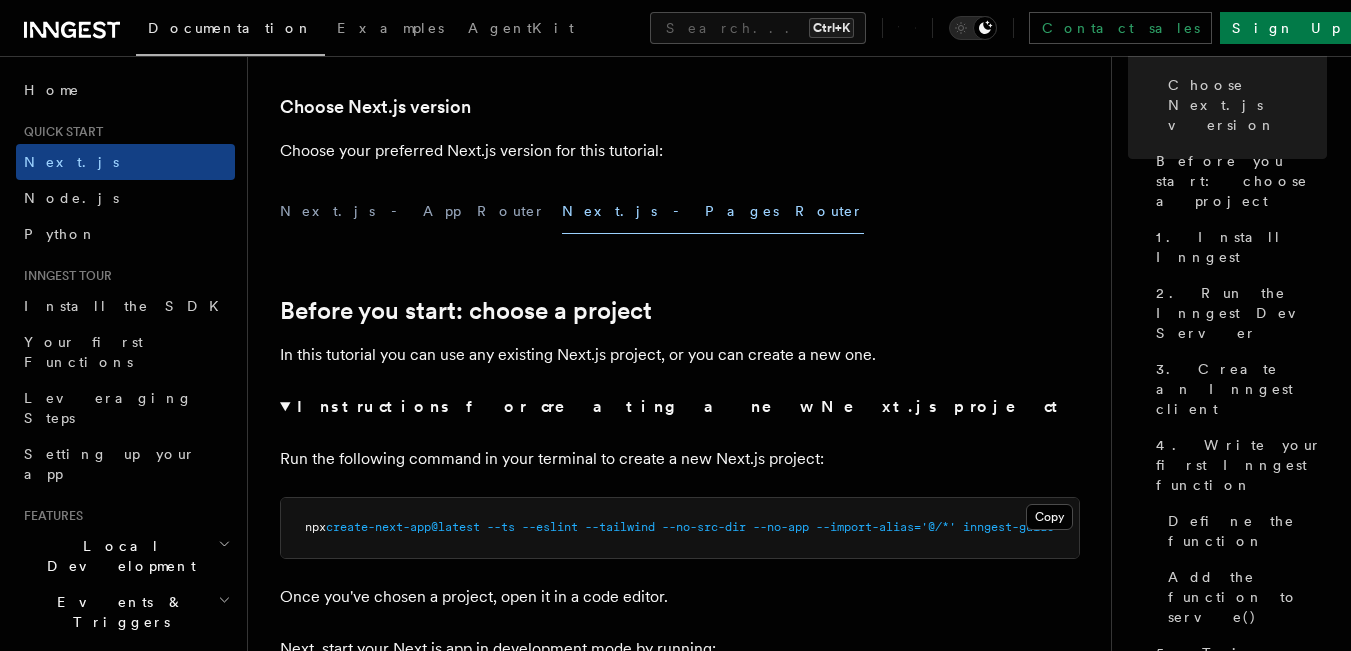 click on "Next.js - App Router Next.js - Pages Router" at bounding box center (680, 211) 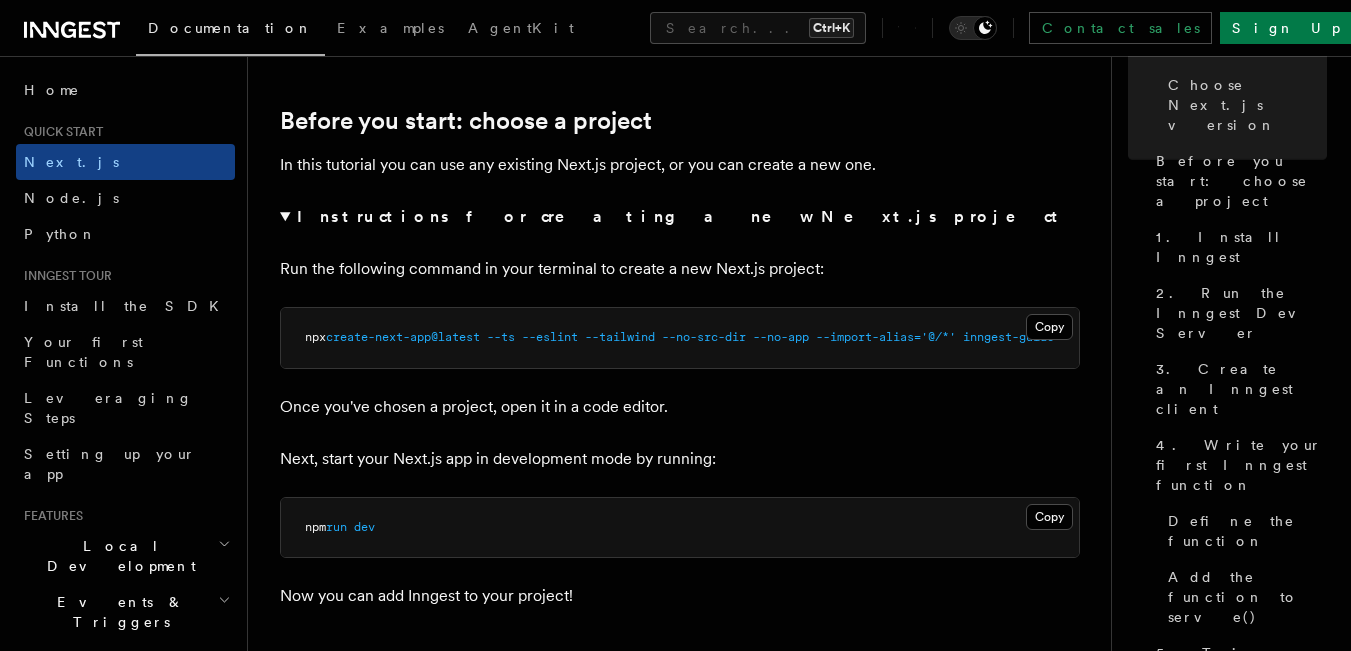 scroll, scrollTop: 700, scrollLeft: 0, axis: vertical 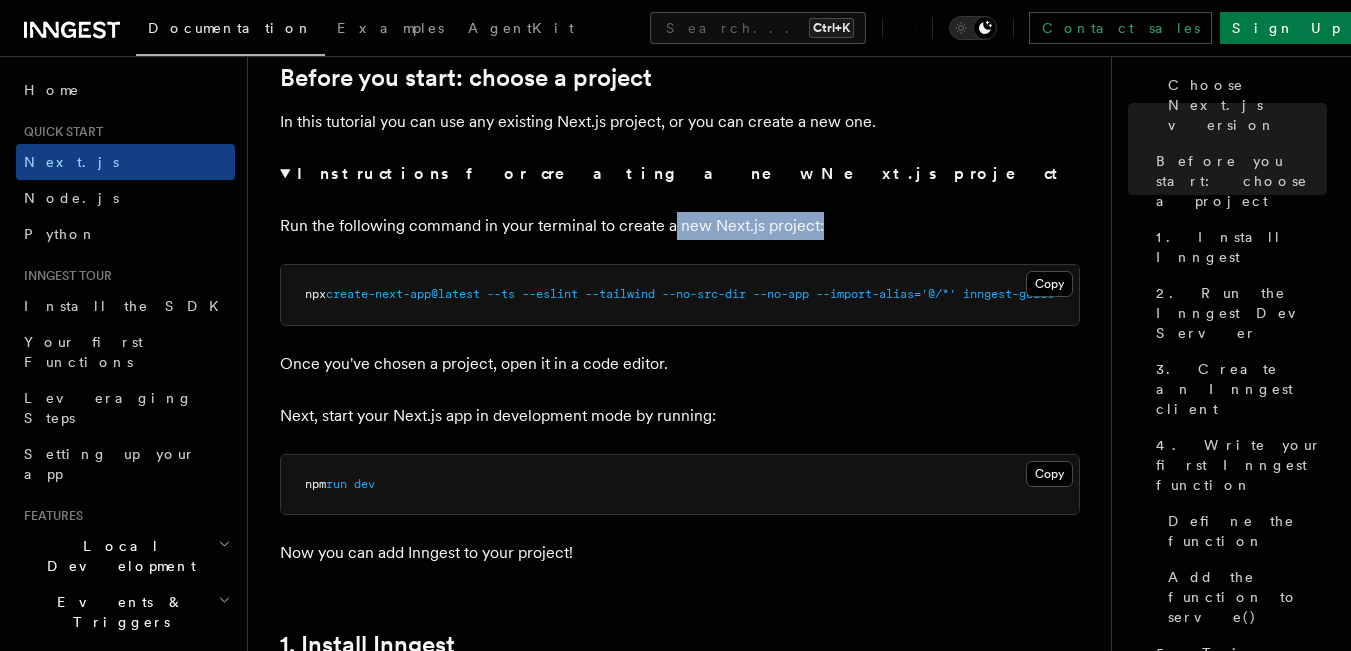 drag, startPoint x: 672, startPoint y: 233, endPoint x: 843, endPoint y: 206, distance: 173.11845 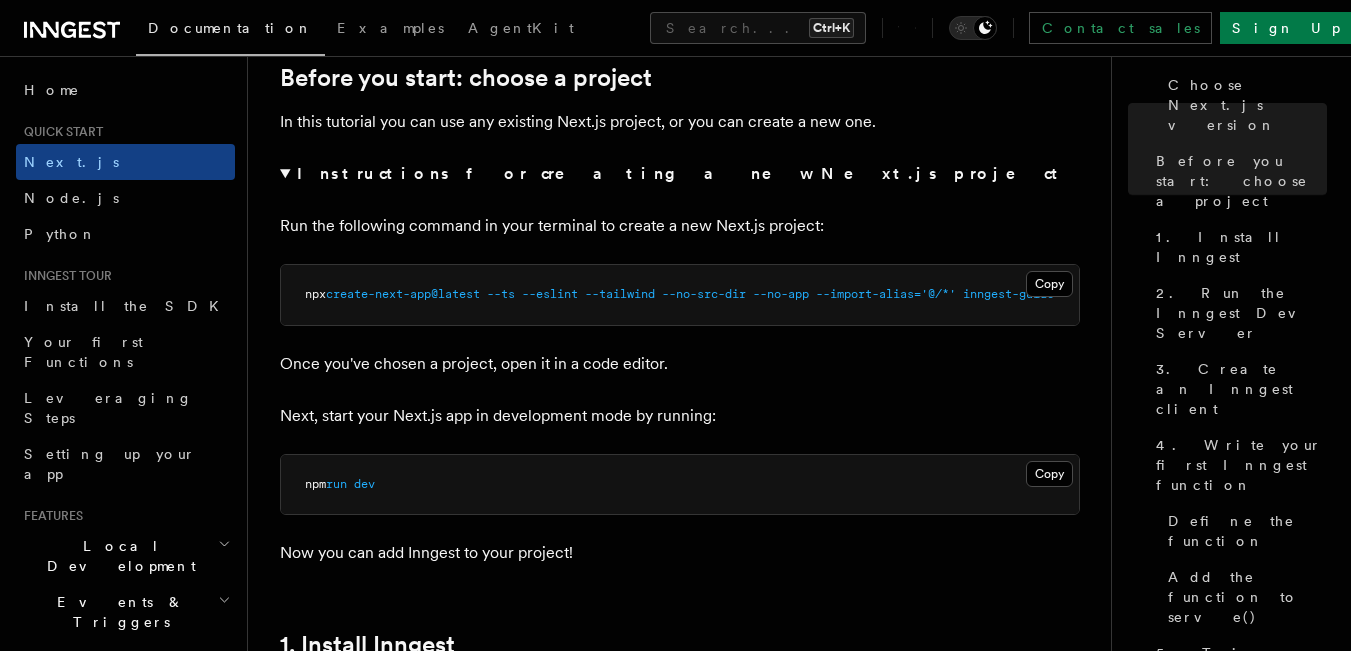 click on "--no-app" at bounding box center (781, 294) 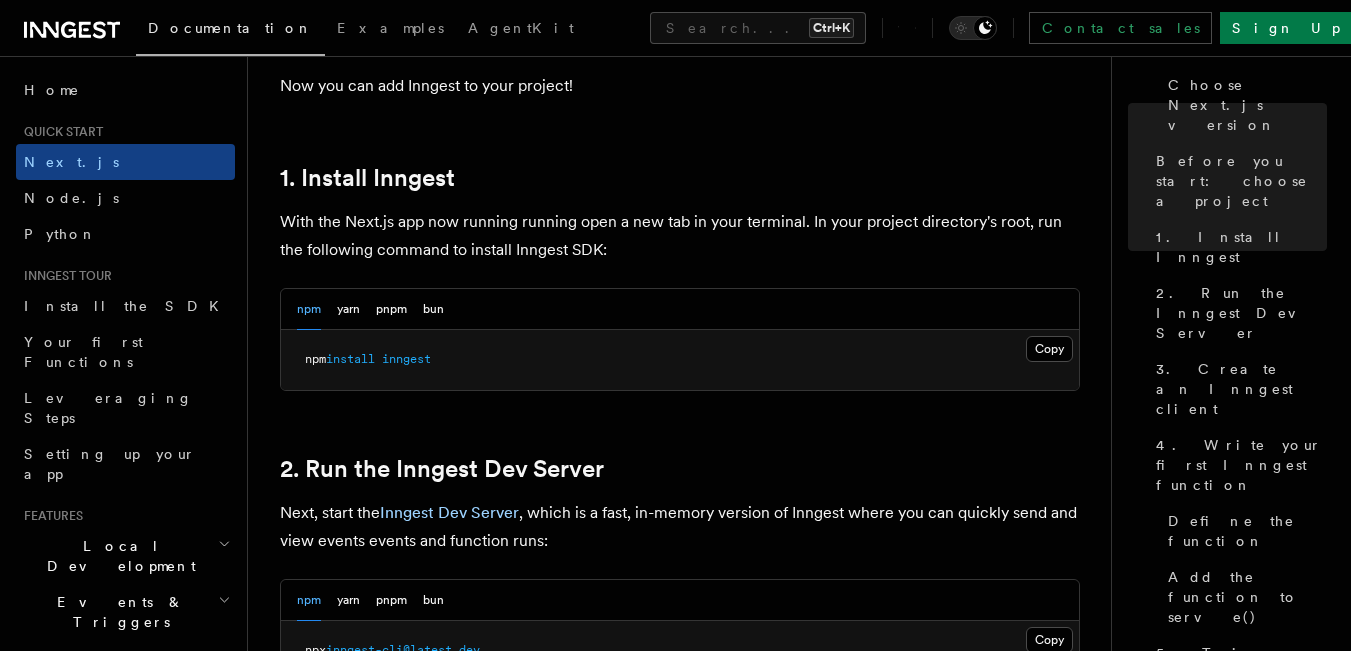 scroll, scrollTop: 1400, scrollLeft: 0, axis: vertical 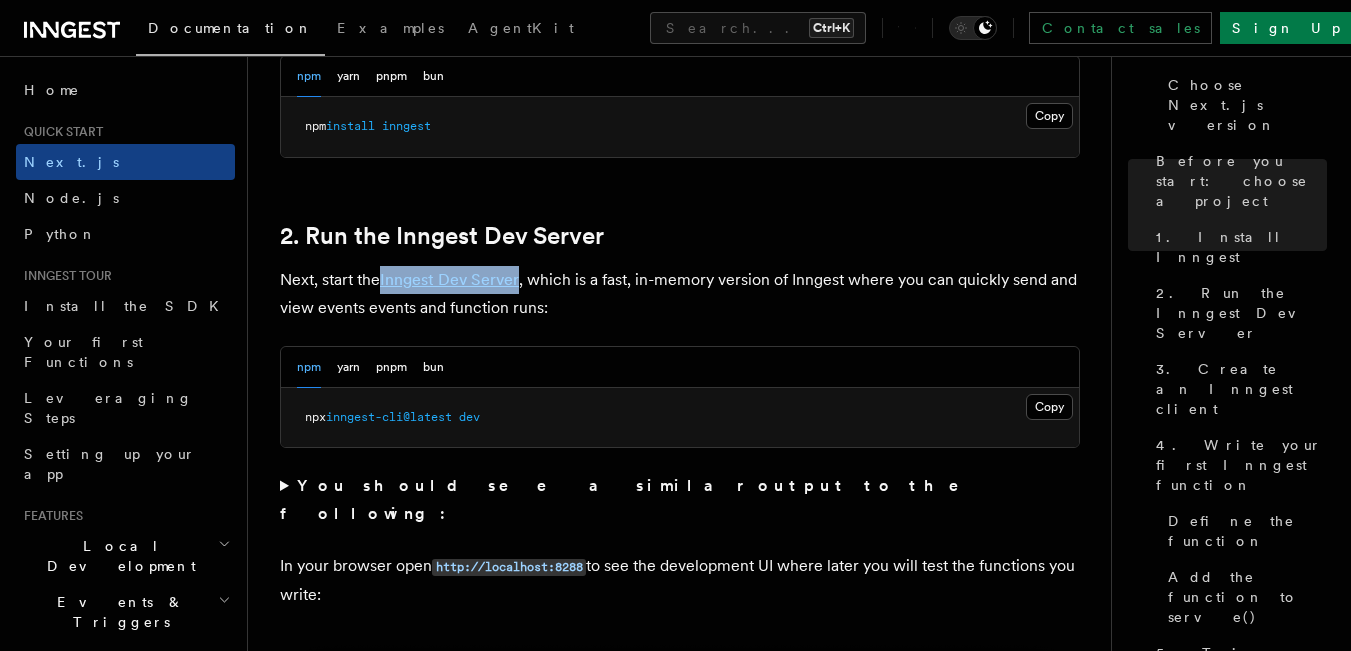 drag, startPoint x: 522, startPoint y: 299, endPoint x: 384, endPoint y: 306, distance: 138.17743 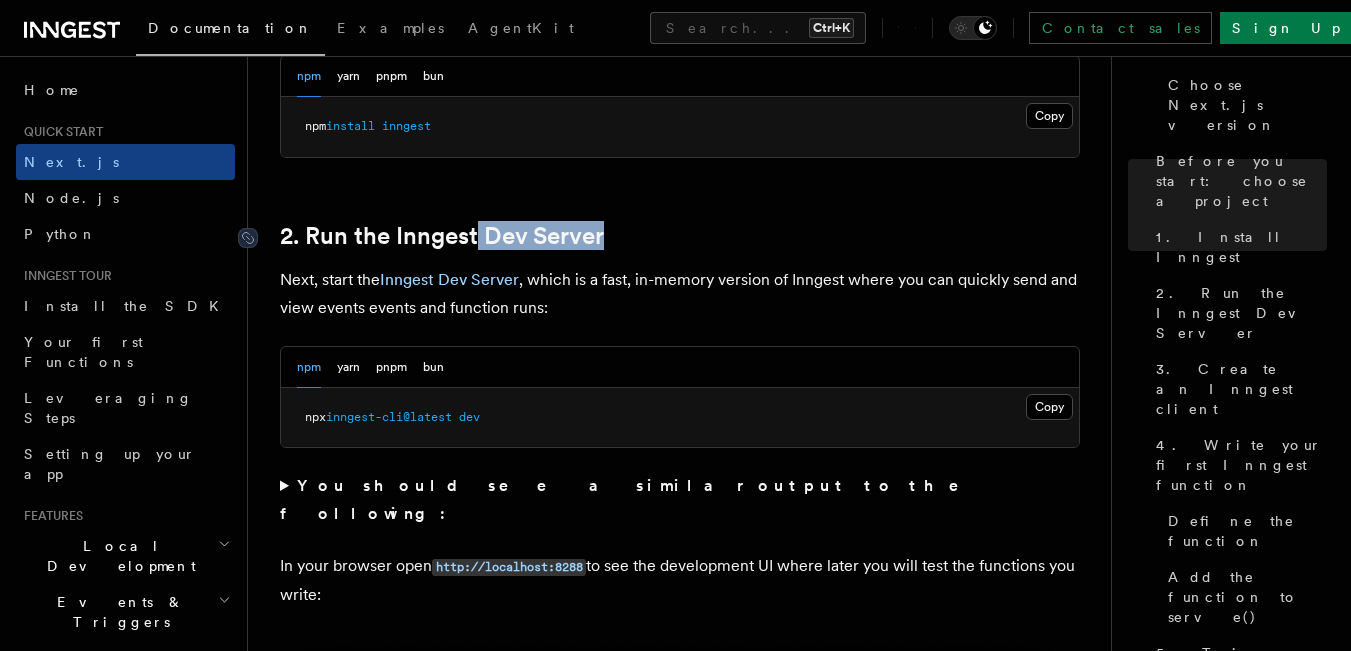 drag, startPoint x: 613, startPoint y: 245, endPoint x: 479, endPoint y: 251, distance: 134.13426 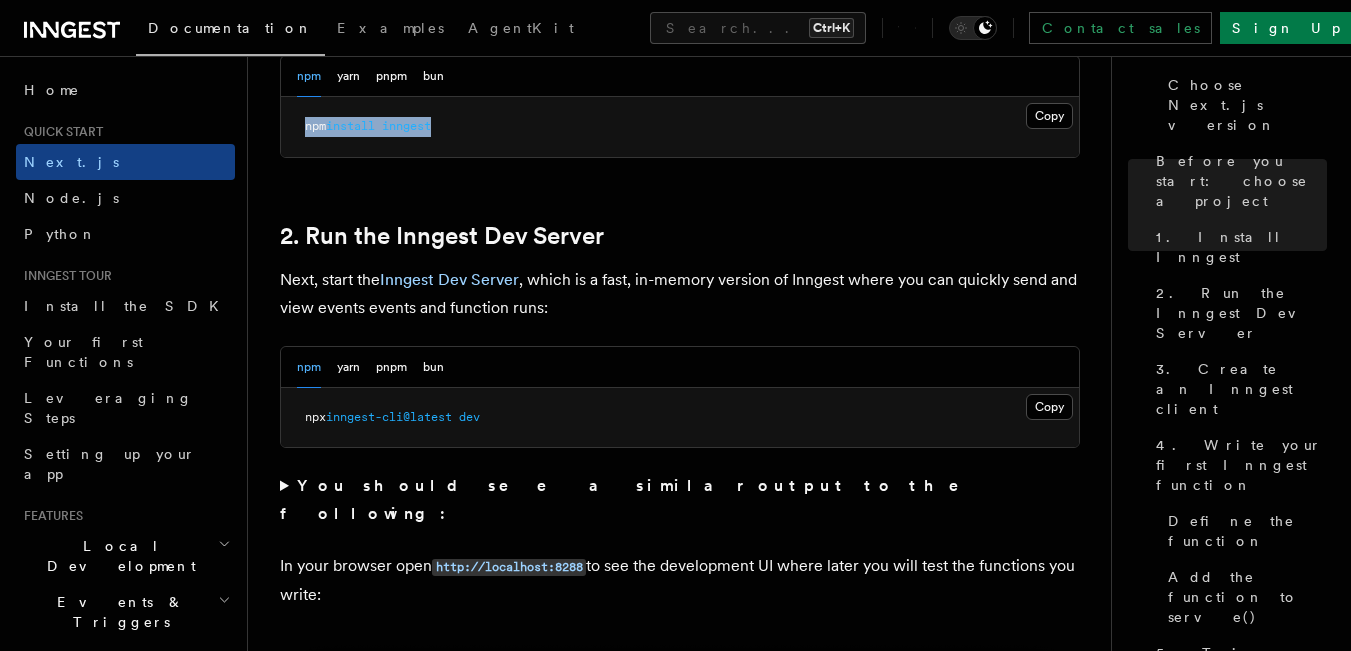 drag, startPoint x: 470, startPoint y: 150, endPoint x: 299, endPoint y: 140, distance: 171.29214 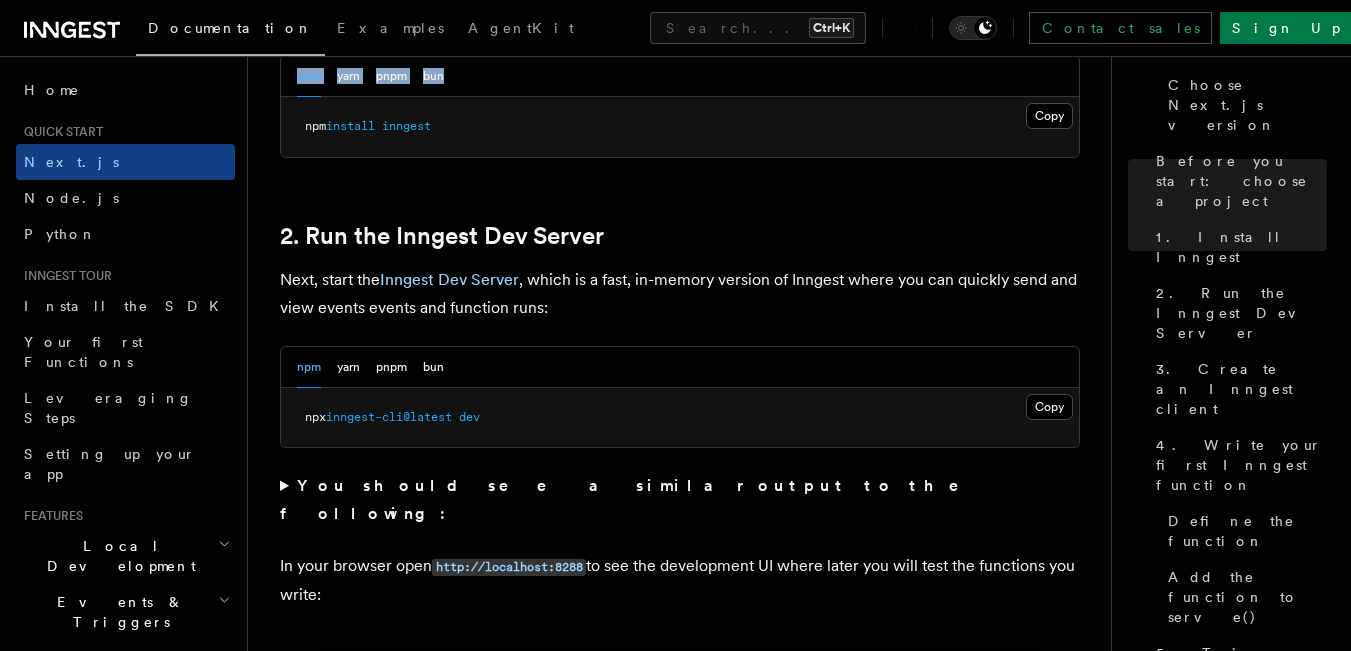 drag, startPoint x: 496, startPoint y: 102, endPoint x: 296, endPoint y: 90, distance: 200.35968 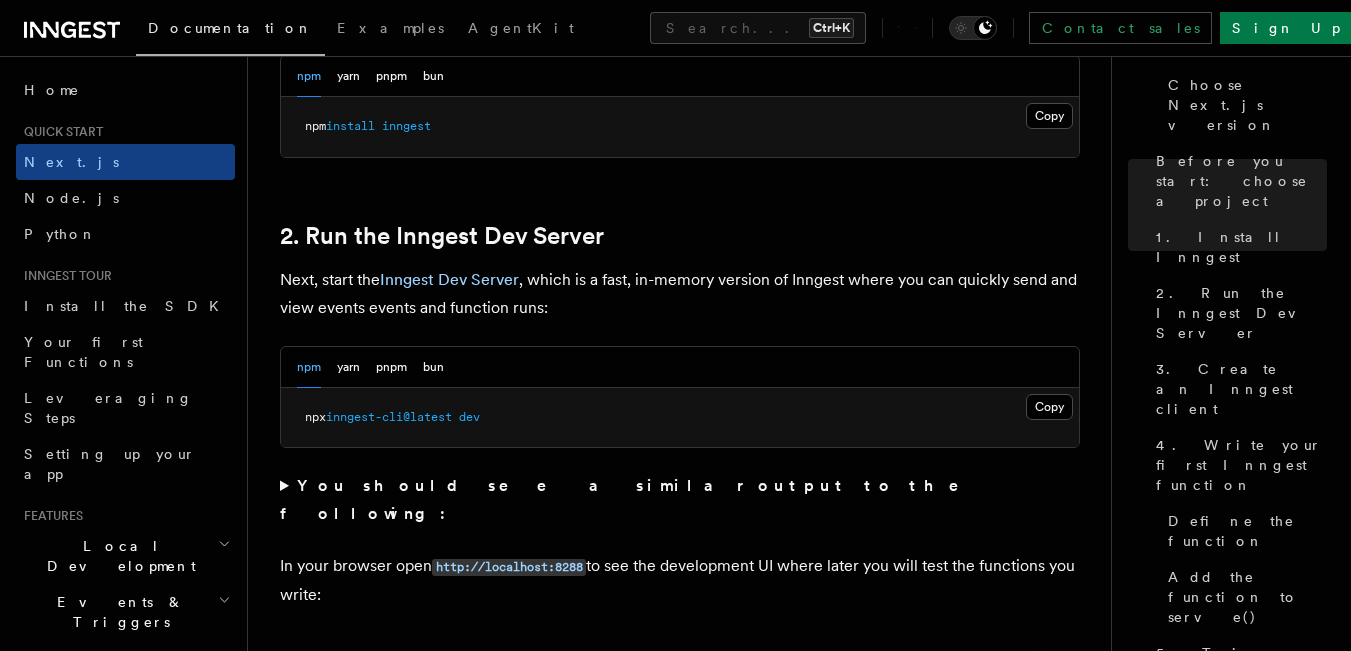 click on "npm  install   inngest" at bounding box center [680, 127] 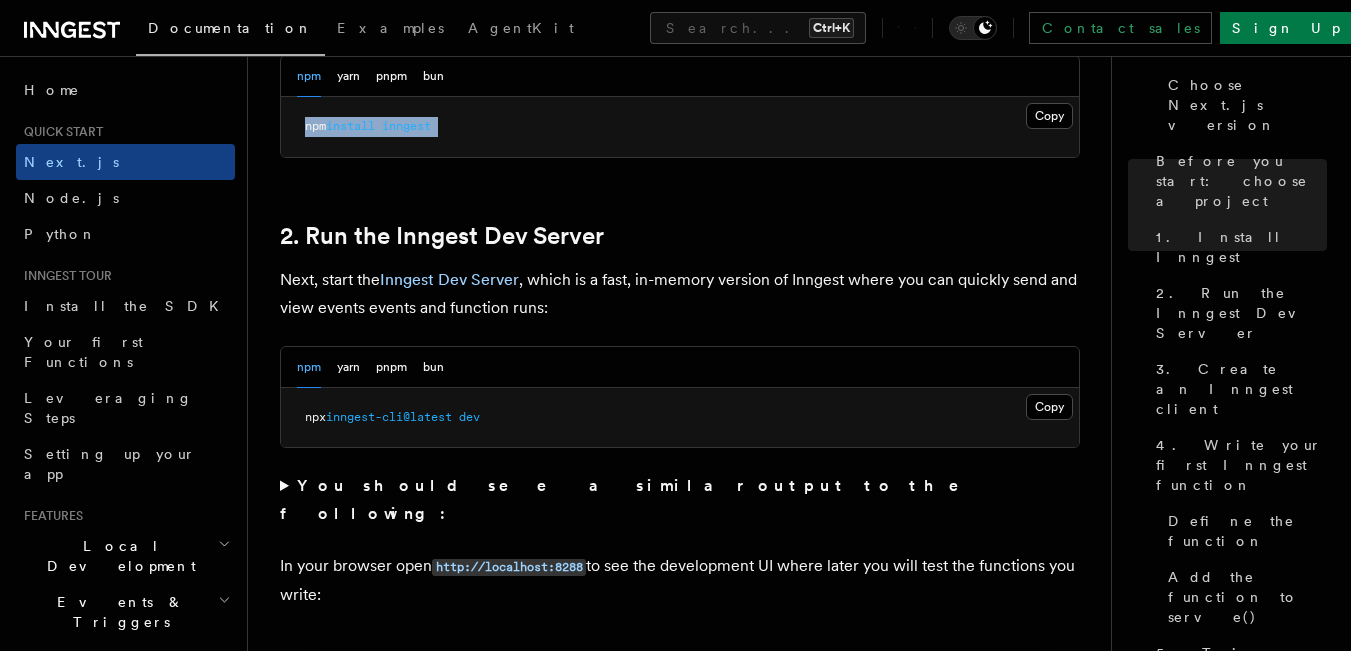 click on "npm  install   inngest" at bounding box center [680, 127] 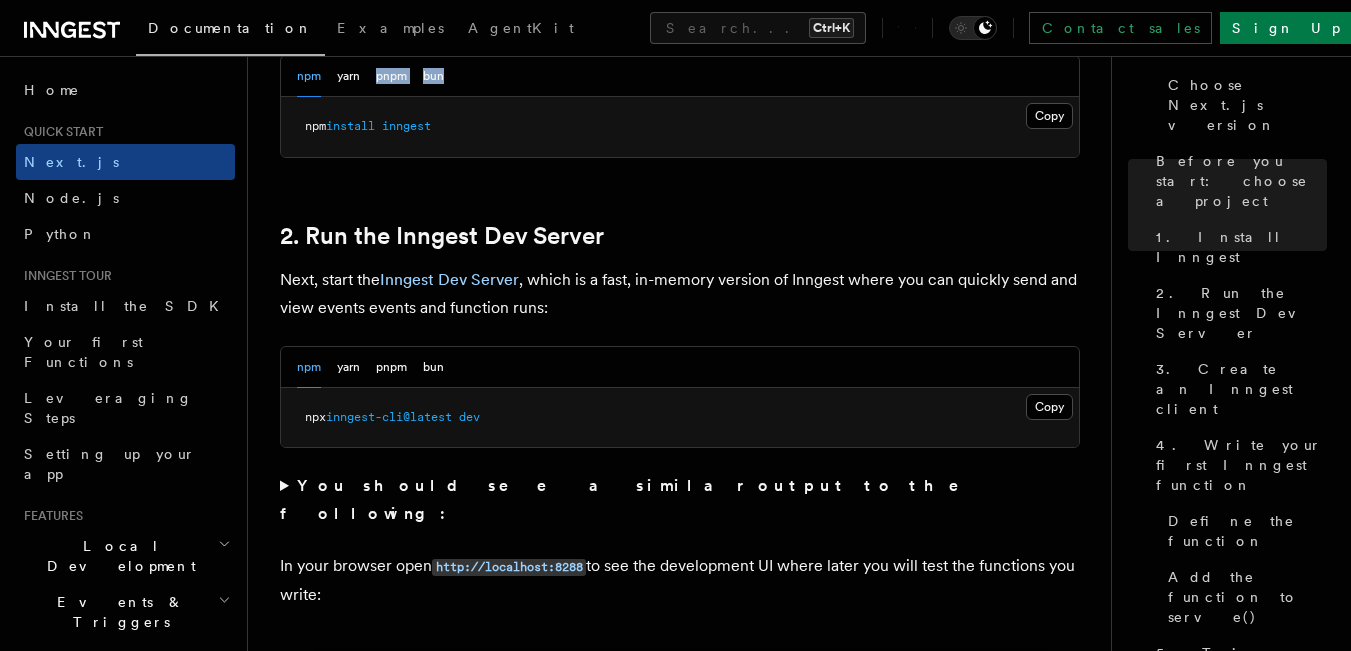 drag, startPoint x: 371, startPoint y: 100, endPoint x: 480, endPoint y: 93, distance: 109.22454 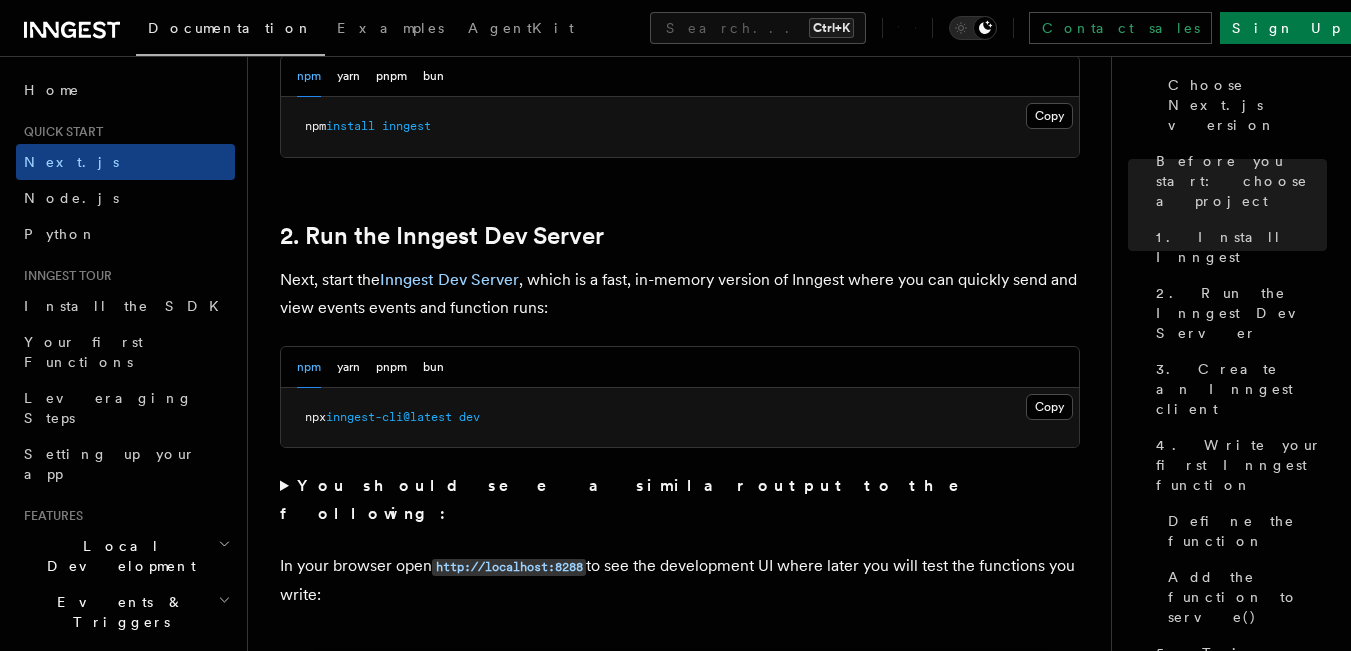 click on "npm  install   inngest" at bounding box center [680, 127] 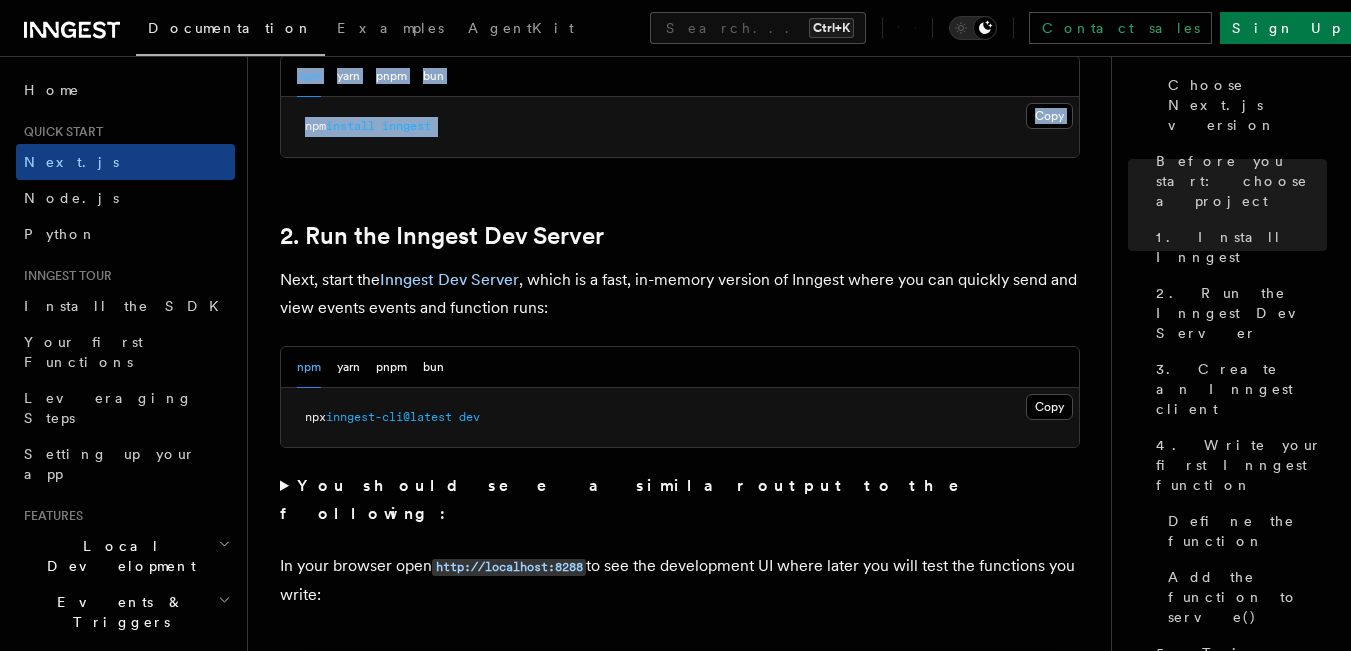 drag, startPoint x: 482, startPoint y: 123, endPoint x: 292, endPoint y: 93, distance: 192.35384 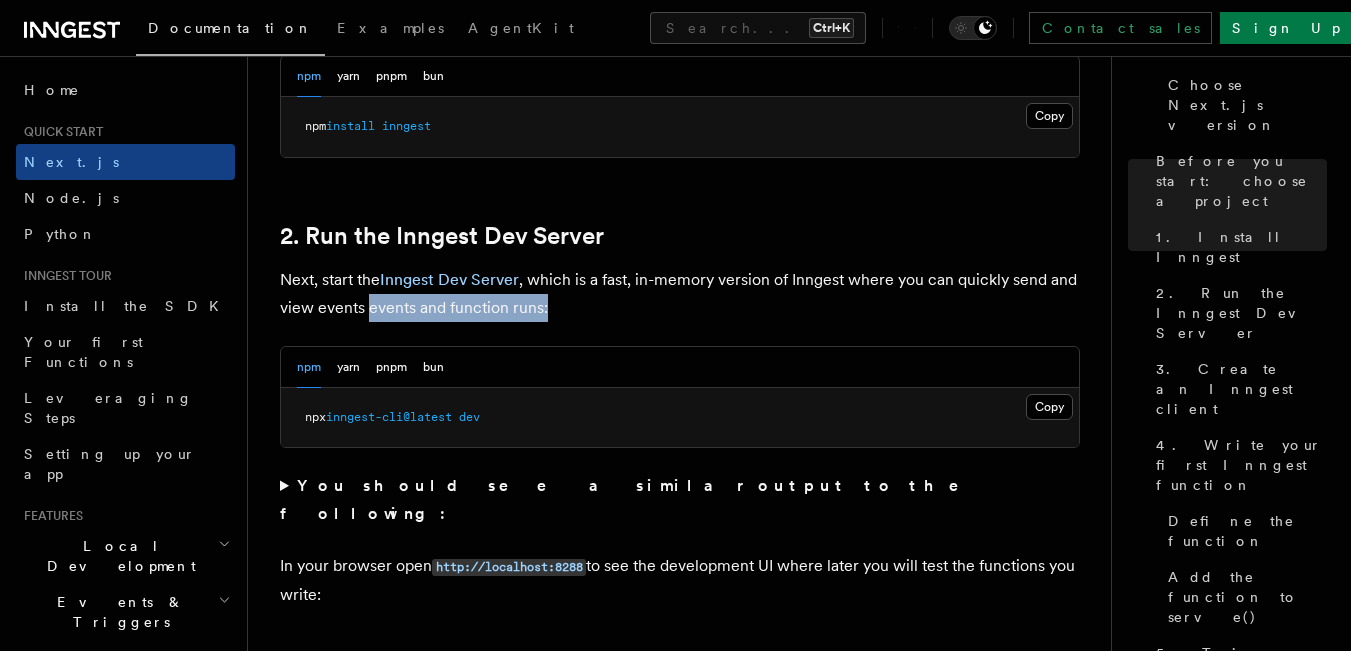 drag, startPoint x: 368, startPoint y: 320, endPoint x: 549, endPoint y: 315, distance: 181.06905 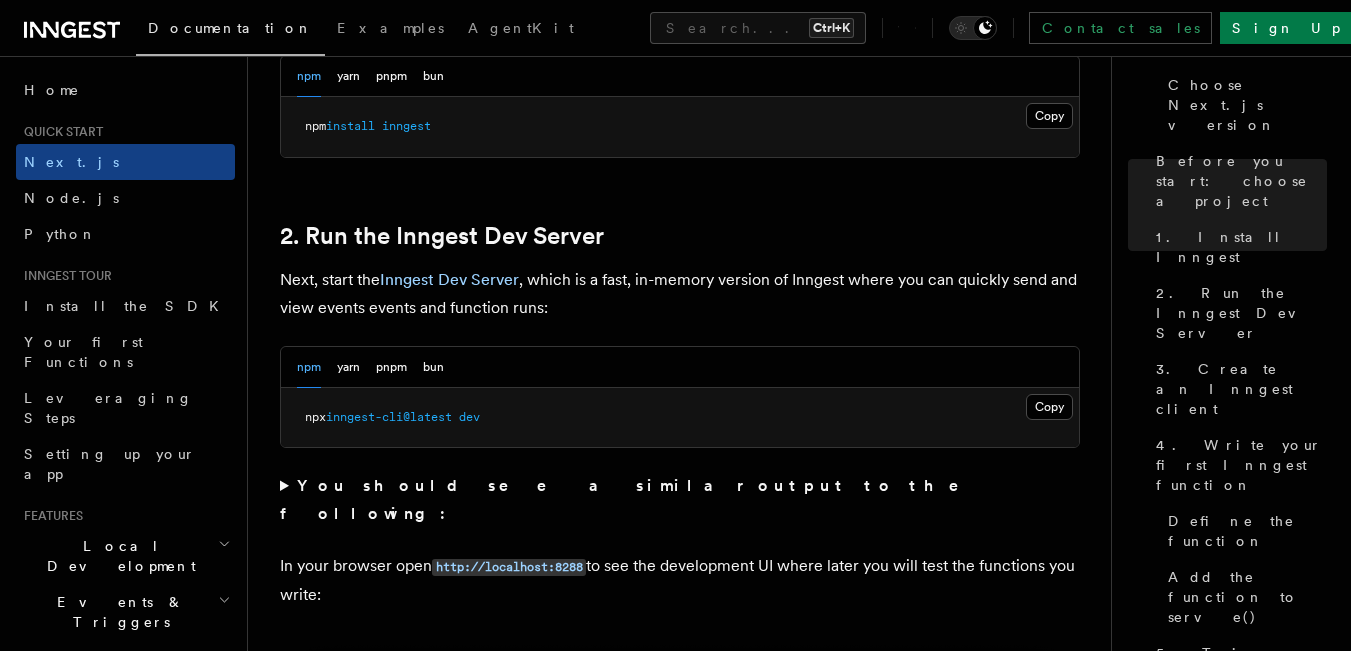 click on "npx  inngest-cli@latest   dev" at bounding box center [680, 418] 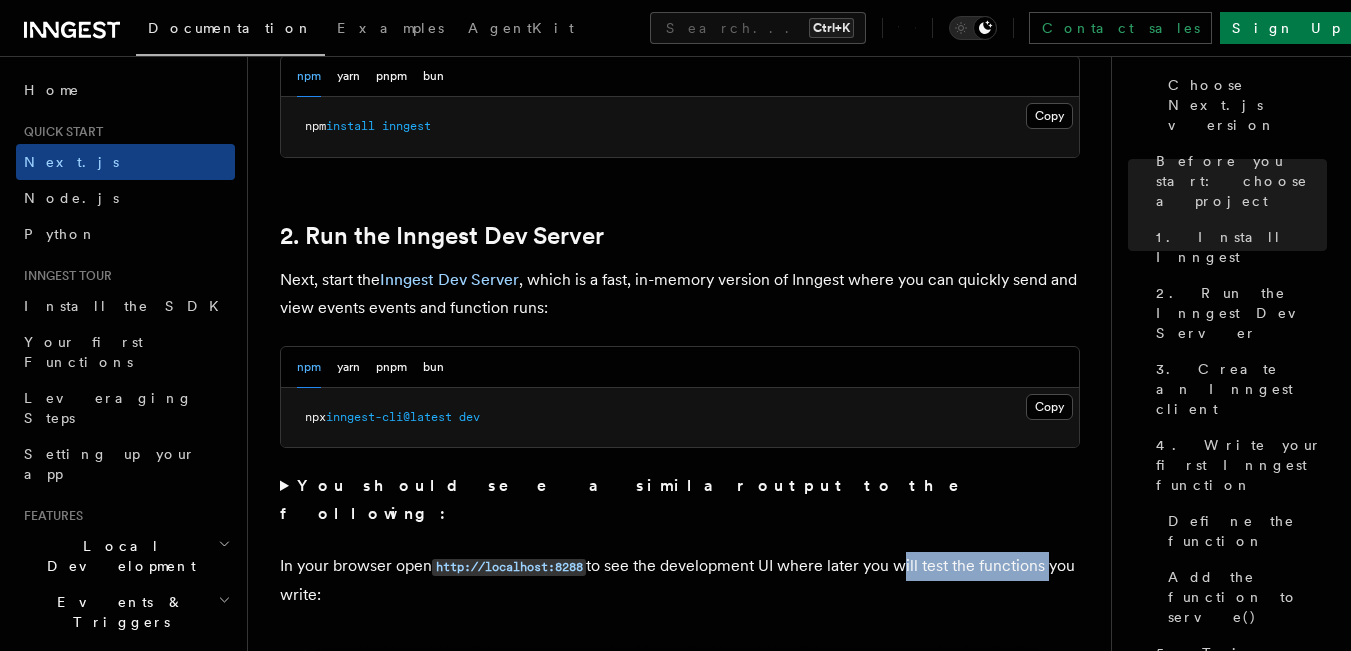 drag, startPoint x: 948, startPoint y: 556, endPoint x: 1071, endPoint y: 559, distance: 123.03658 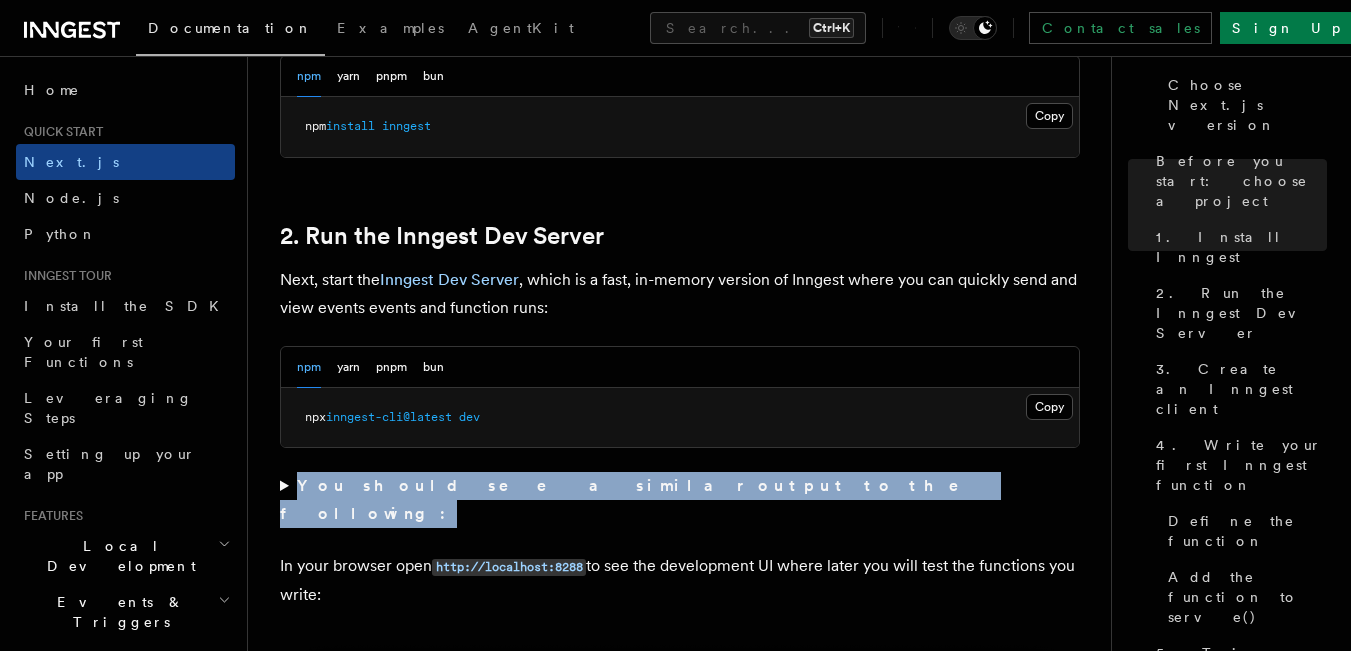 drag, startPoint x: 683, startPoint y: 499, endPoint x: 289, endPoint y: 514, distance: 394.28543 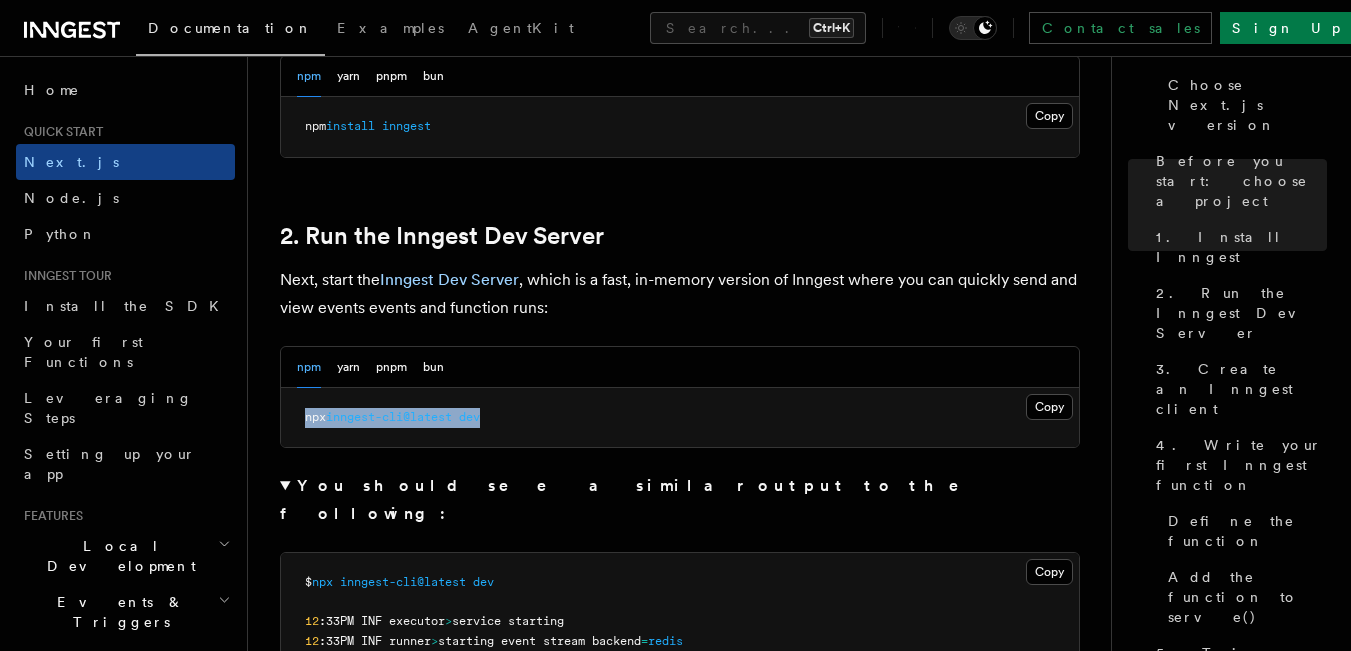 drag, startPoint x: 527, startPoint y: 443, endPoint x: 297, endPoint y: 447, distance: 230.03477 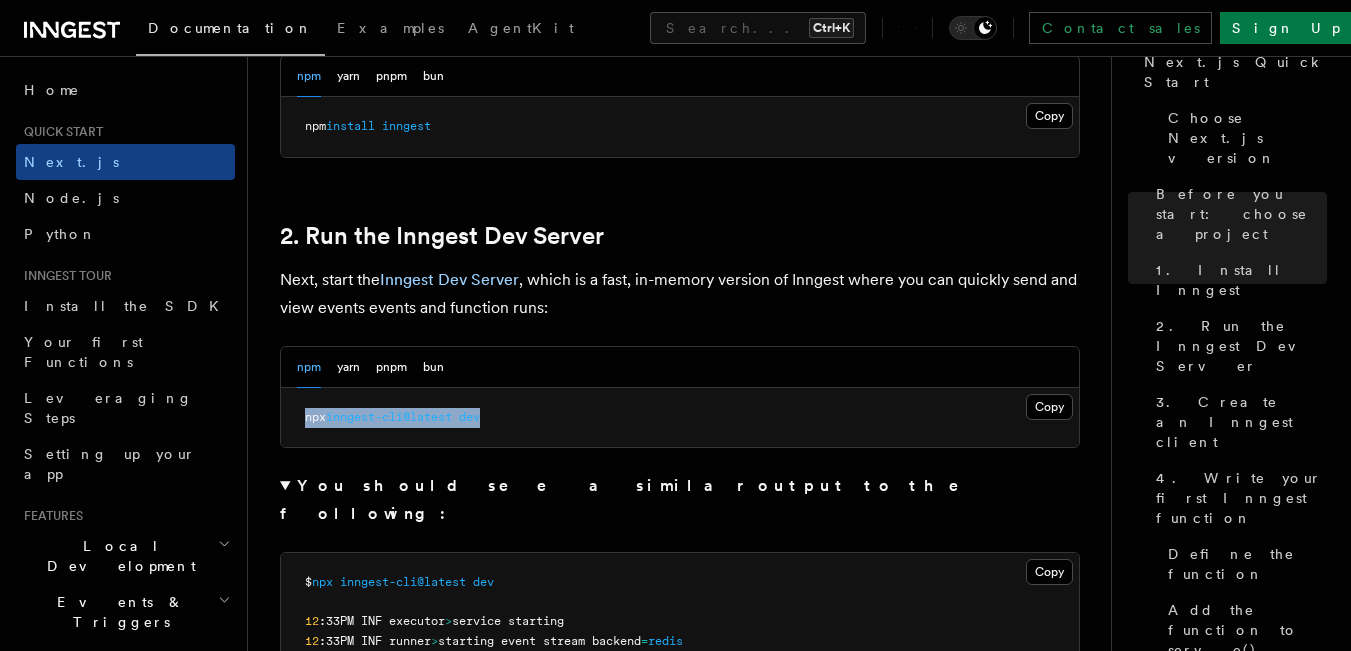 scroll, scrollTop: 0, scrollLeft: 0, axis: both 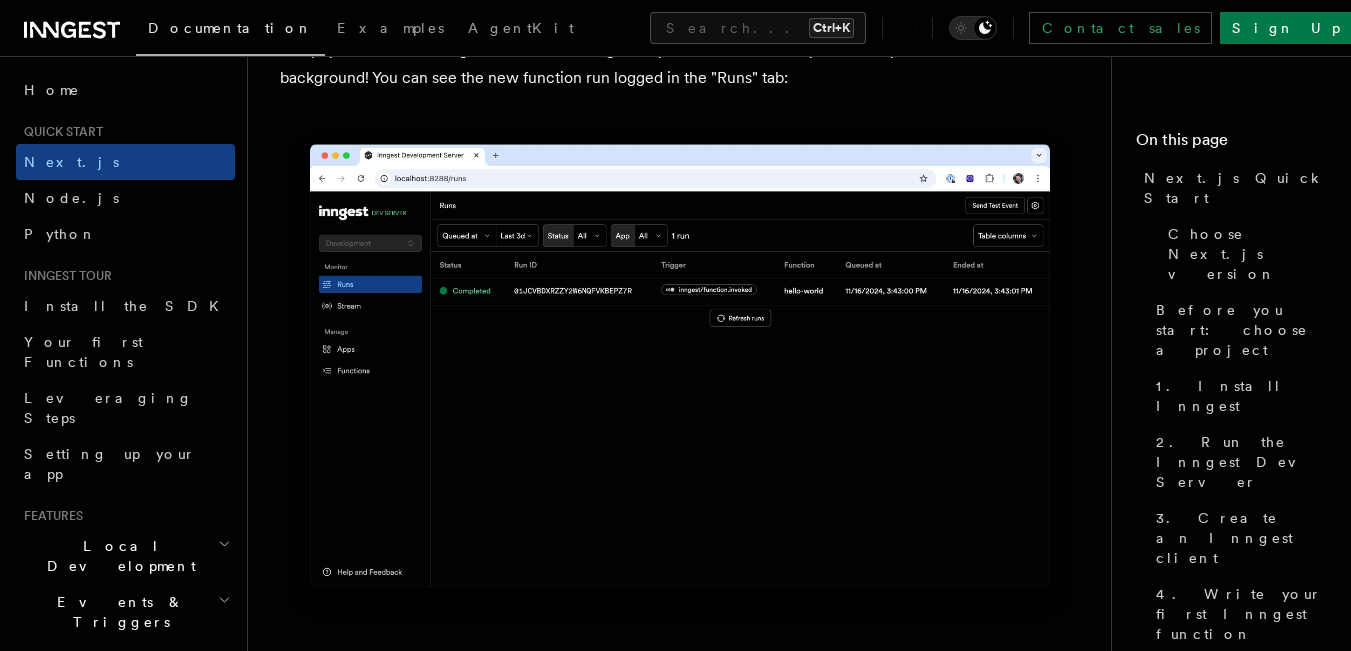 drag, startPoint x: 1311, startPoint y: 568, endPoint x: 1325, endPoint y: 347, distance: 221.443 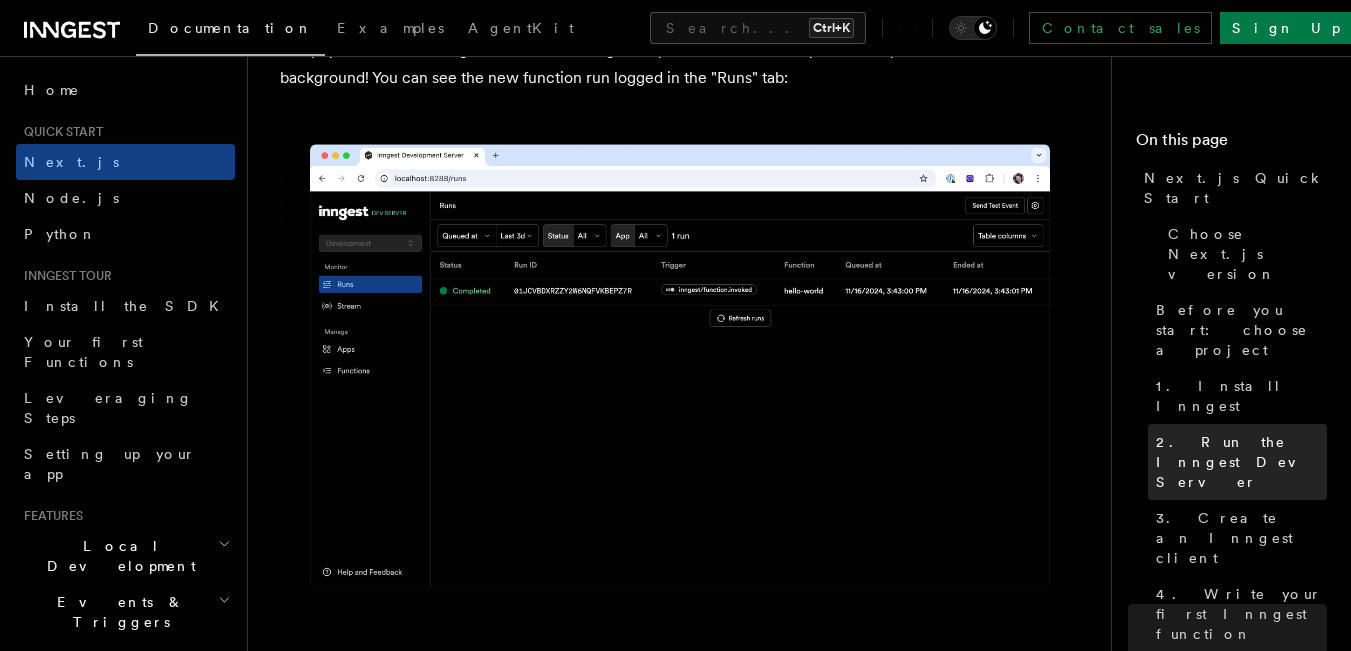 click on "2. Run the Inngest Dev Server" at bounding box center [1237, 462] 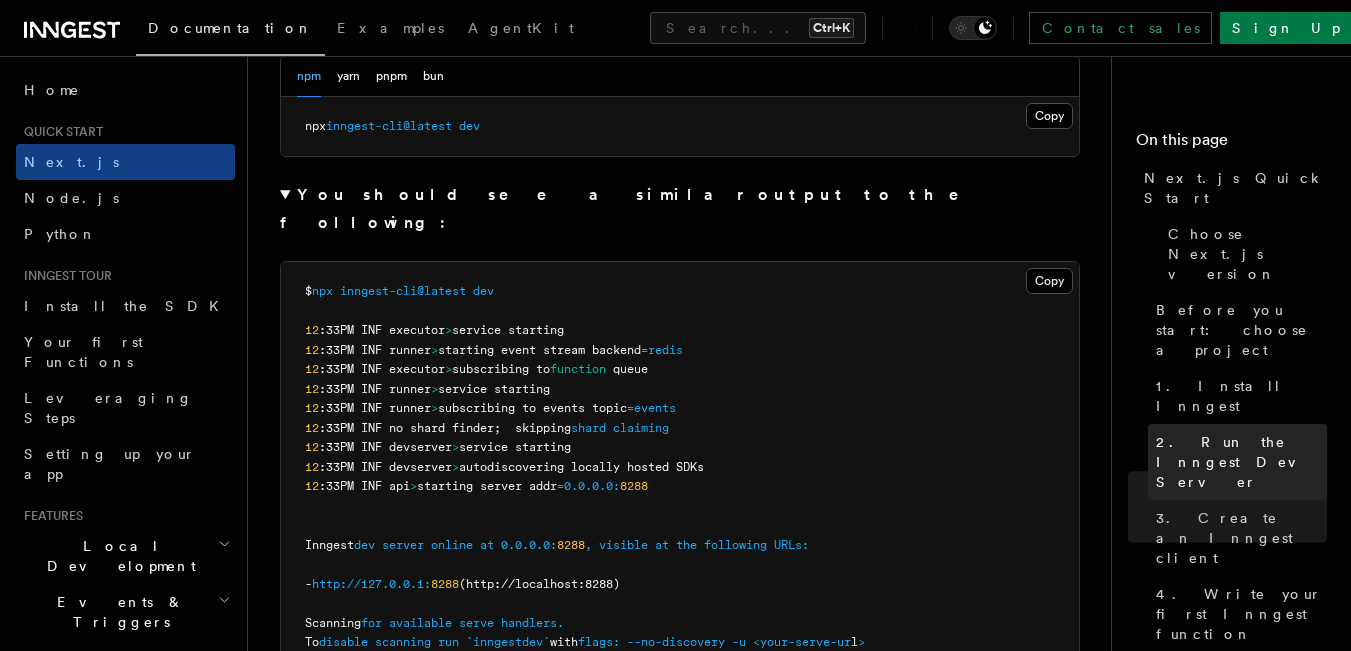 scroll, scrollTop: 1541, scrollLeft: 0, axis: vertical 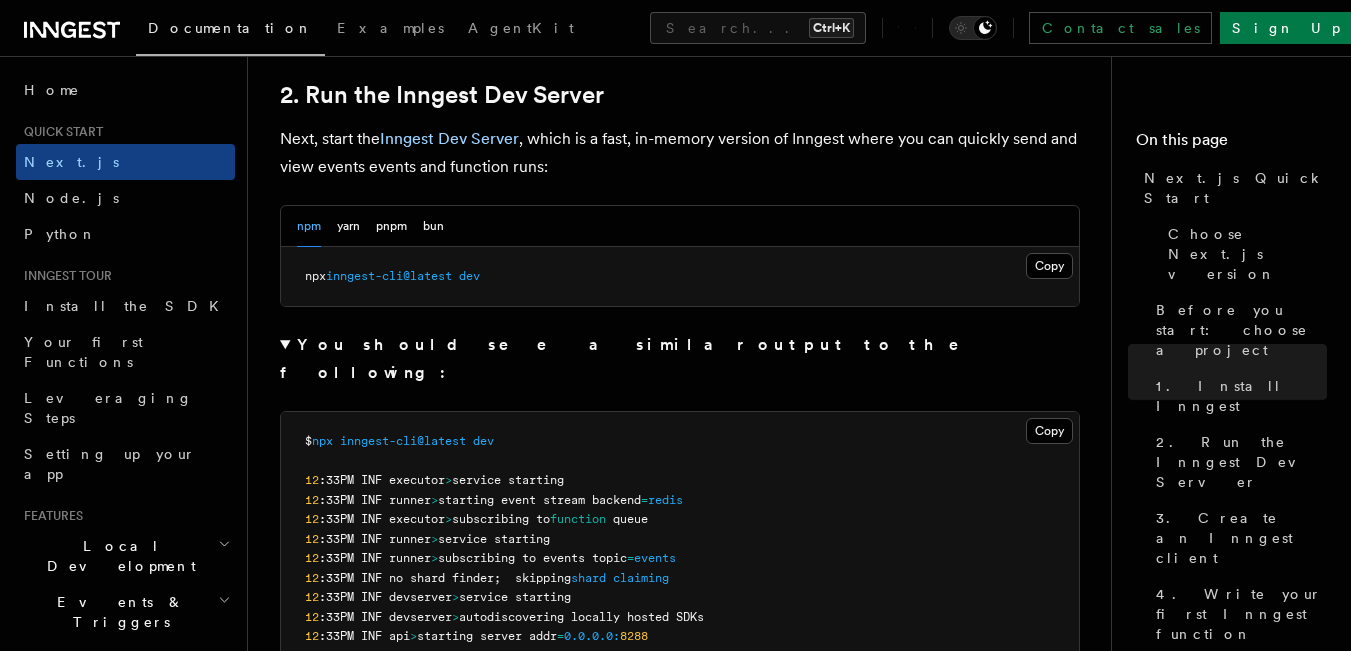 click on "Define the function" at bounding box center [1243, 680] 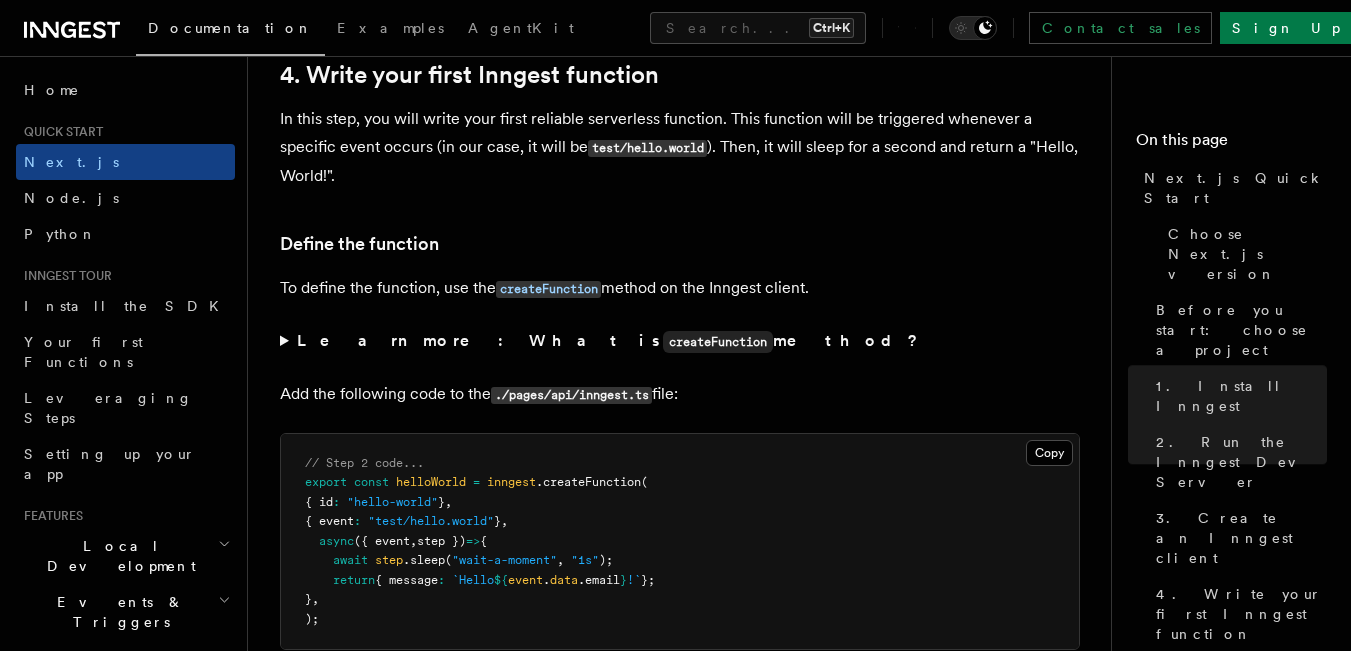 scroll, scrollTop: 3683, scrollLeft: 0, axis: vertical 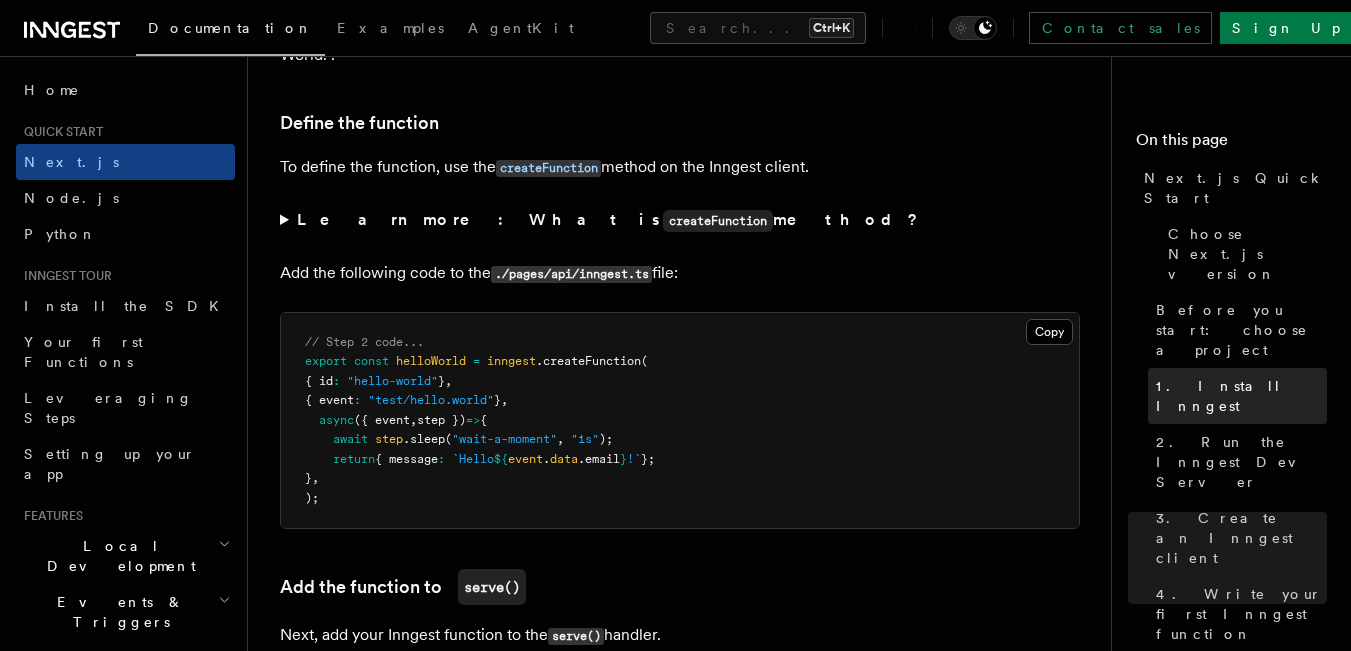 click on "1. Install Inngest" at bounding box center [1237, 396] 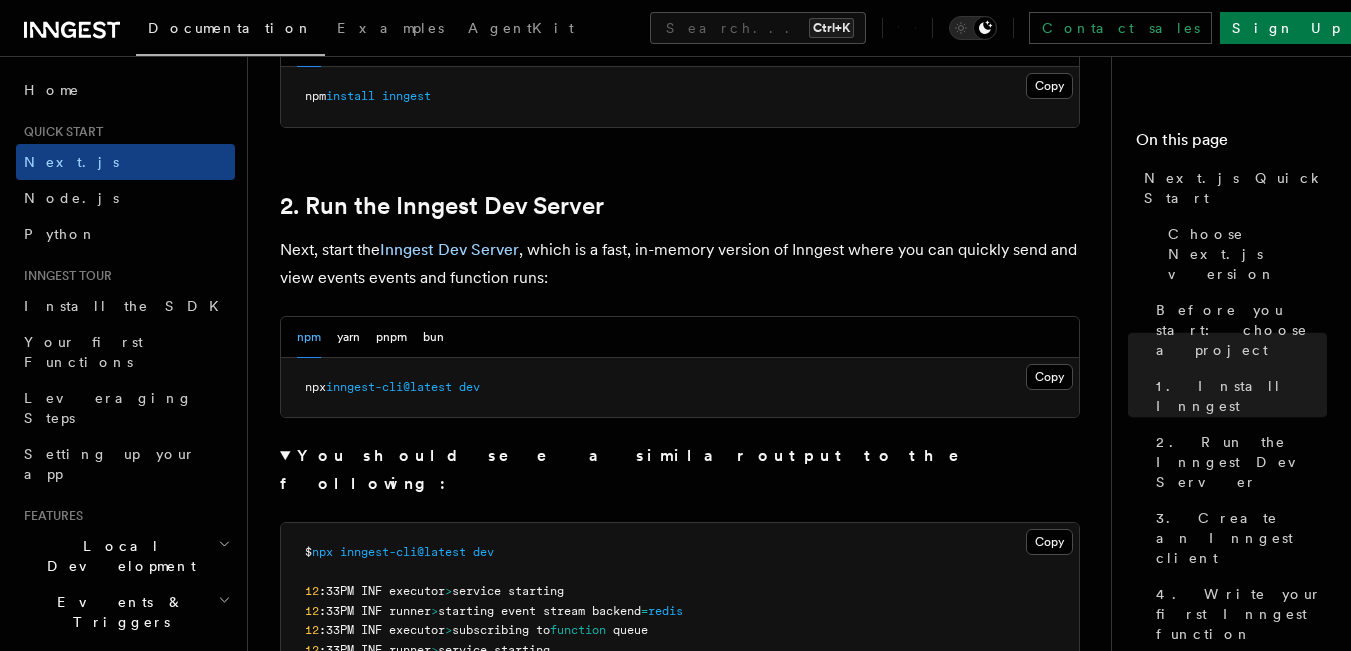 scroll, scrollTop: 1250, scrollLeft: 0, axis: vertical 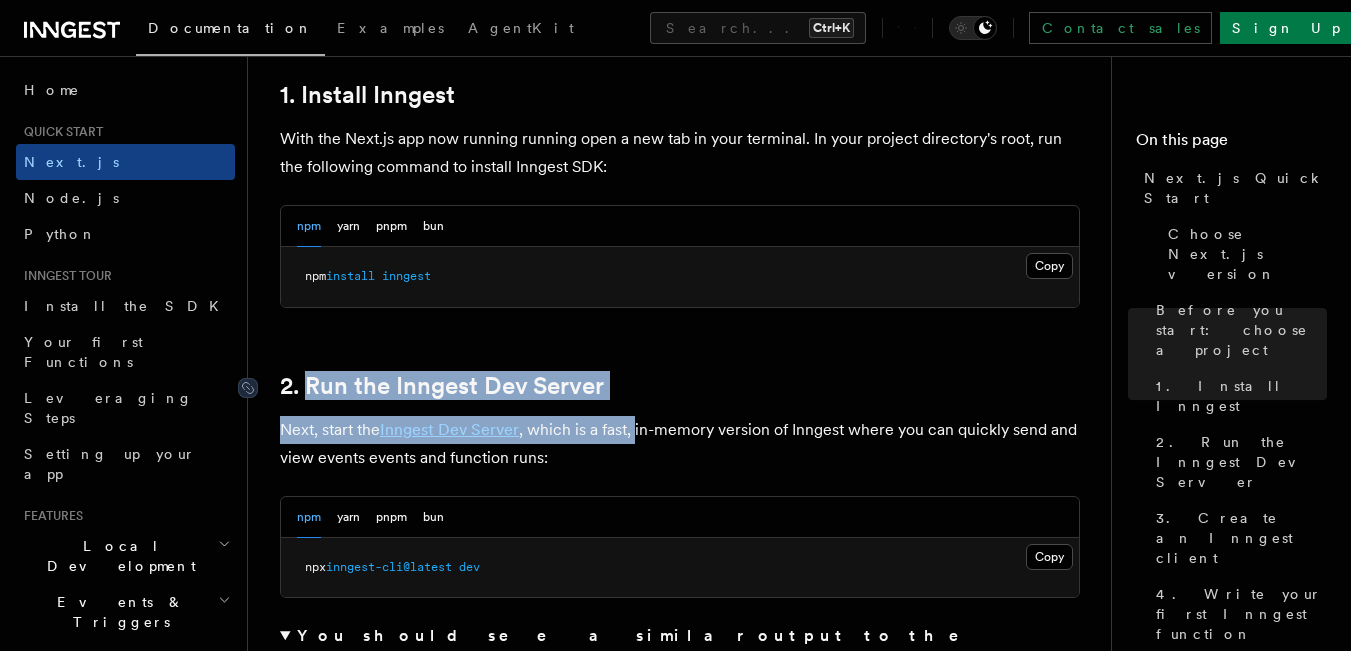 drag, startPoint x: 568, startPoint y: 417, endPoint x: 308, endPoint y: 413, distance: 260.03076 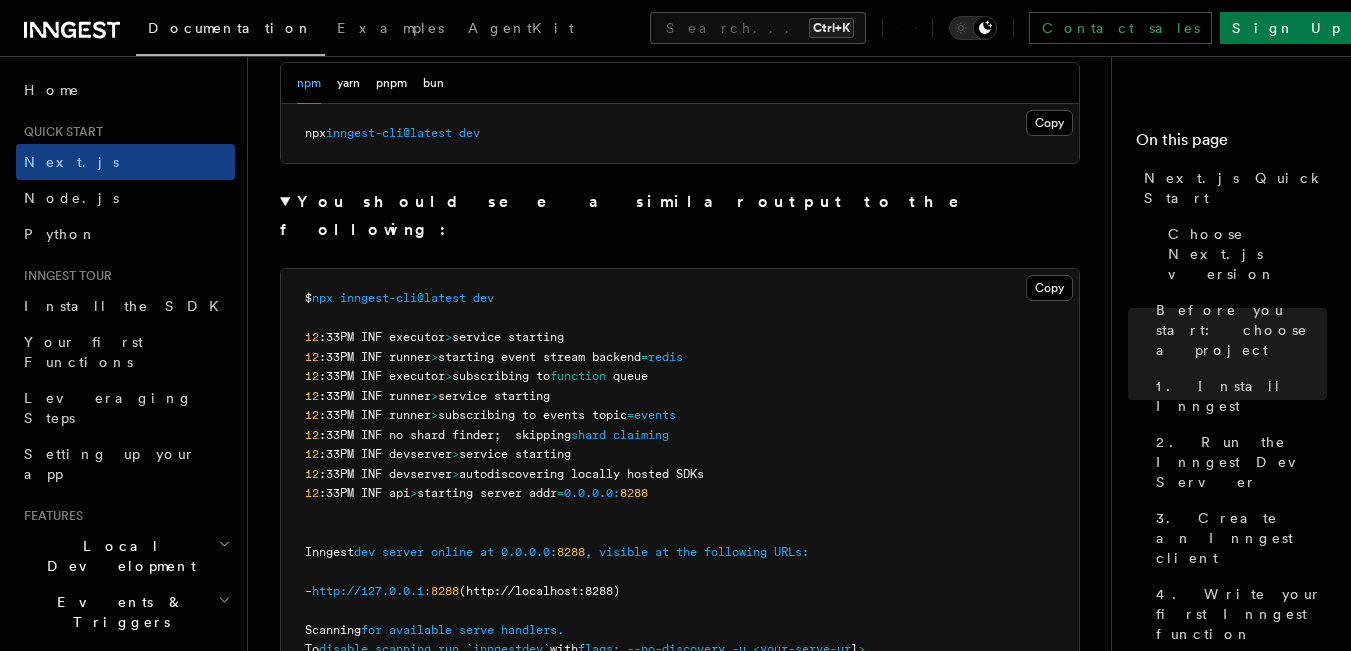 scroll, scrollTop: 1717, scrollLeft: 0, axis: vertical 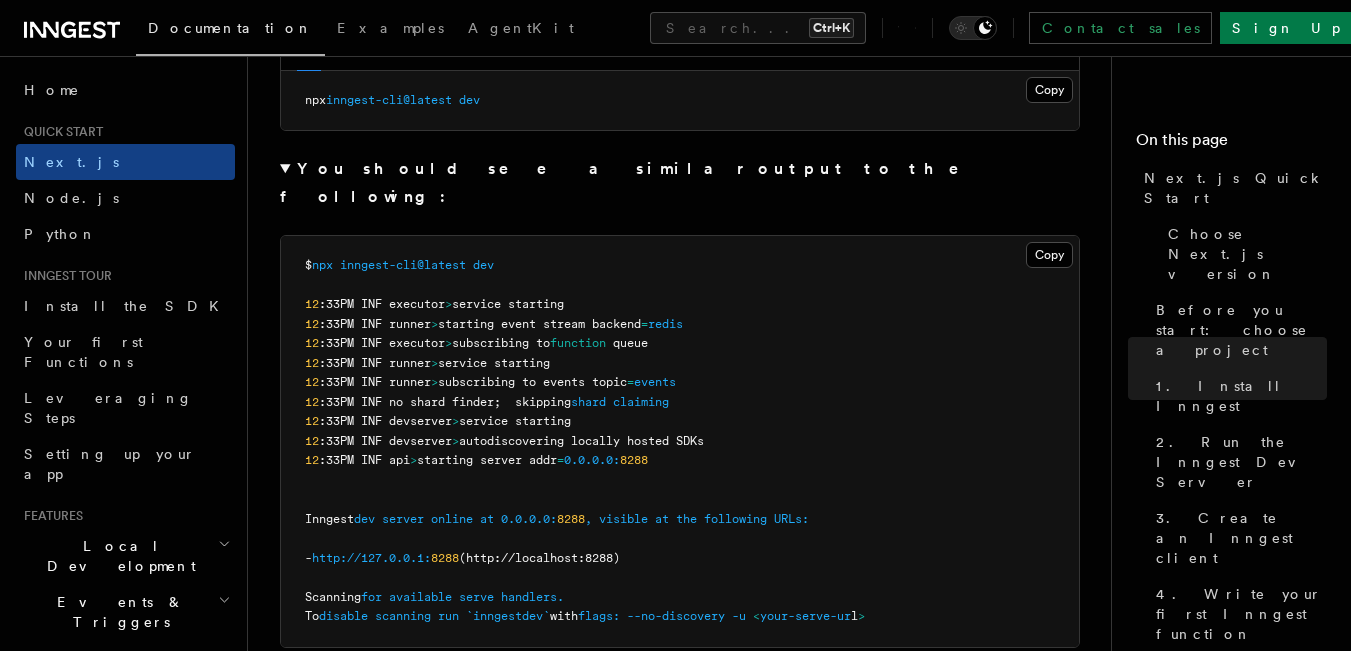 click on "$  npx   inngest-cli@latest   dev
12 :33PM INF executor  >  service starting
12 :33PM INF runner  >  starting event stream backend = redis
12 :33PM INF executor  >  subscribing to  function   queue
12 :33PM INF runner  >  service starting
12 :33PM INF runner  >  subscribing to events topic = events
12 :33PM INF no shard finder;  skipping  shard   claiming
12 :33PM INF devserver  >  service starting
12 :33PM INF devserver  >  autodiscovering locally hosted SDKs
12 :33PM INF api  >  starting server addr = 0.0.0.0:[PORT]
Inngest  dev   server   online   at   0.0.0.0:[PORT],   visible   at   the   following   URLs:
-  http://127.0.0.1: [PORT]  (http://localhost:[PORT])
Scanning  for   available   serve   handlers.
To  disable   scanning   run   `inngest  dev `  with  flags:   --no-discovery   -u   < your-serve-ur l >" at bounding box center [680, 441] 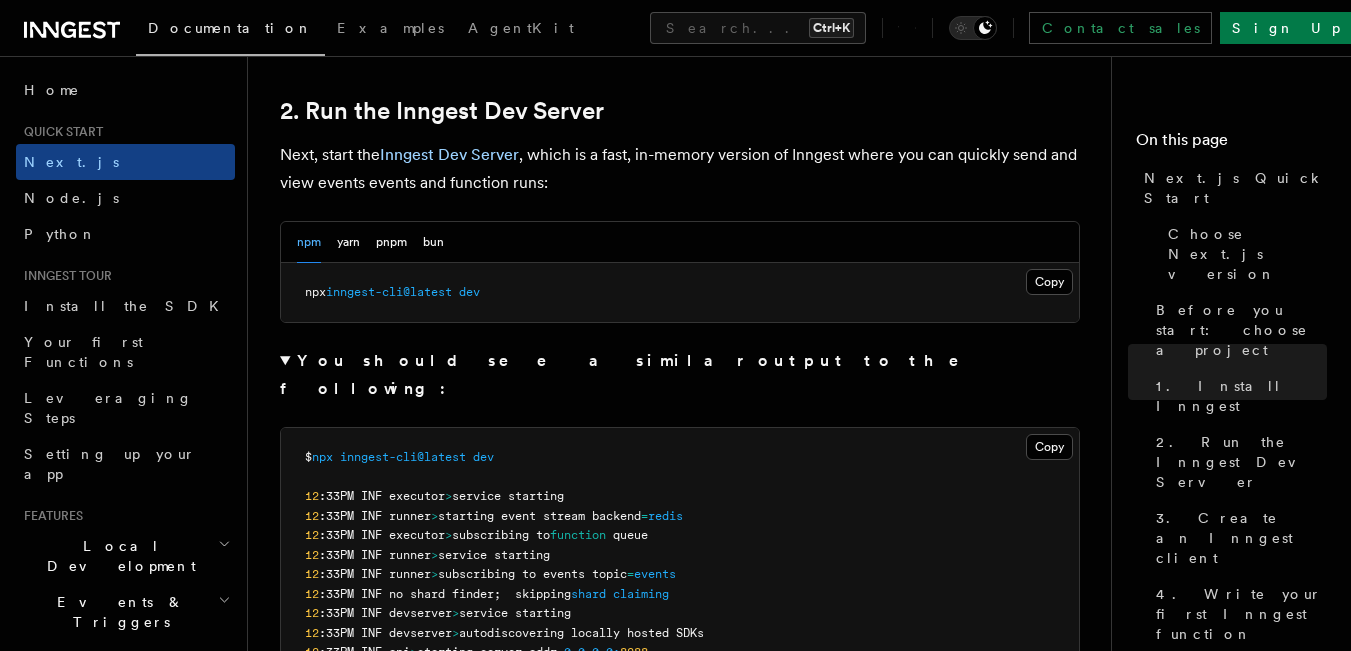 scroll, scrollTop: 1483, scrollLeft: 0, axis: vertical 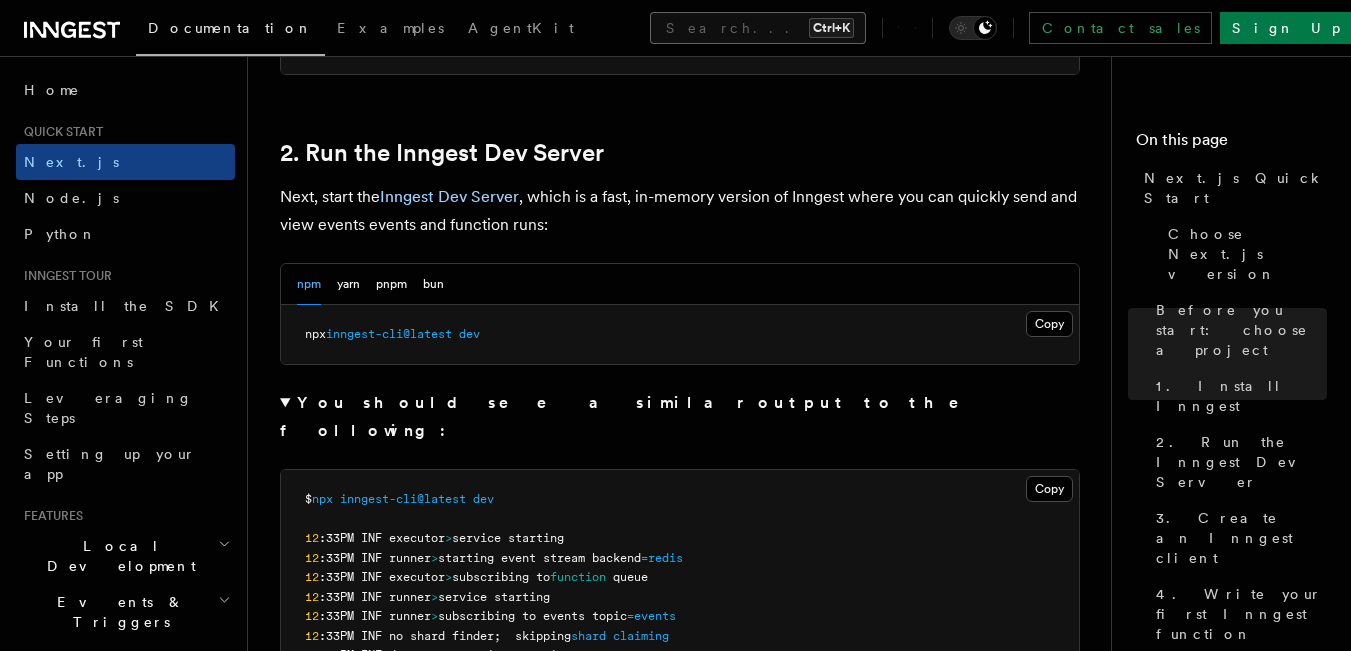 click on "Search... Ctrl+K" at bounding box center (758, 28) 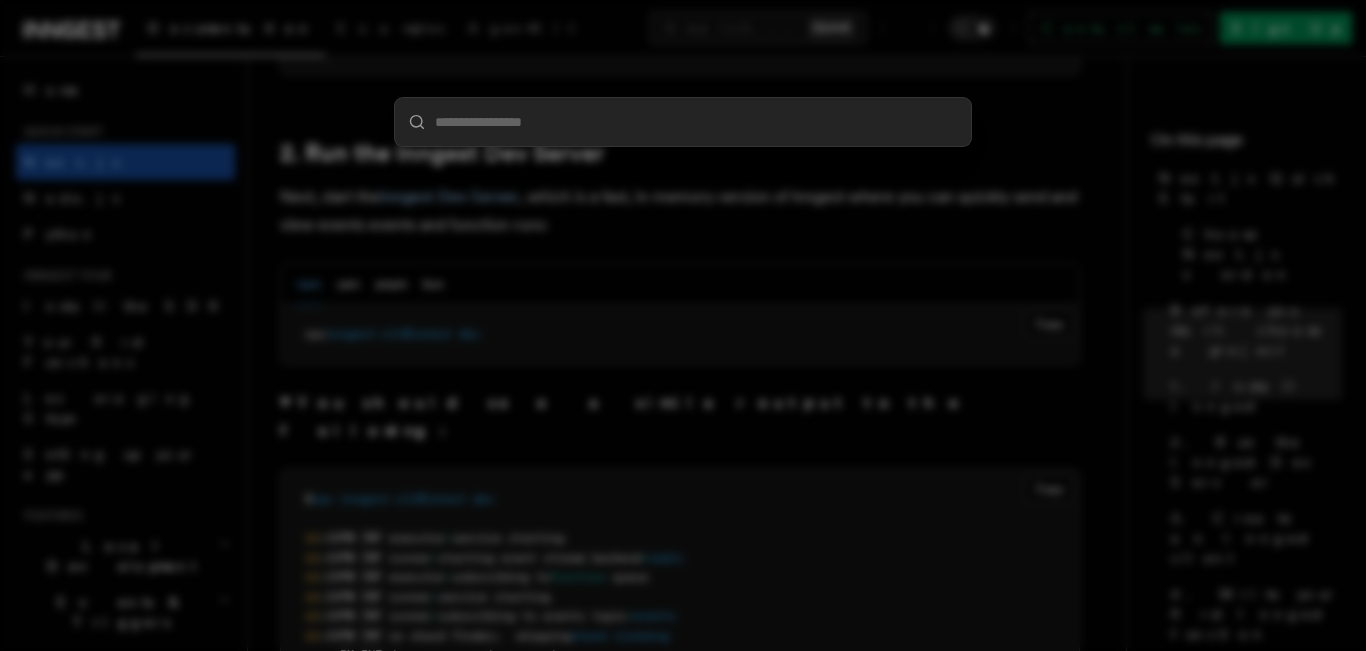click at bounding box center (683, 325) 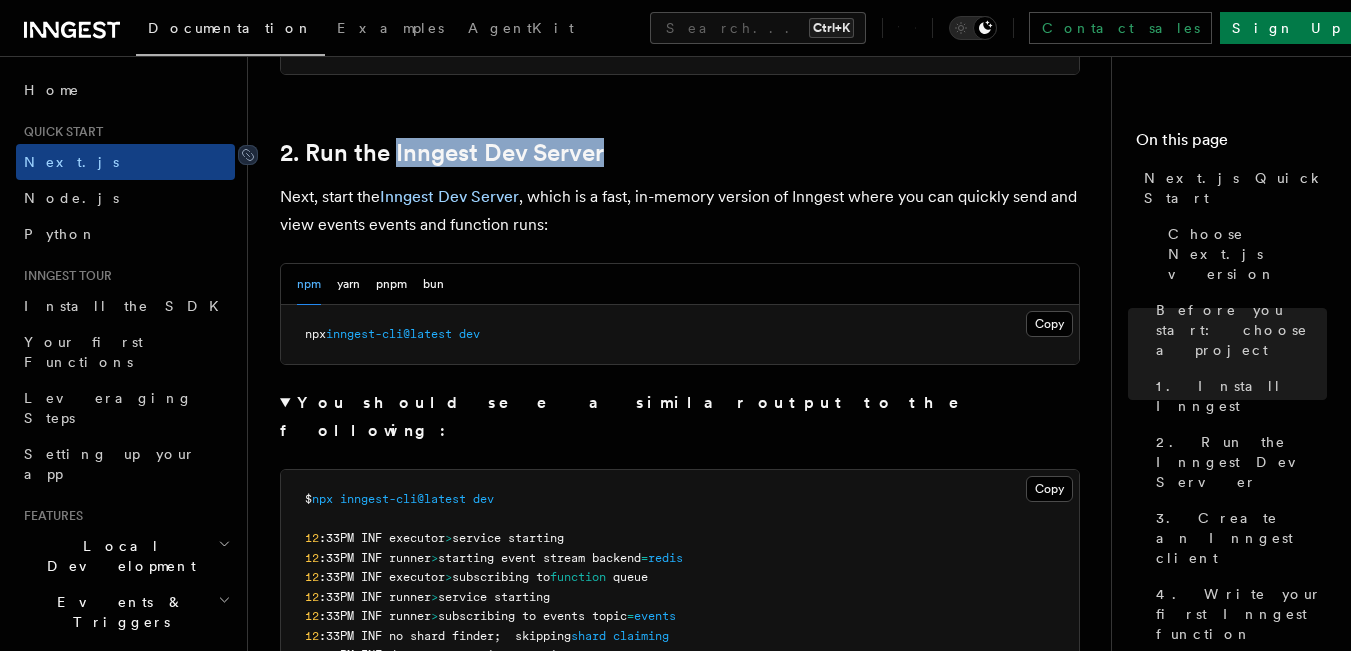 drag, startPoint x: 632, startPoint y: 166, endPoint x: 394, endPoint y: 179, distance: 238.35478 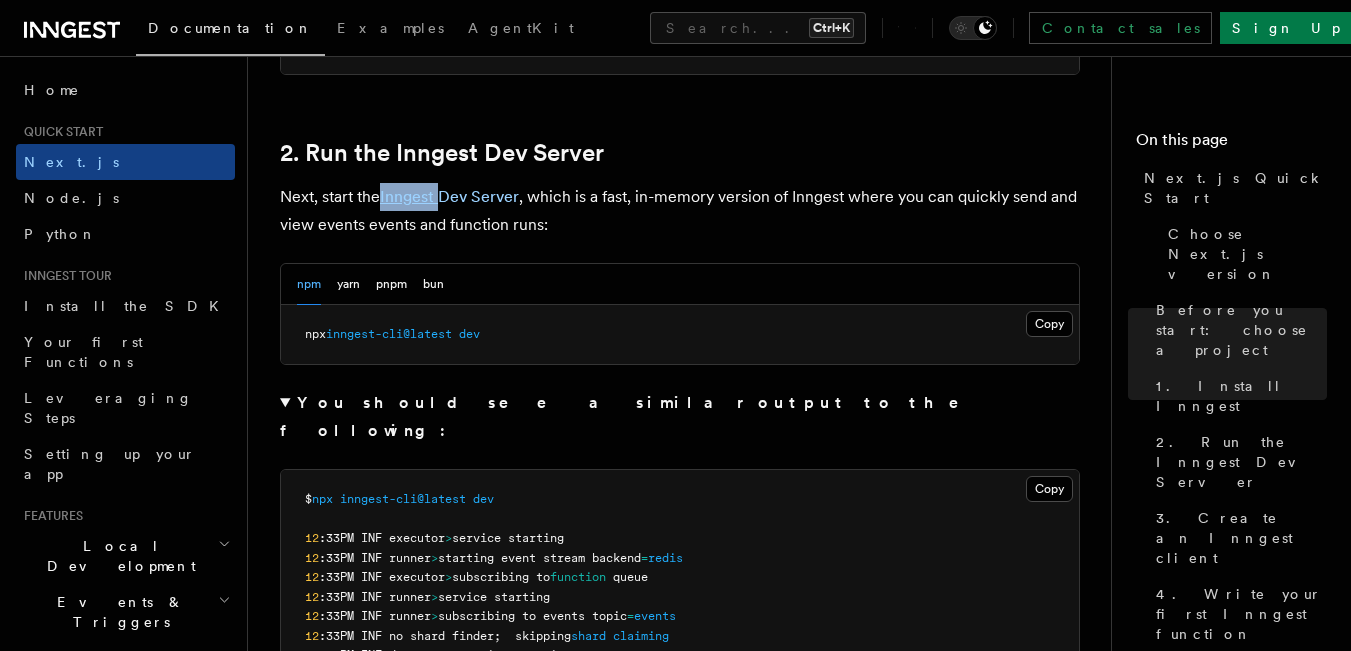 drag, startPoint x: 380, startPoint y: 200, endPoint x: 443, endPoint y: 200, distance: 63 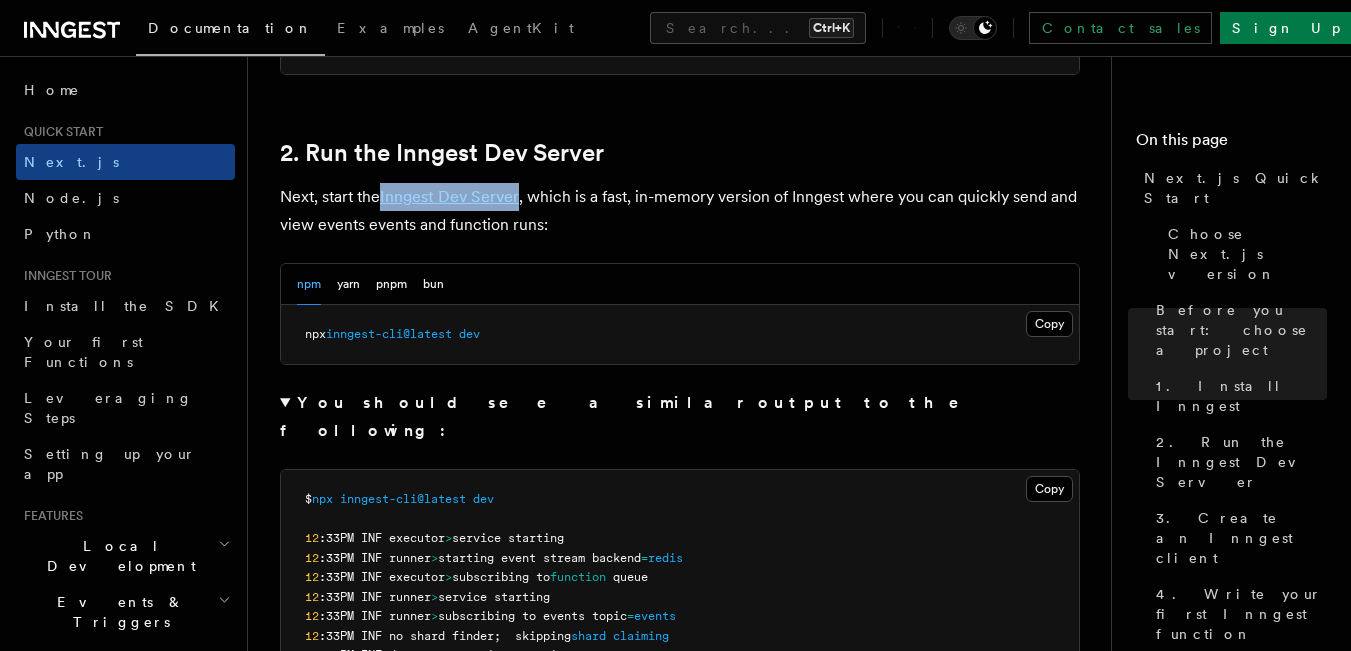 drag, startPoint x: 383, startPoint y: 199, endPoint x: 521, endPoint y: 205, distance: 138.13037 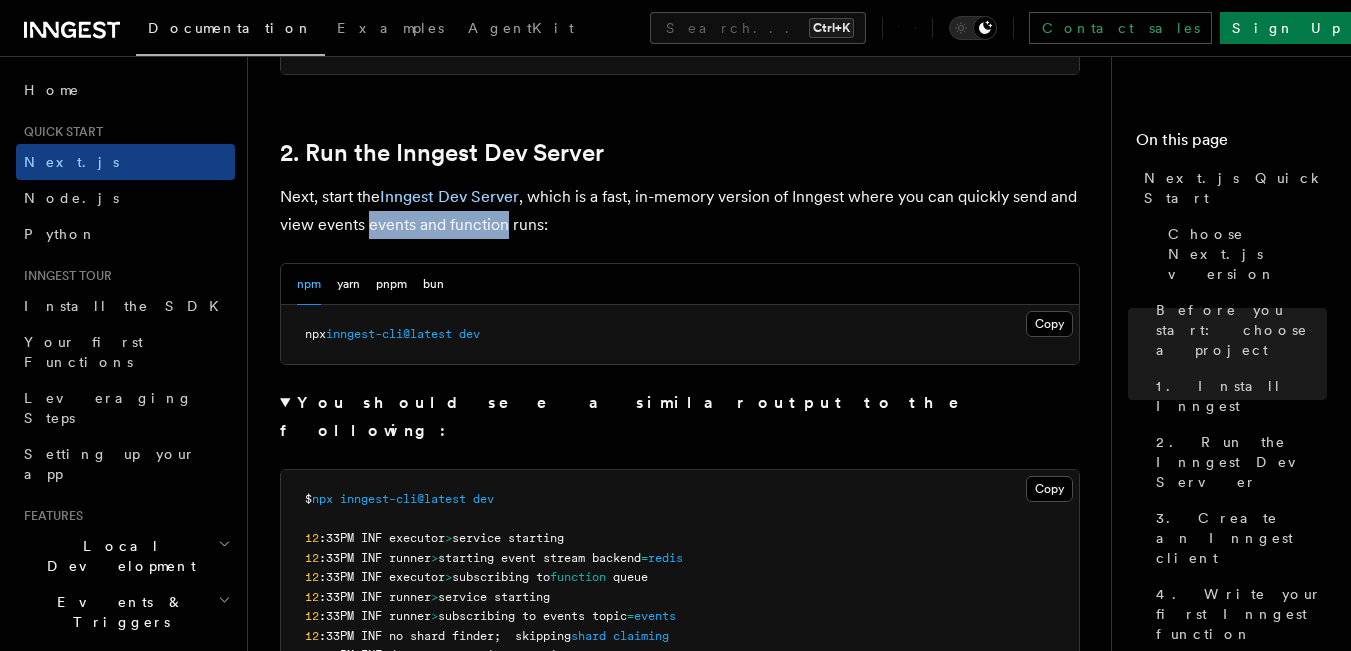 drag, startPoint x: 367, startPoint y: 237, endPoint x: 508, endPoint y: 238, distance: 141.00354 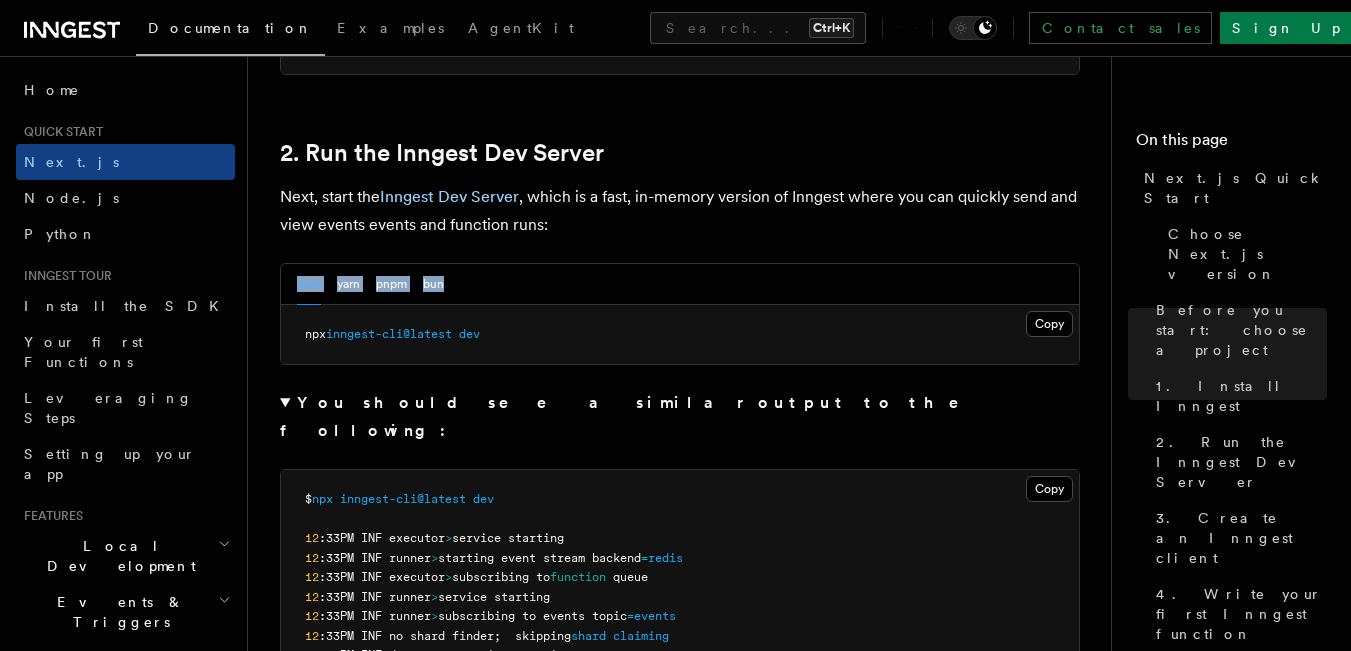 drag, startPoint x: 452, startPoint y: 295, endPoint x: 288, endPoint y: 307, distance: 164.43843 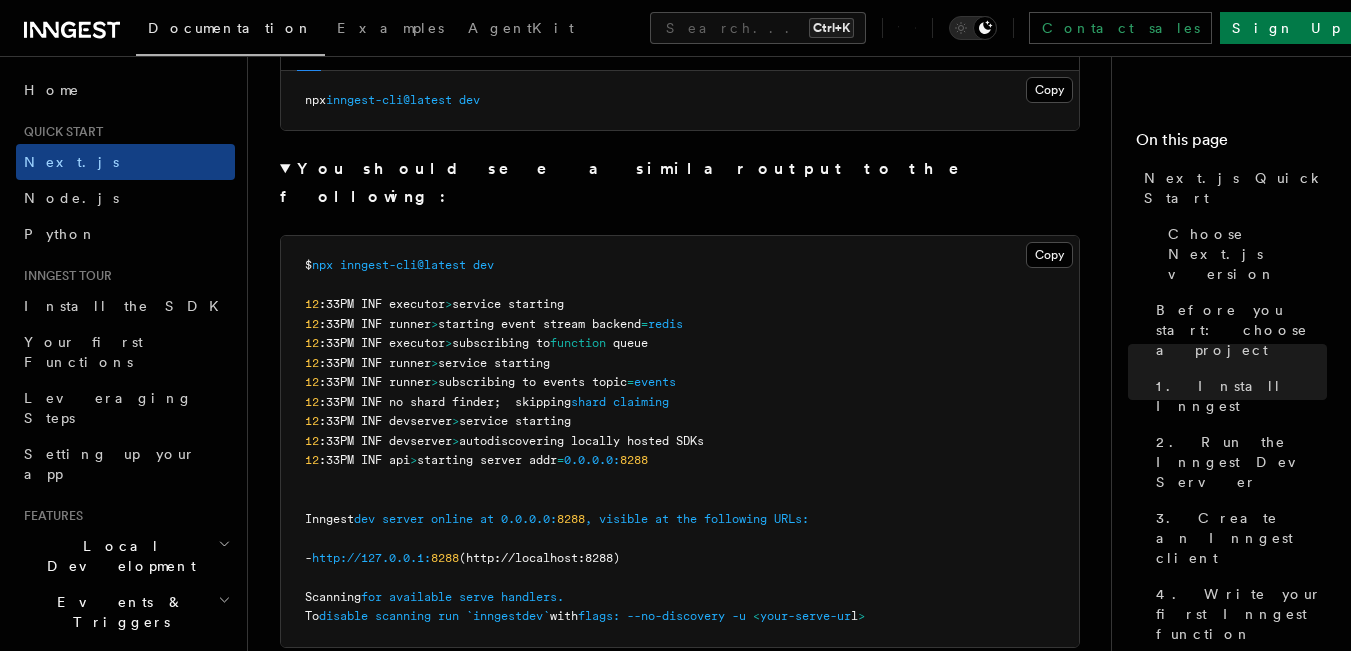 scroll, scrollTop: 1950, scrollLeft: 0, axis: vertical 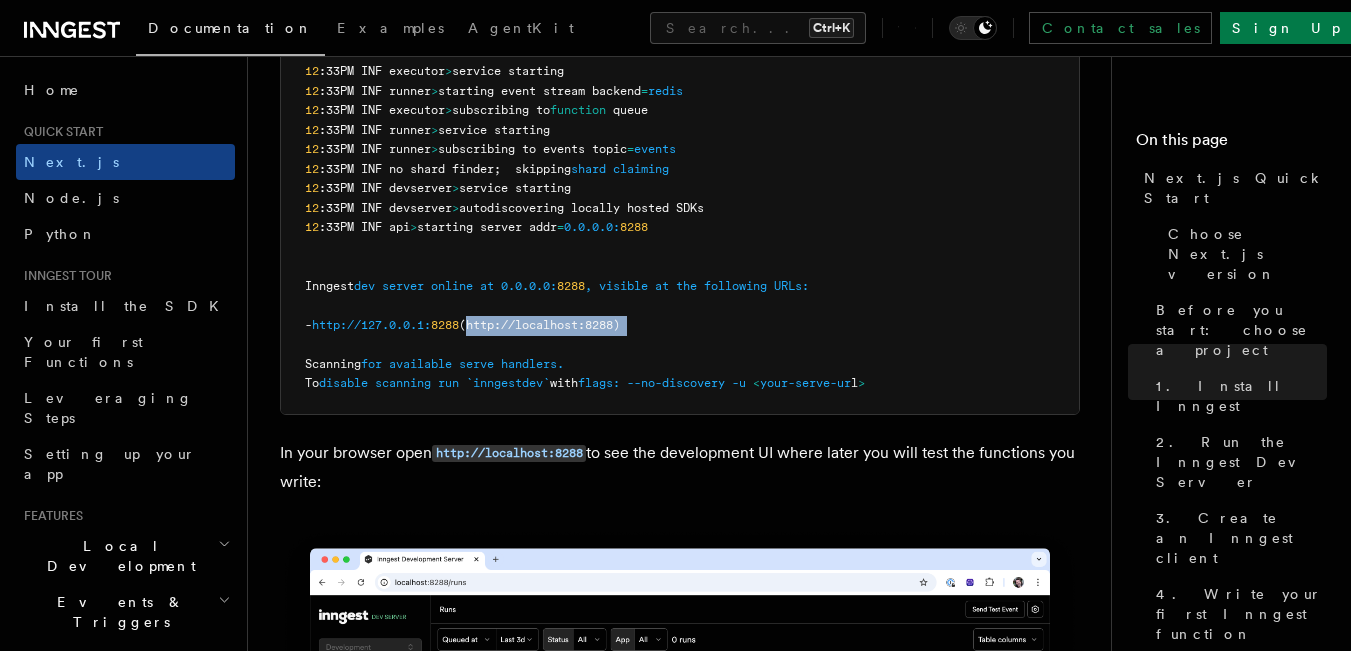 drag, startPoint x: 546, startPoint y: 319, endPoint x: 737, endPoint y: 323, distance: 191.04189 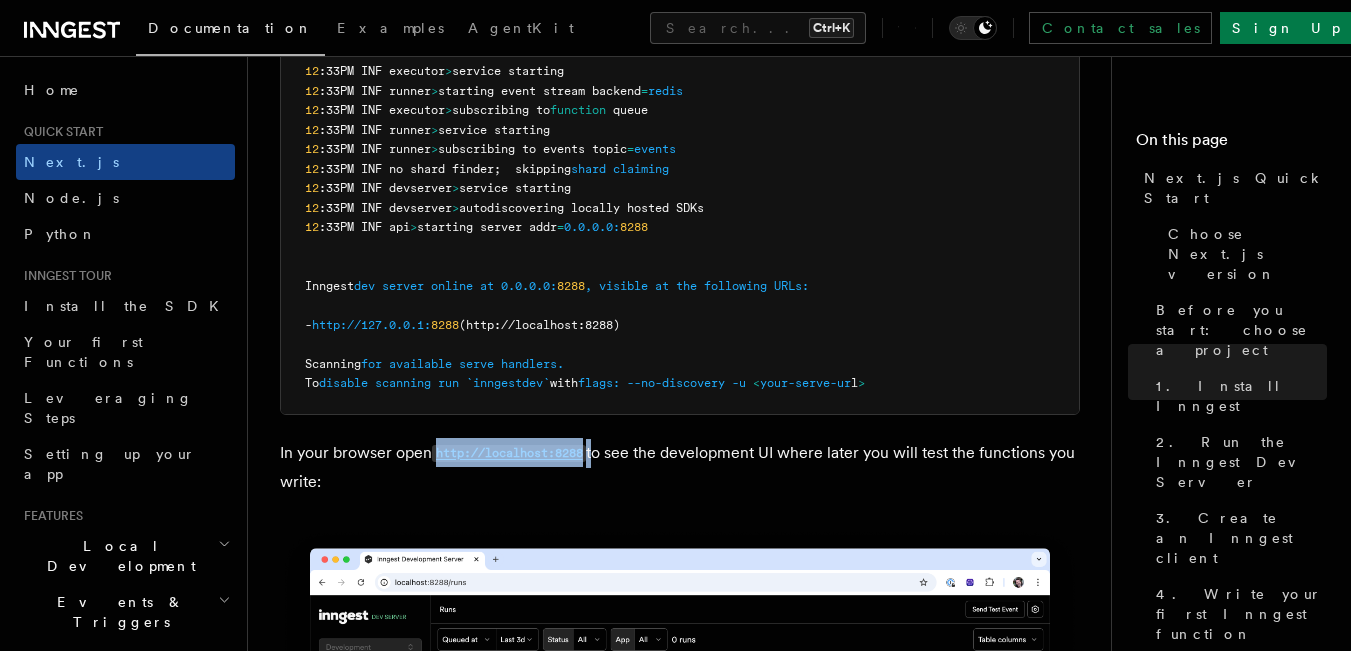 drag, startPoint x: 431, startPoint y: 442, endPoint x: 595, endPoint y: 449, distance: 164.14932 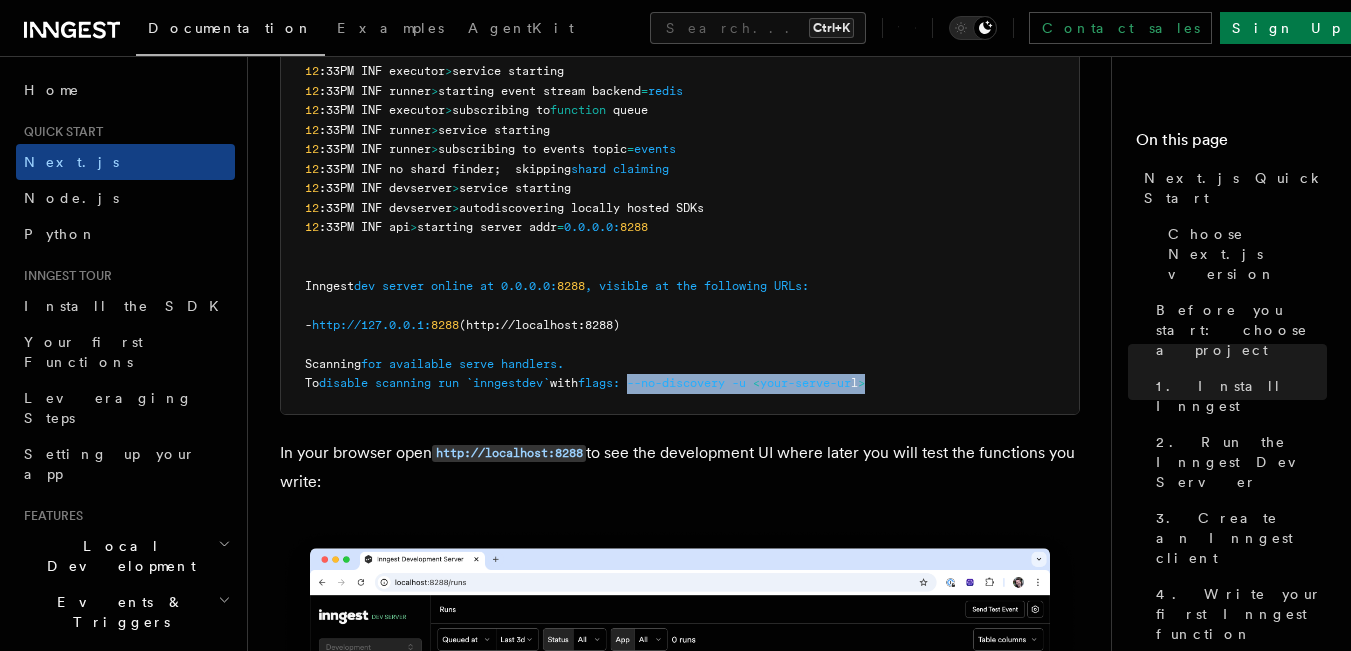 drag, startPoint x: 917, startPoint y: 364, endPoint x: 720, endPoint y: 369, distance: 197.06345 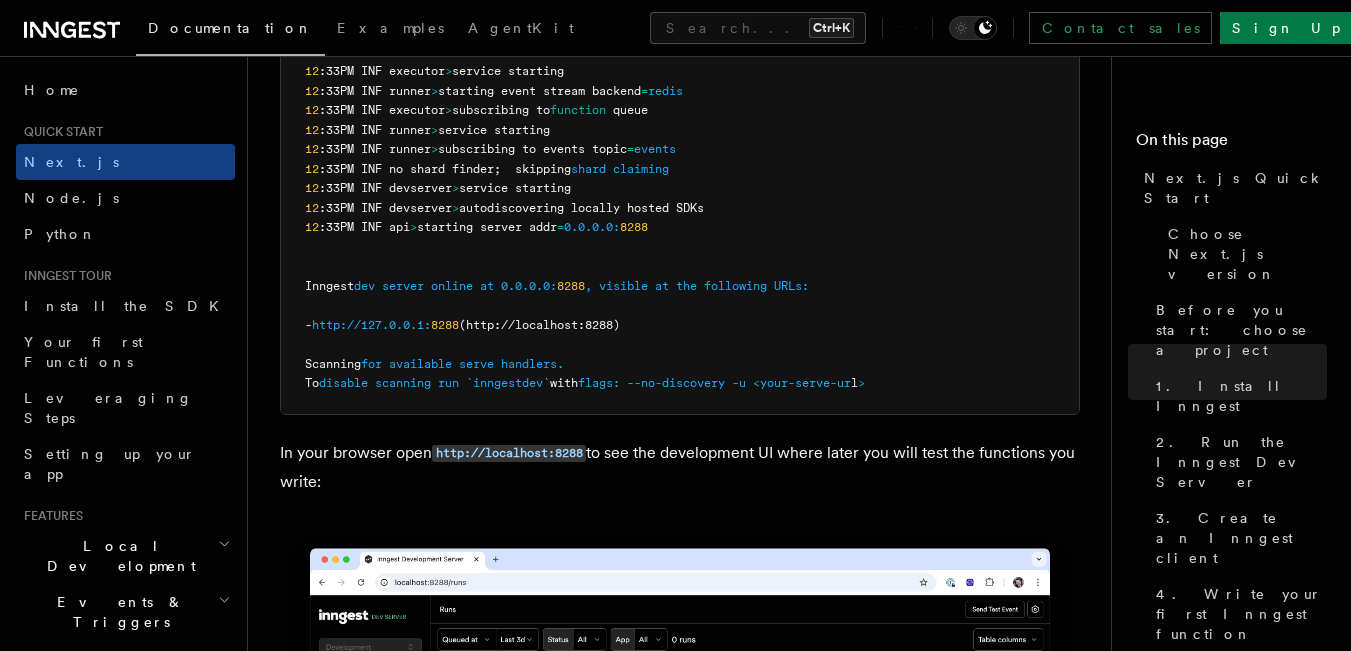 drag, startPoint x: 386, startPoint y: 312, endPoint x: 810, endPoint y: 312, distance: 424 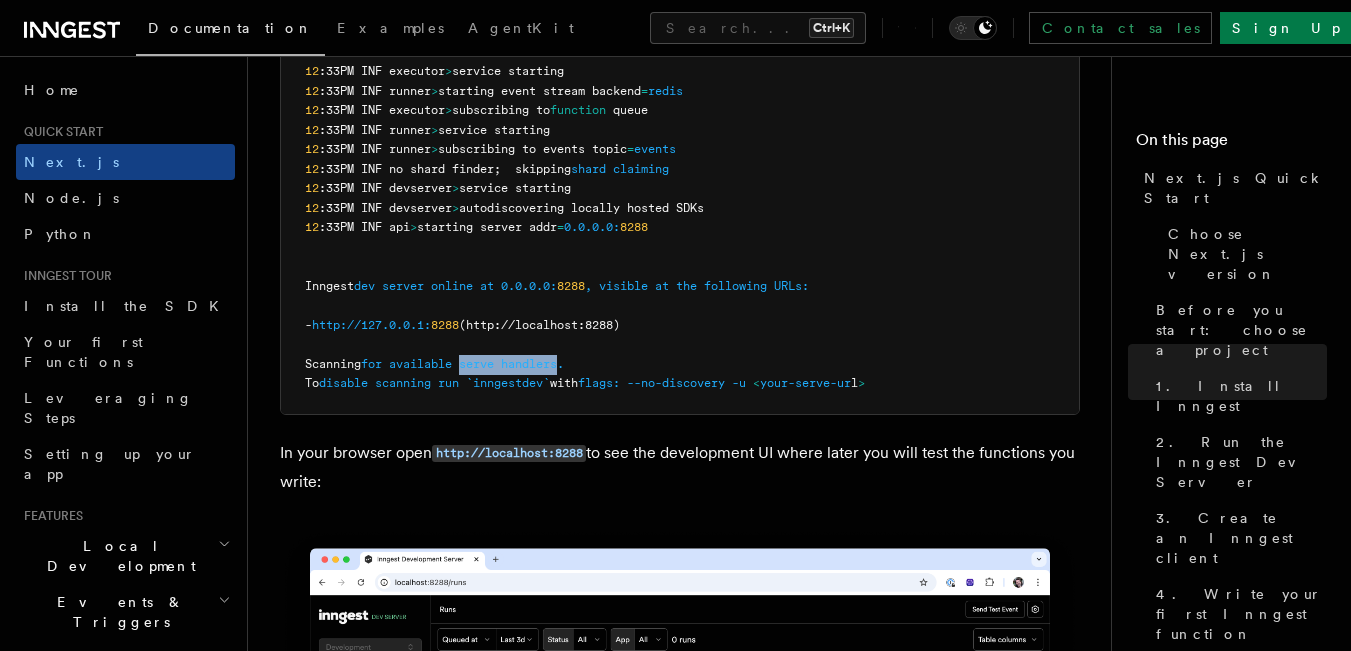 drag, startPoint x: 525, startPoint y: 347, endPoint x: 630, endPoint y: 345, distance: 105.01904 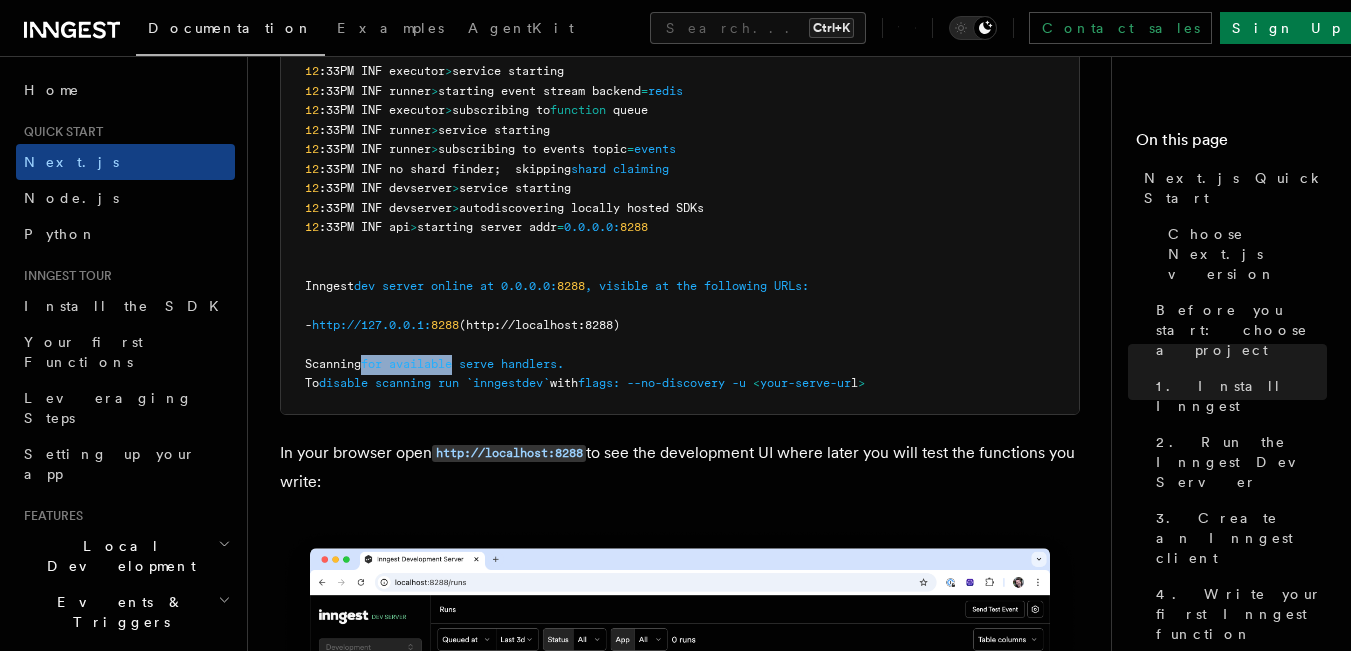 drag, startPoint x: 362, startPoint y: 351, endPoint x: 518, endPoint y: 344, distance: 156.15697 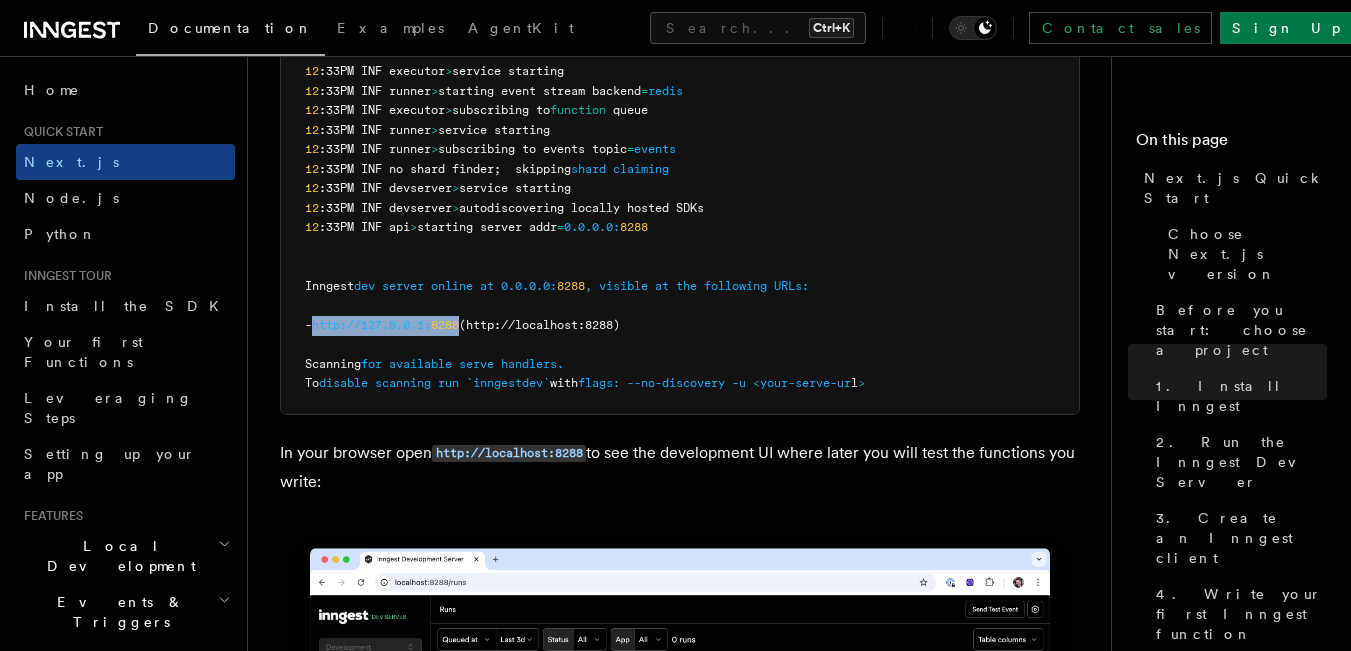 drag, startPoint x: 383, startPoint y: 309, endPoint x: 532, endPoint y: 305, distance: 149.05368 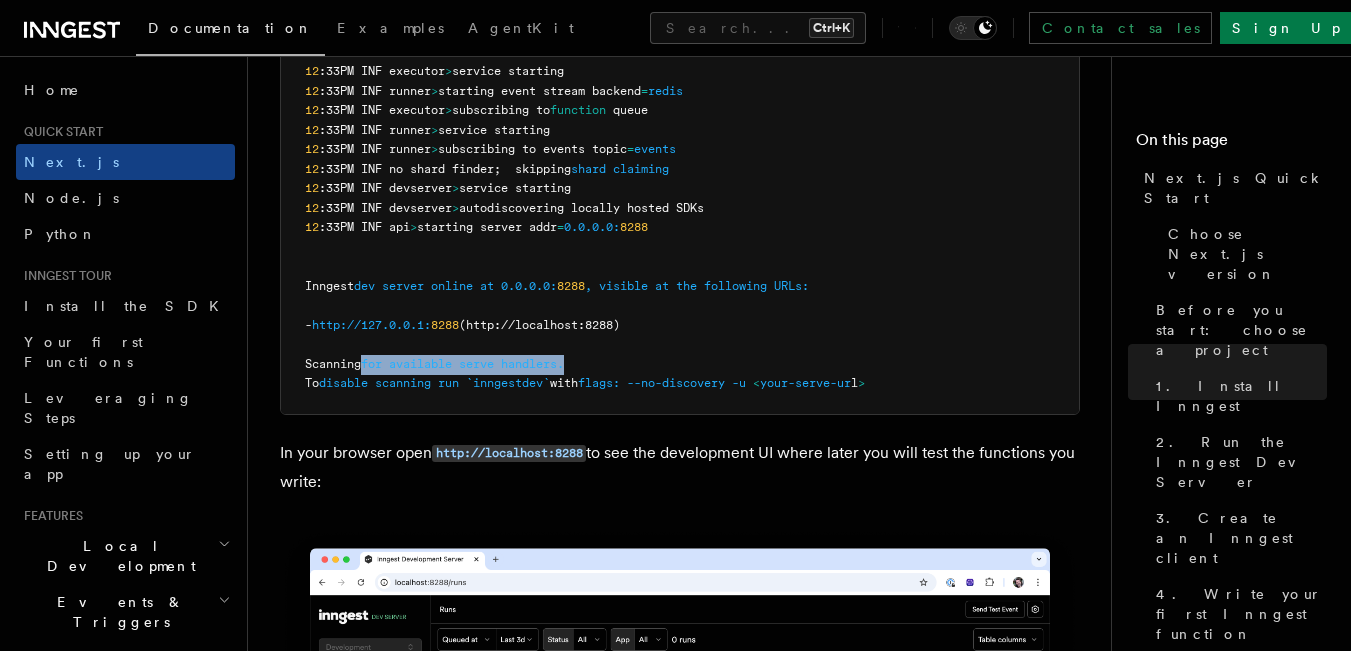 drag, startPoint x: 428, startPoint y: 344, endPoint x: 651, endPoint y: 354, distance: 223.2241 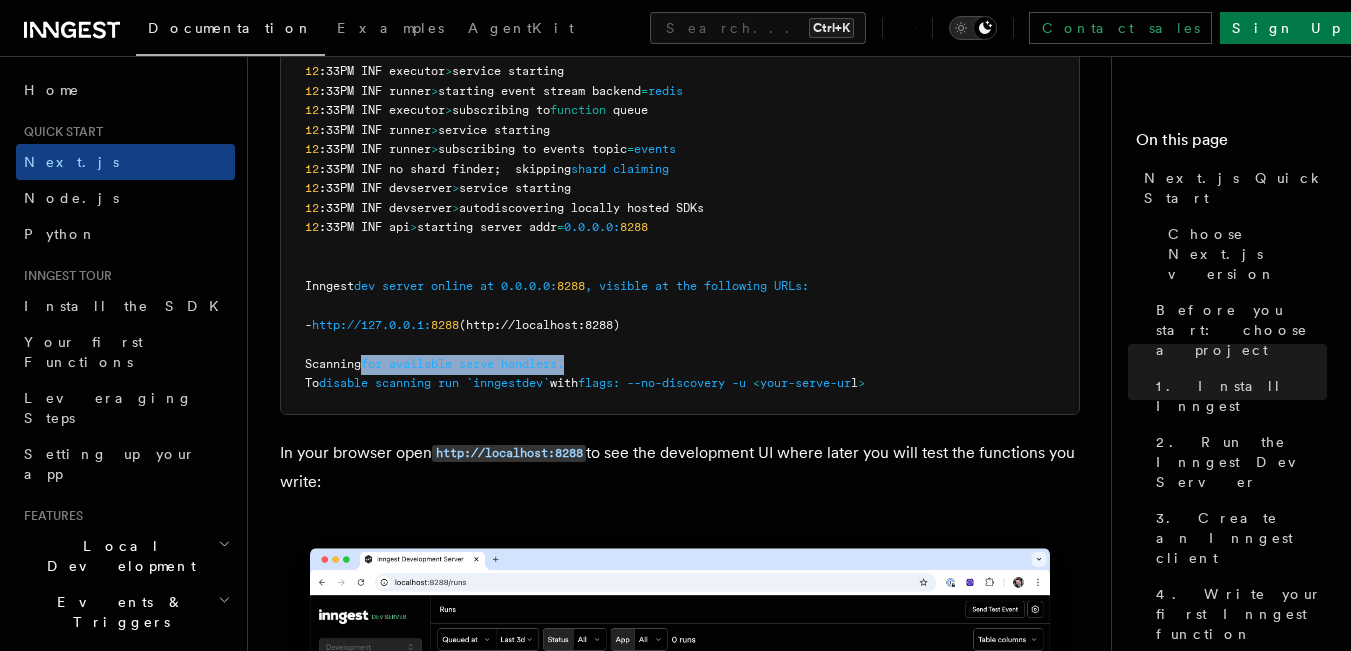 click 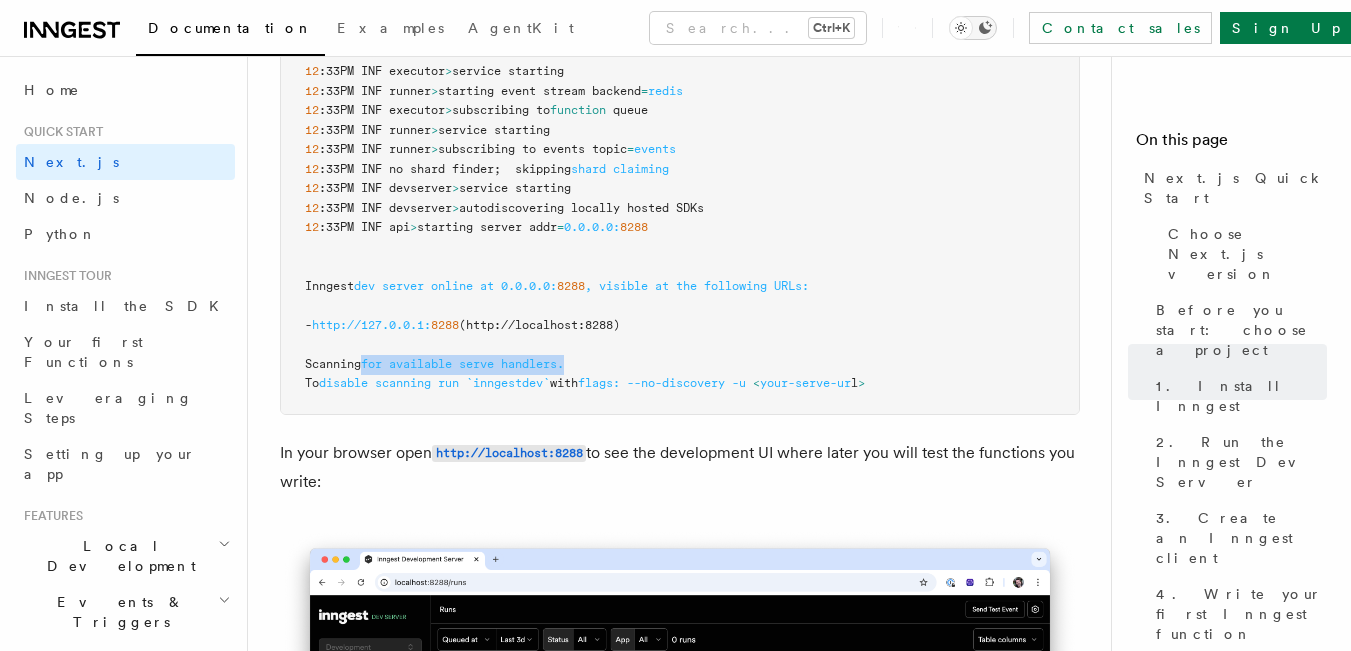click 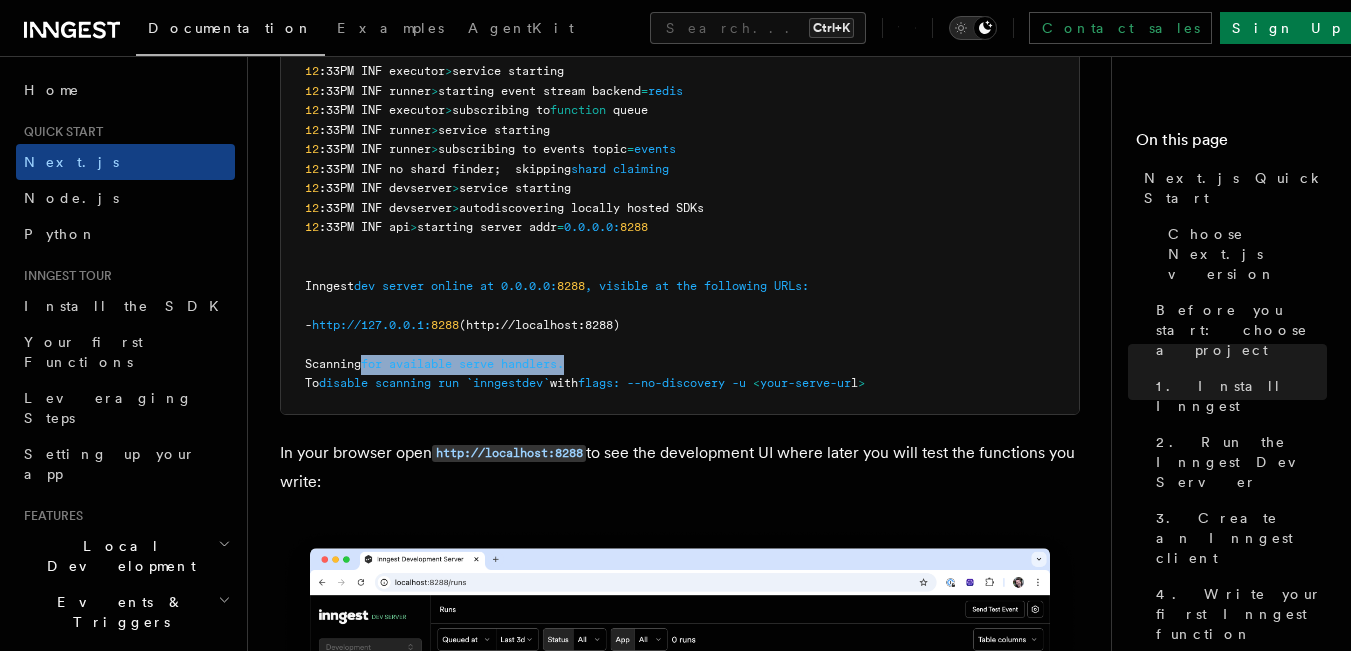 click 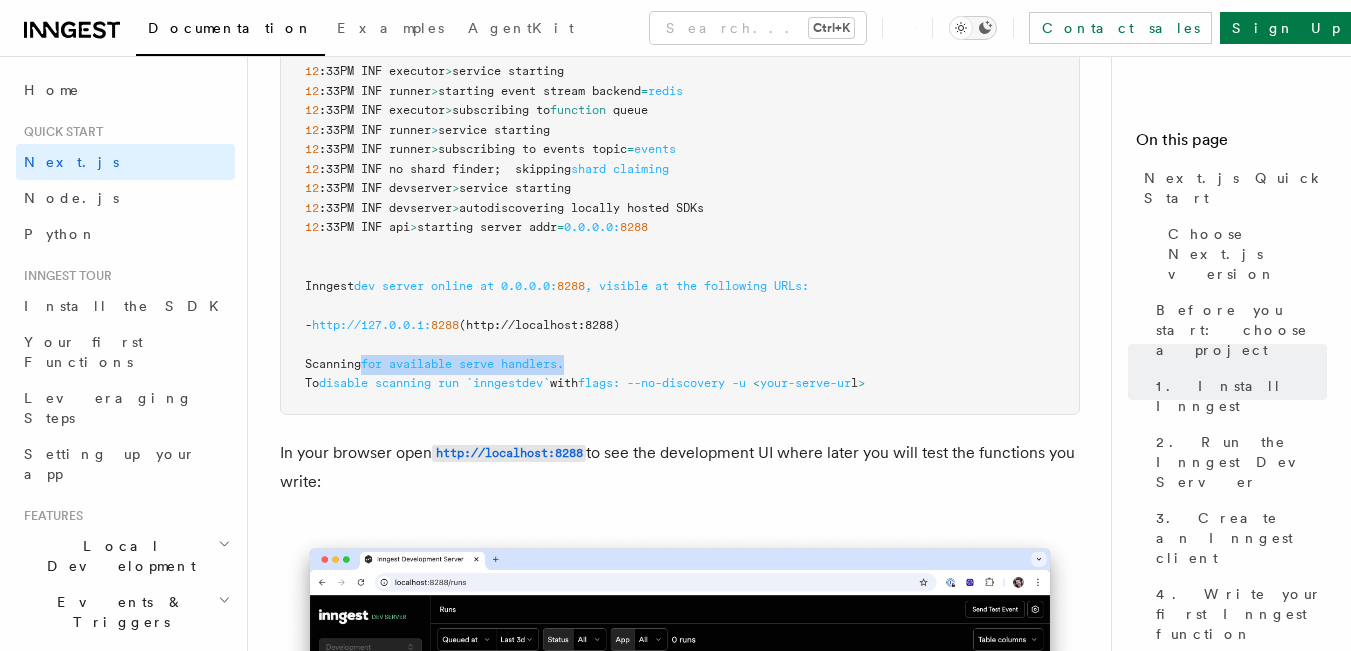 click 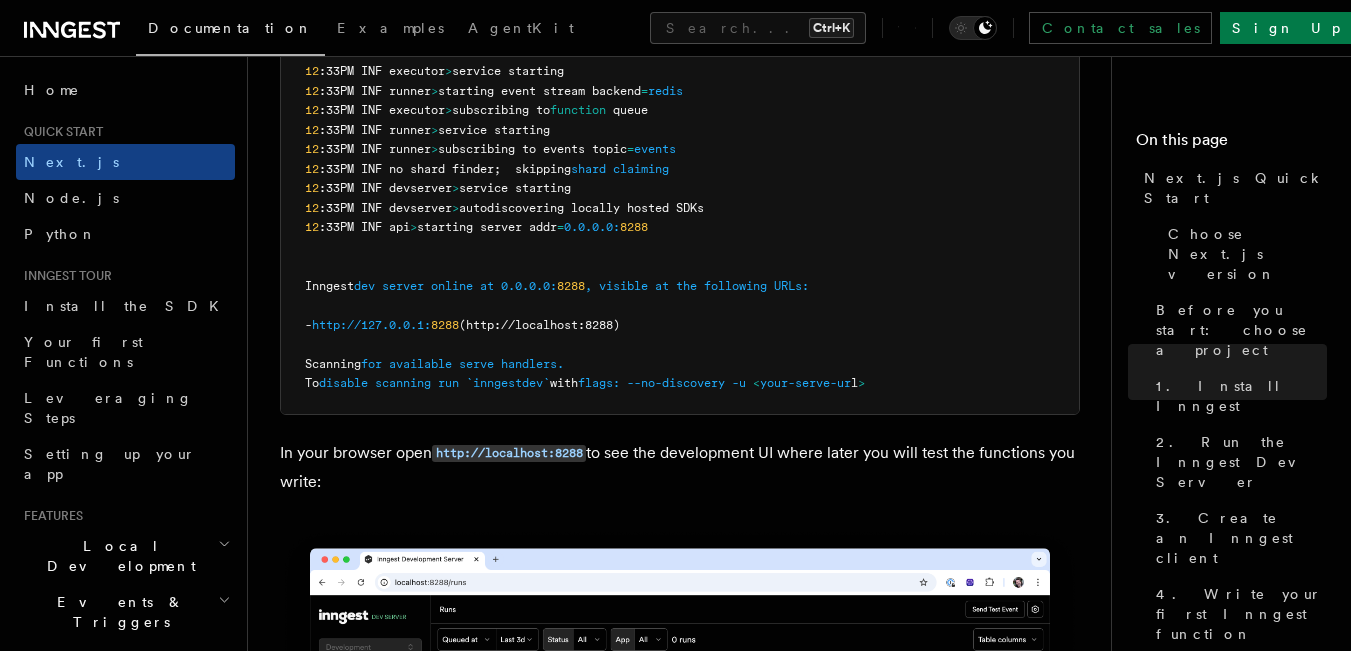 click on "Documentation Examples AgentKit Search... Ctrl+K   Contact sales Sign Up" at bounding box center [675, 28] 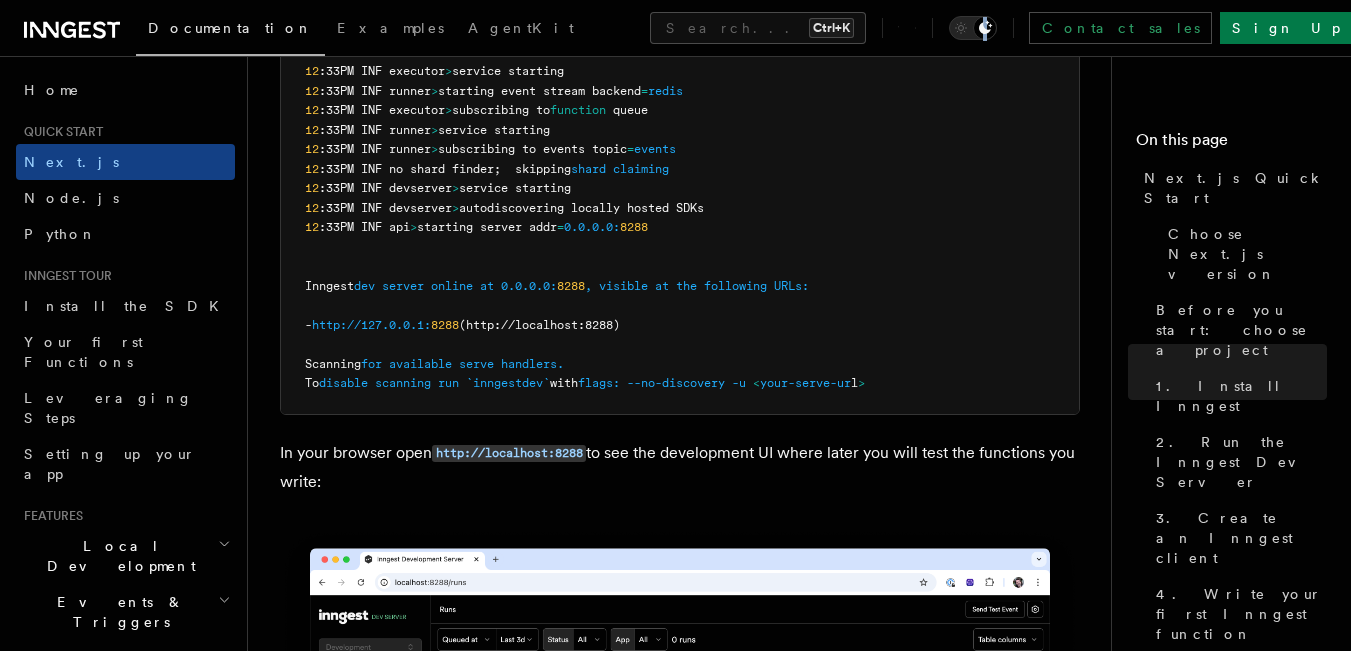 click on "Documentation Examples AgentKit Search... Ctrl+K   Contact sales Sign Up" at bounding box center [675, 28] 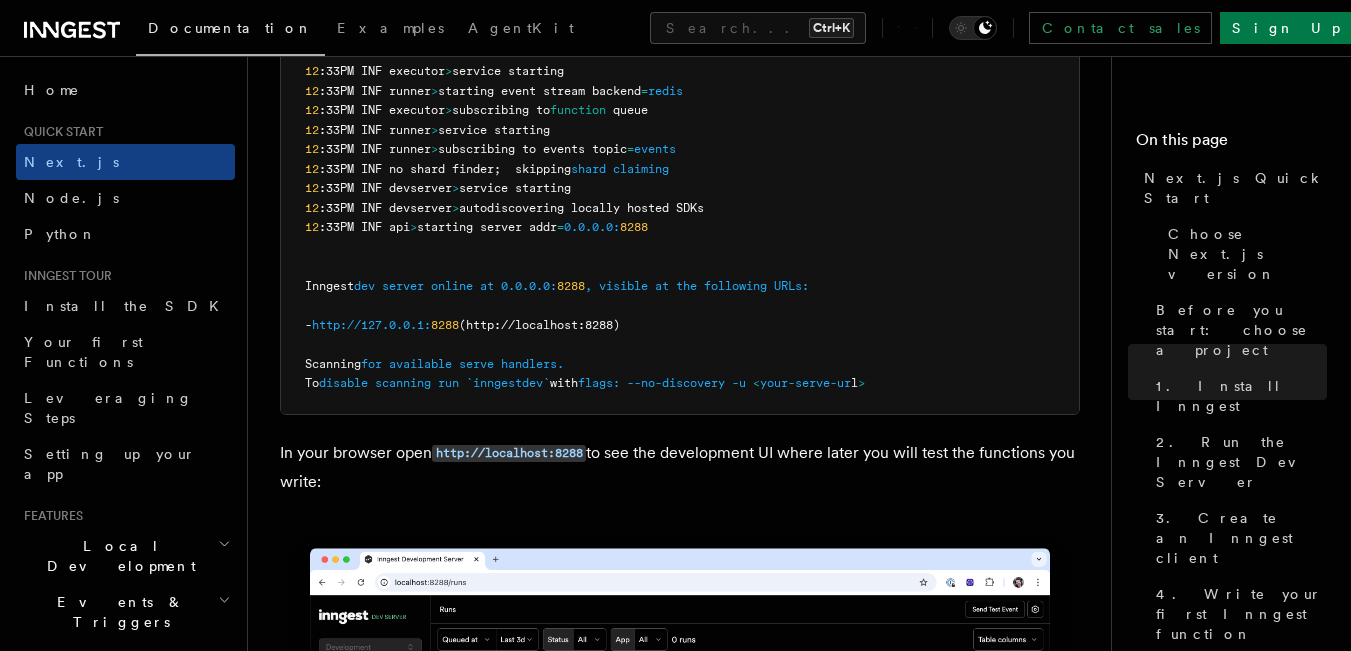 click on "Documentation Examples AgentKit Search... Ctrl+K   Contact sales Sign Up" at bounding box center (675, 28) 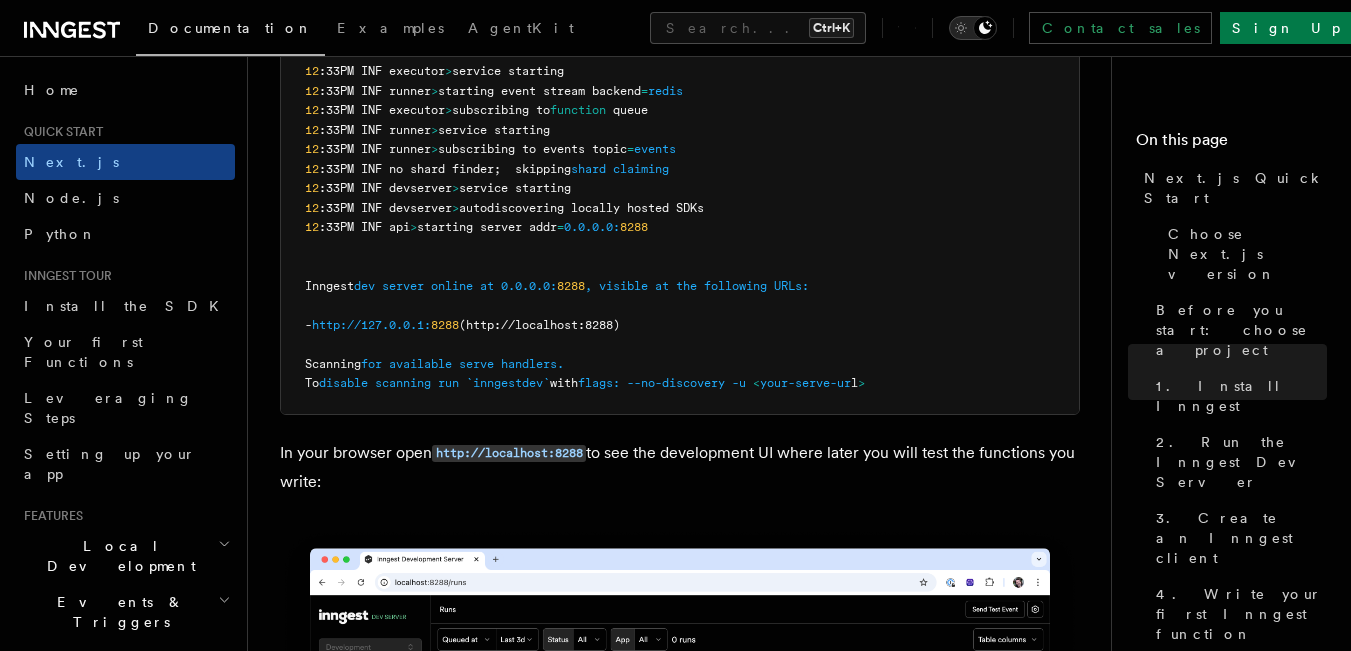 click 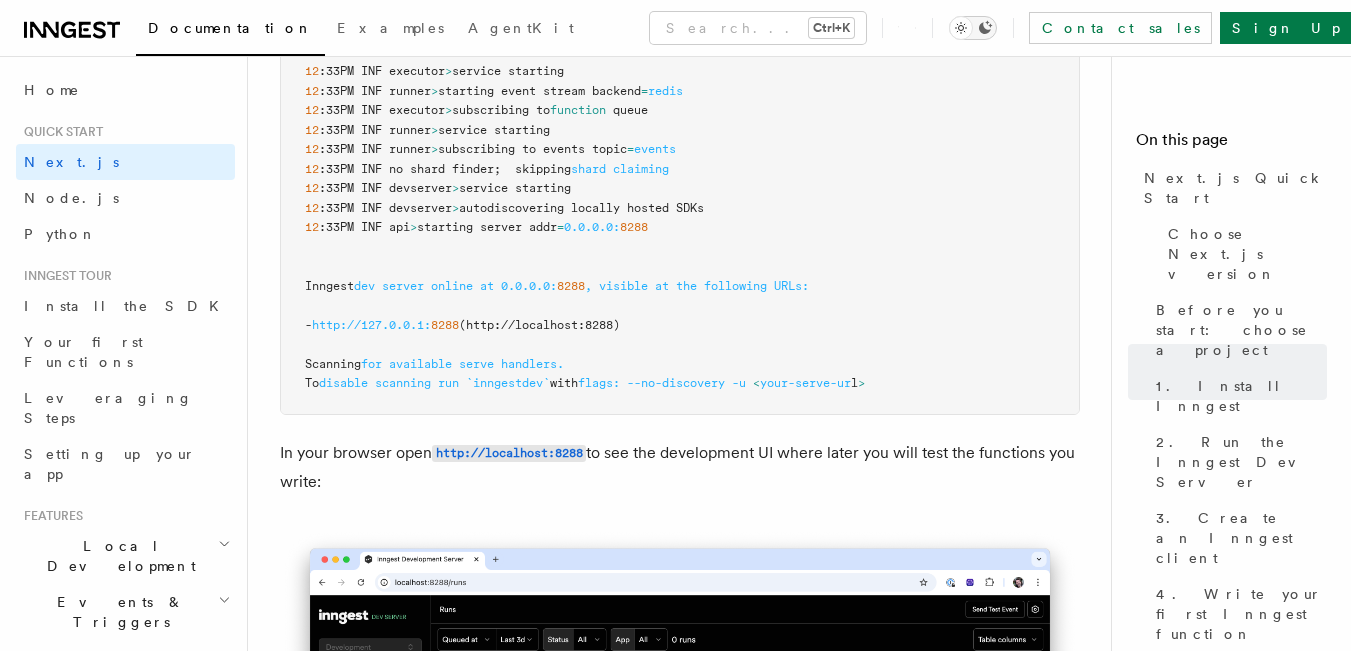 click at bounding box center [973, 28] 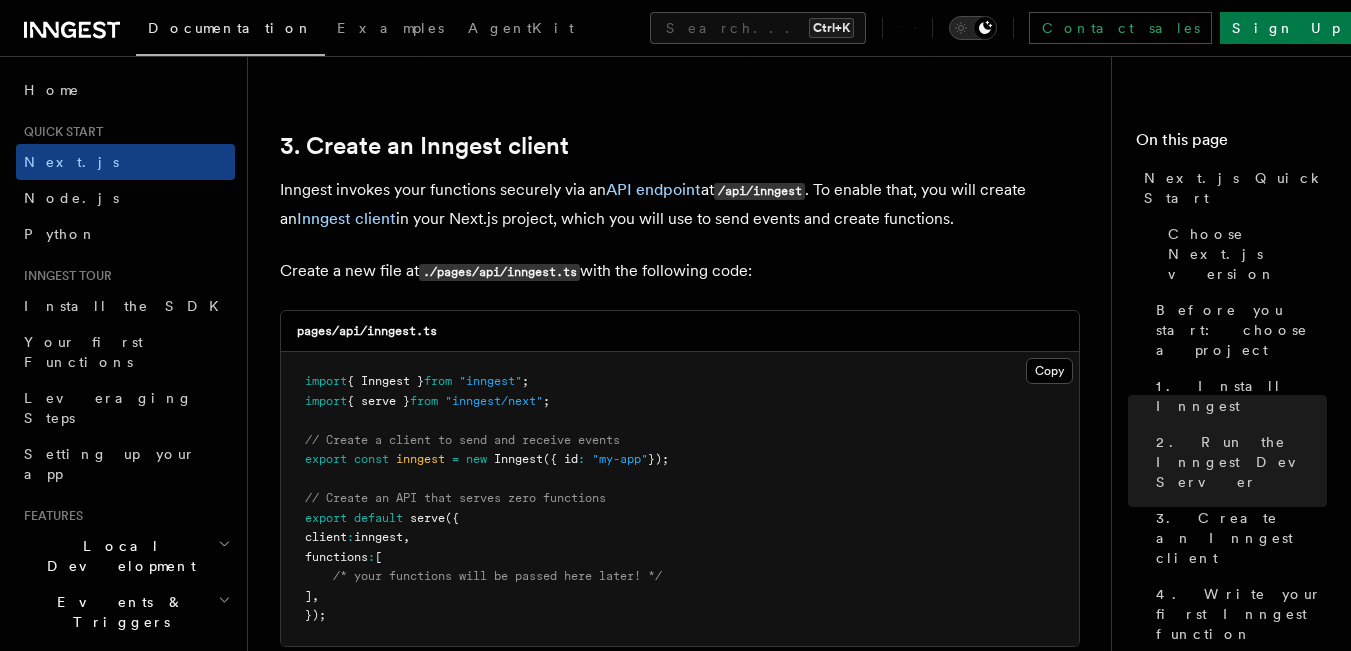 scroll, scrollTop: 2883, scrollLeft: 0, axis: vertical 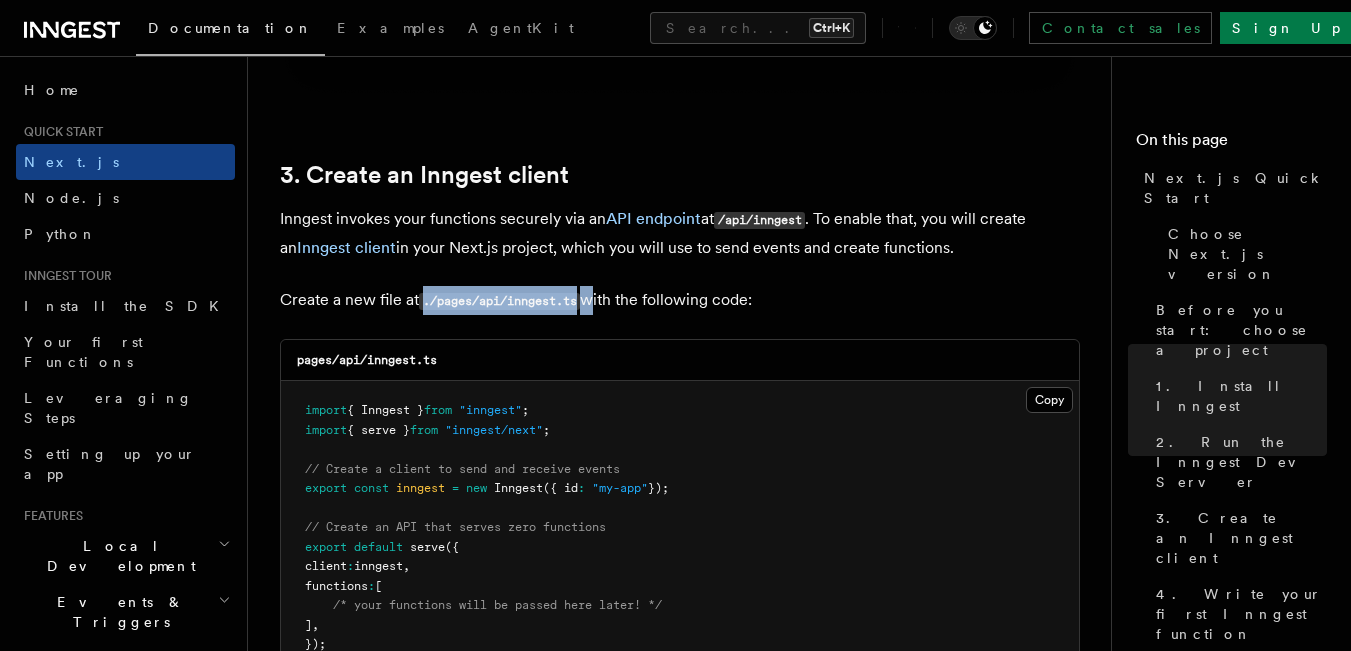 drag, startPoint x: 422, startPoint y: 292, endPoint x: 592, endPoint y: 284, distance: 170.18813 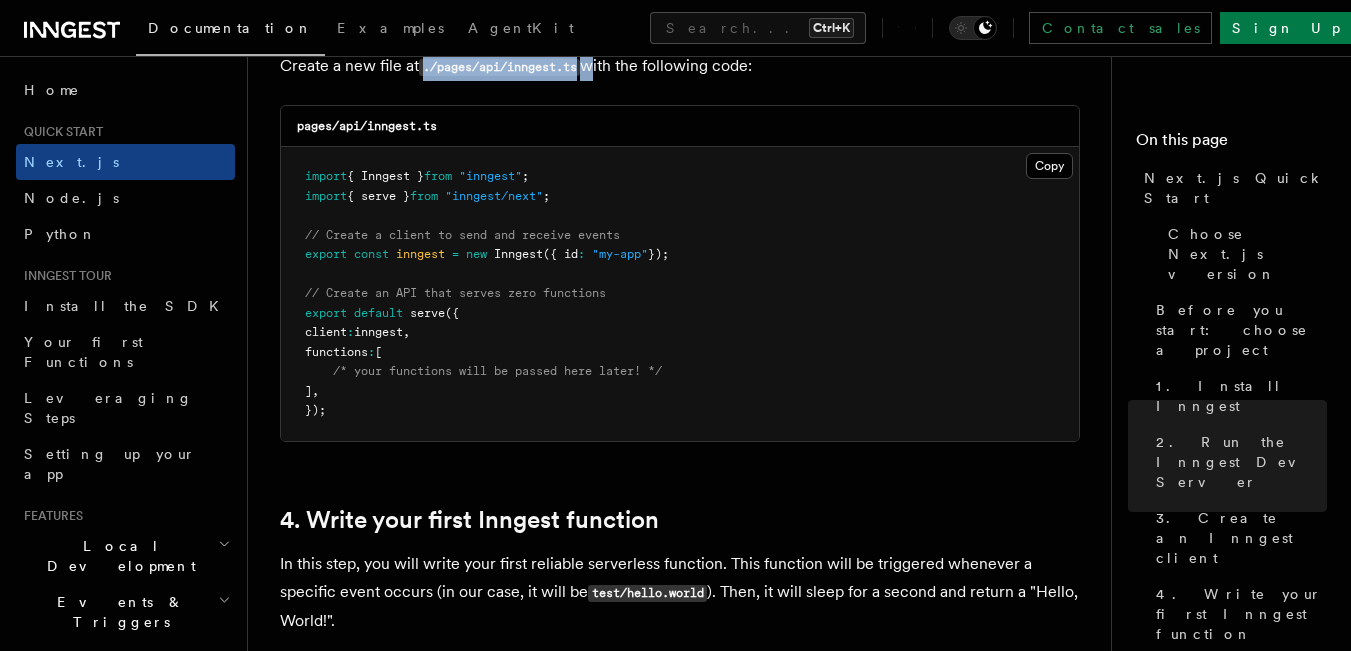 scroll, scrollTop: 2883, scrollLeft: 0, axis: vertical 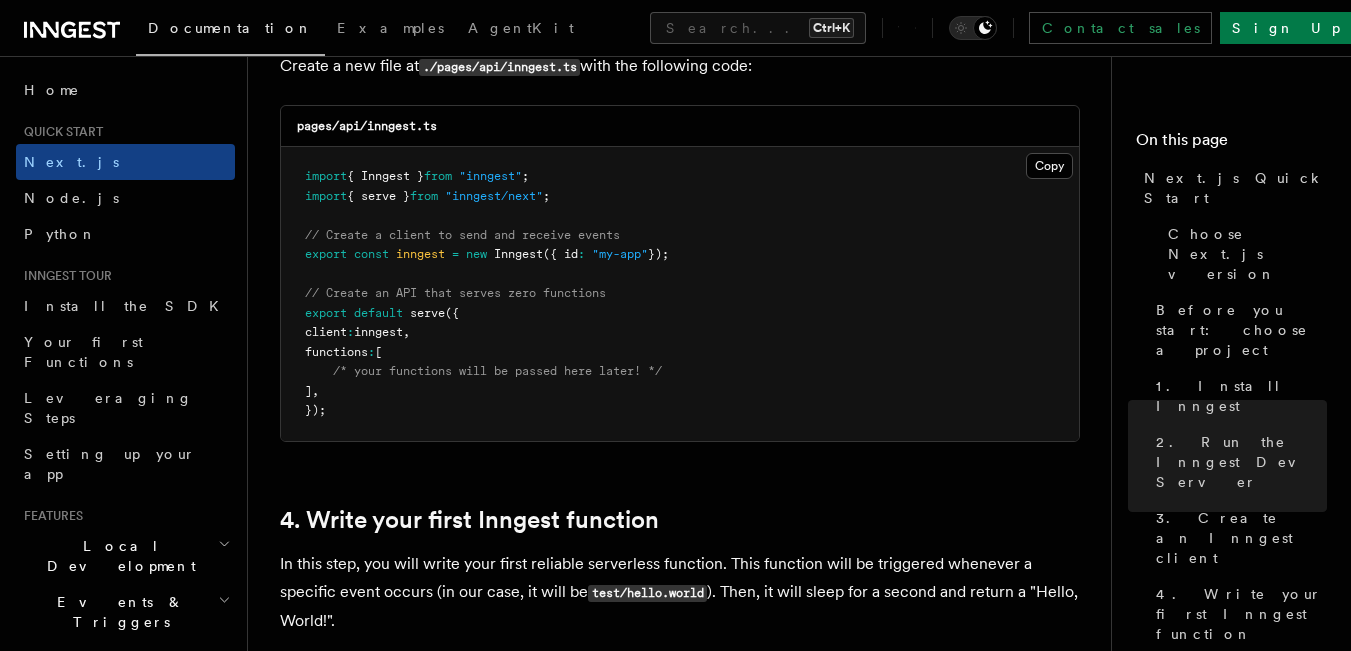 click on "import  { Inngest }  from   "inngest" ;
import  { serve }  from   "inngest/next" ;
// Create a client to send and receive events
export   const   inngest   =   new   Inngest ({ id :   "my-app"  });
// Create an API that serves zero functions
export   default   serve ({
client :  inngest ,
functions :  [
/* your functions will be passed here later! */
] ,
});" at bounding box center [680, 294] 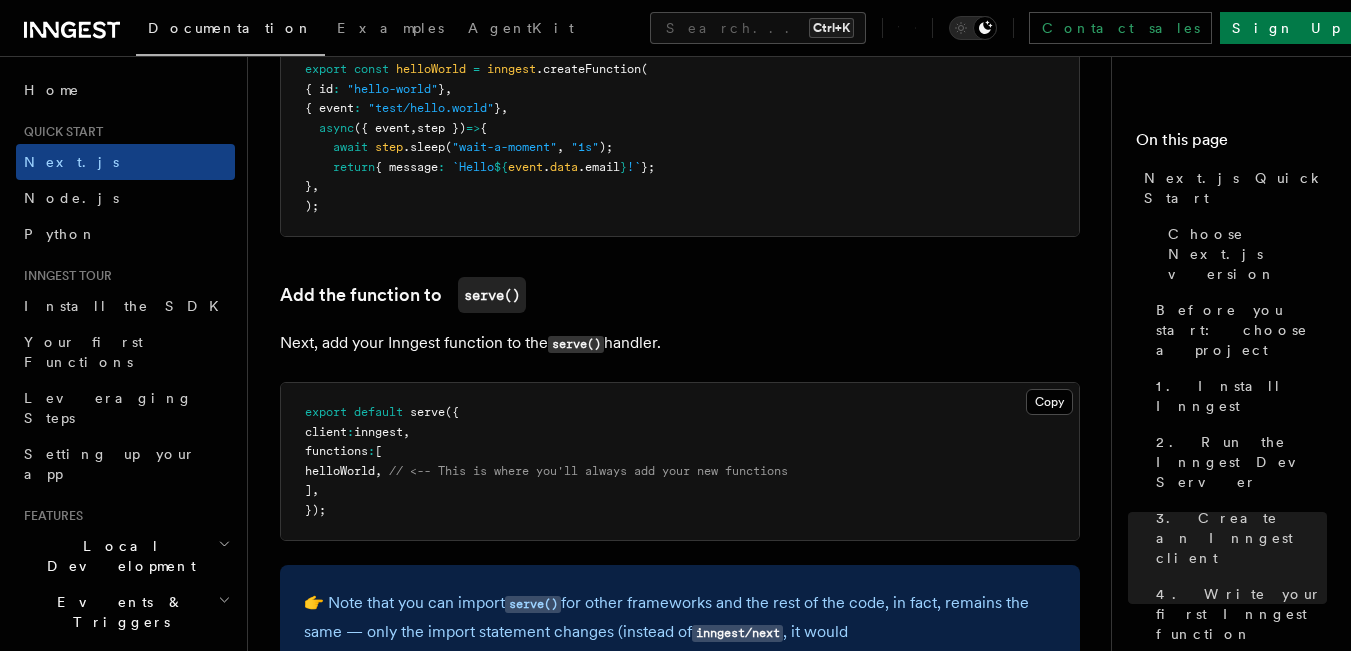 scroll, scrollTop: 4050, scrollLeft: 0, axis: vertical 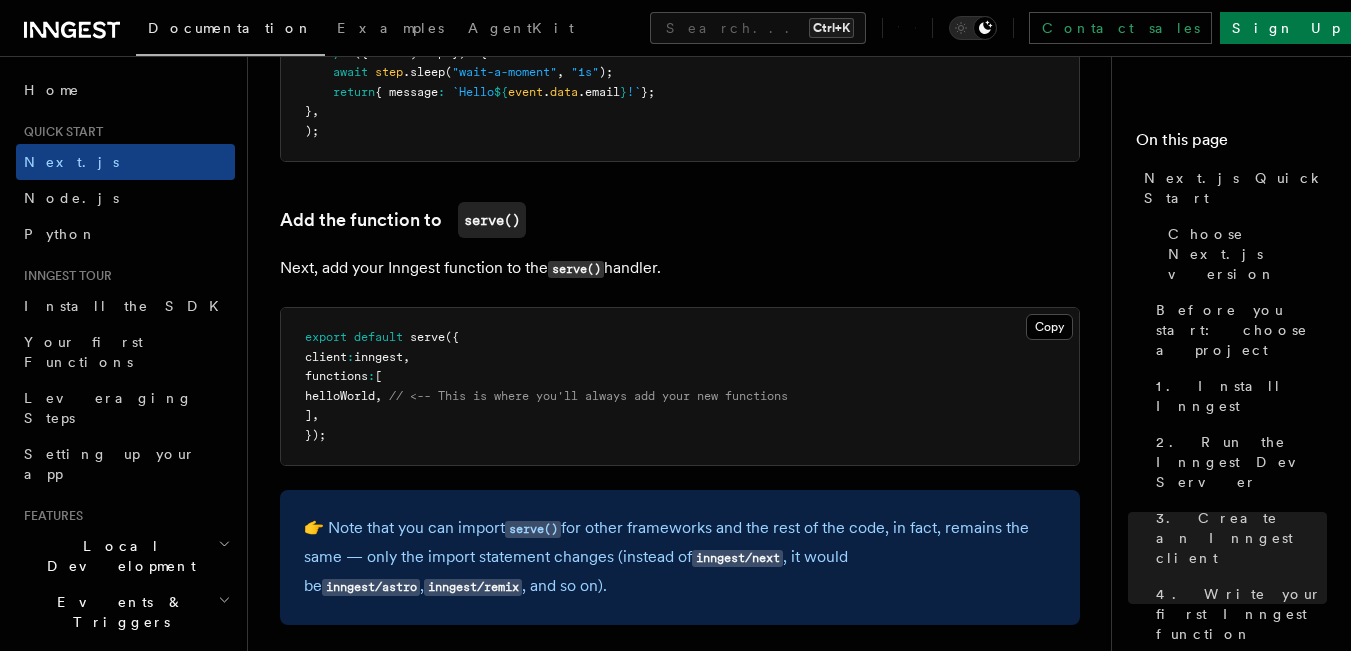 click on "👉 Note that you can import  serve()  for other frameworks and the rest of the code, in fact, remains the same — only the import statement changes (instead of  inngest/next , it would be  inngest/astro ,  inngest/remix , and so on)." at bounding box center [680, 557] 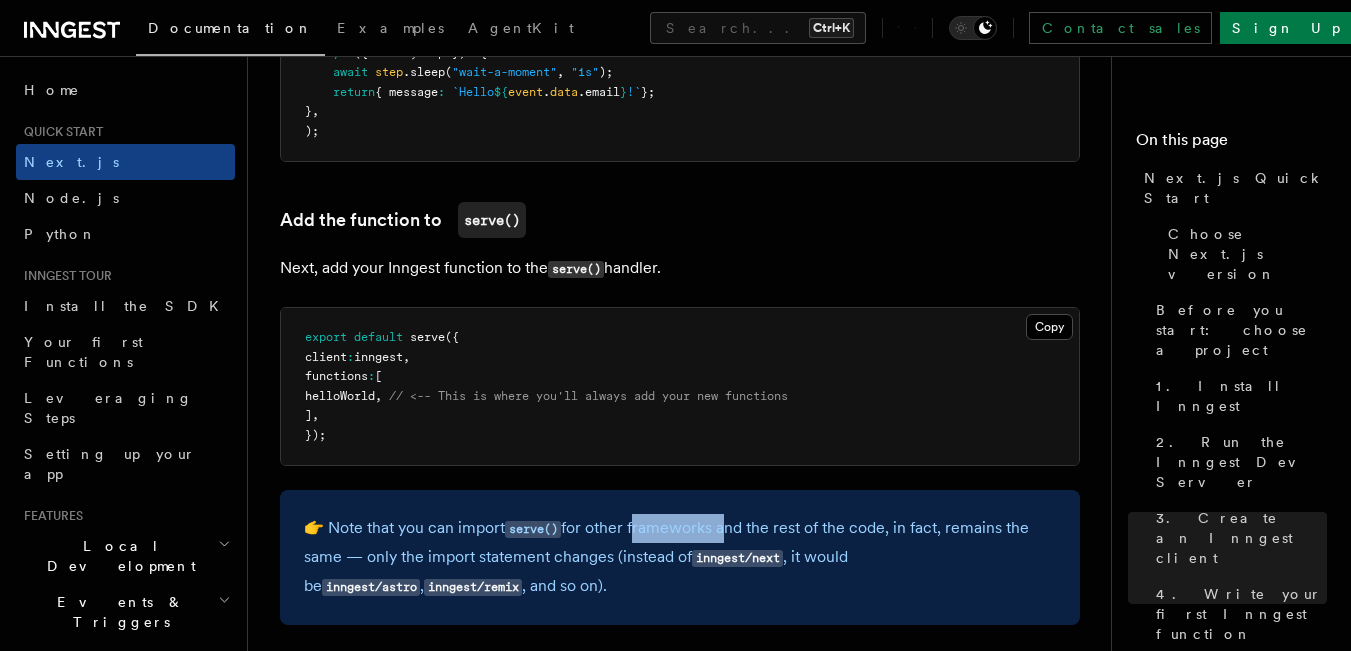 click on "👉 Note that you can import  serve()  for other frameworks and the rest of the code, in fact, remains the same — only the import statement changes (instead of  inngest/next , it would be  inngest/astro ,  inngest/remix , and so on)." at bounding box center [680, 557] 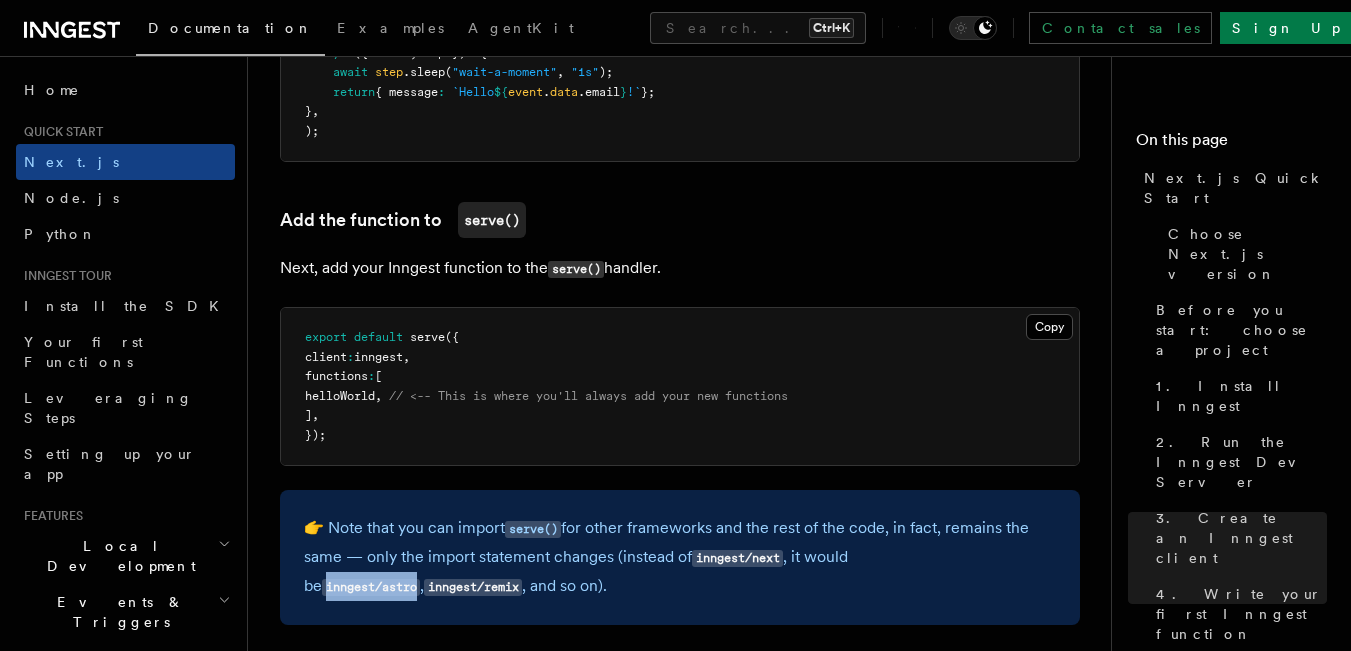 drag, startPoint x: 981, startPoint y: 547, endPoint x: 885, endPoint y: 550, distance: 96.04687 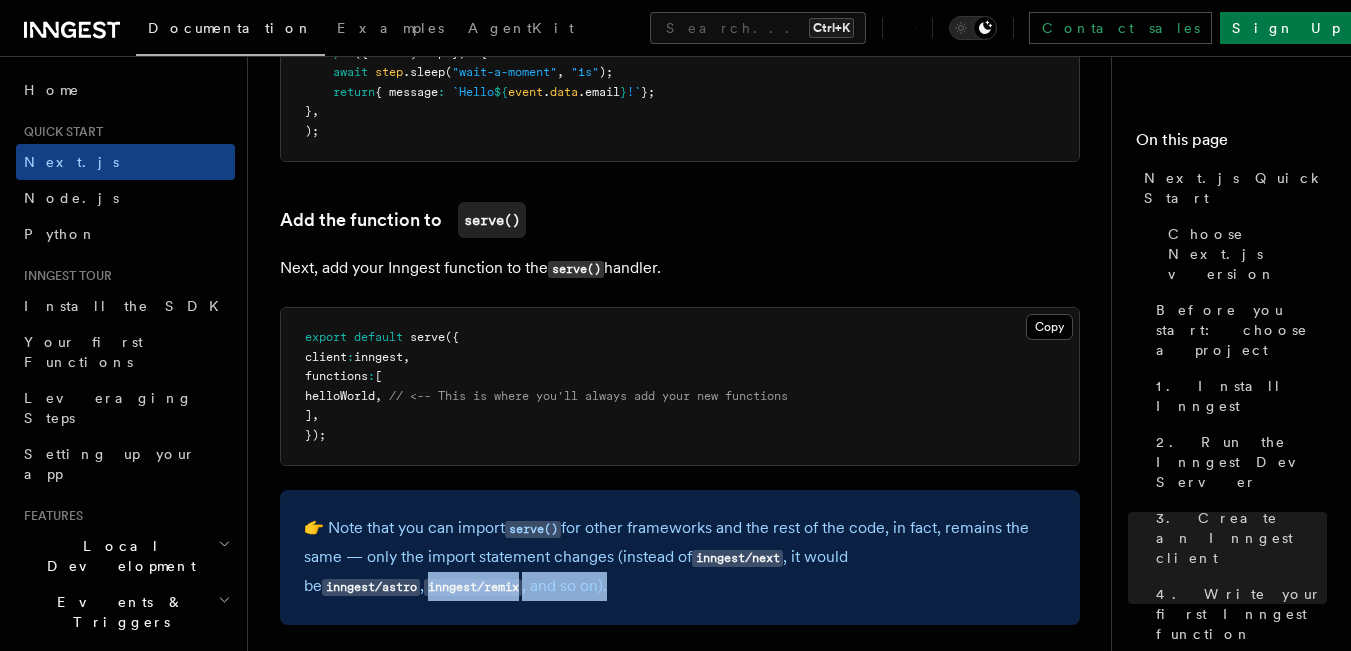 drag, startPoint x: 534, startPoint y: 577, endPoint x: 288, endPoint y: 587, distance: 246.20317 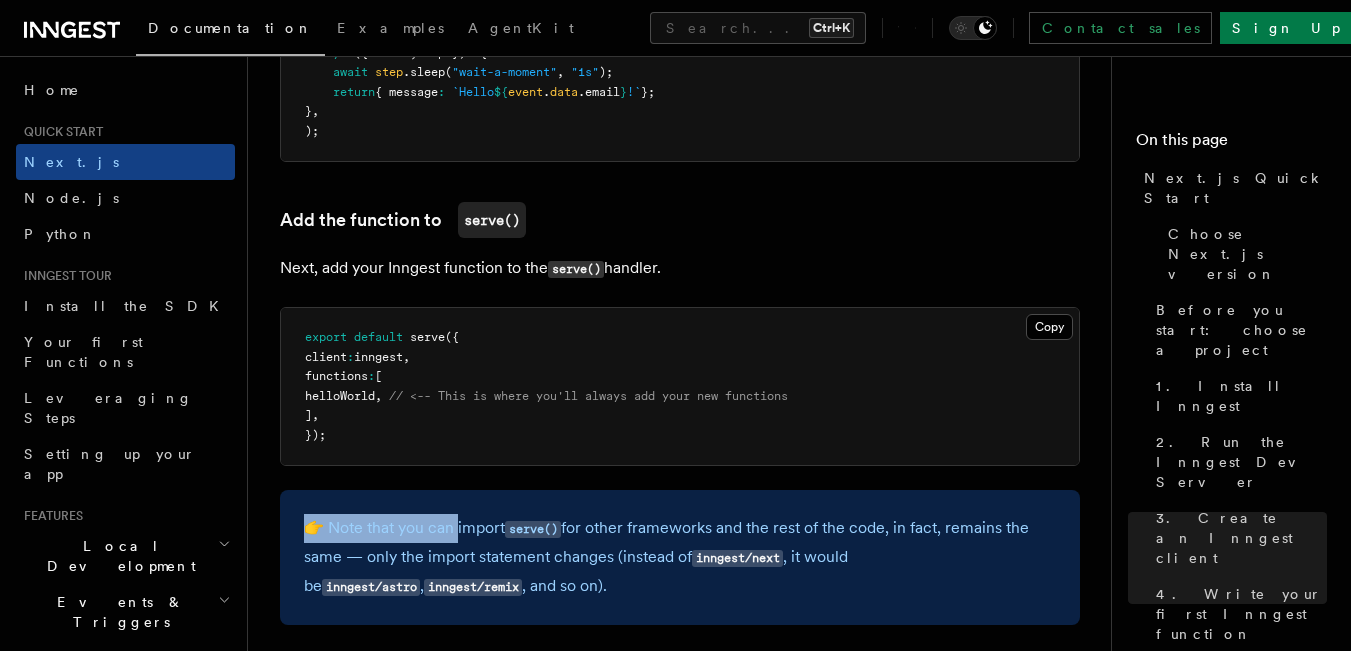drag, startPoint x: 461, startPoint y: 514, endPoint x: 286, endPoint y: 516, distance: 175.01143 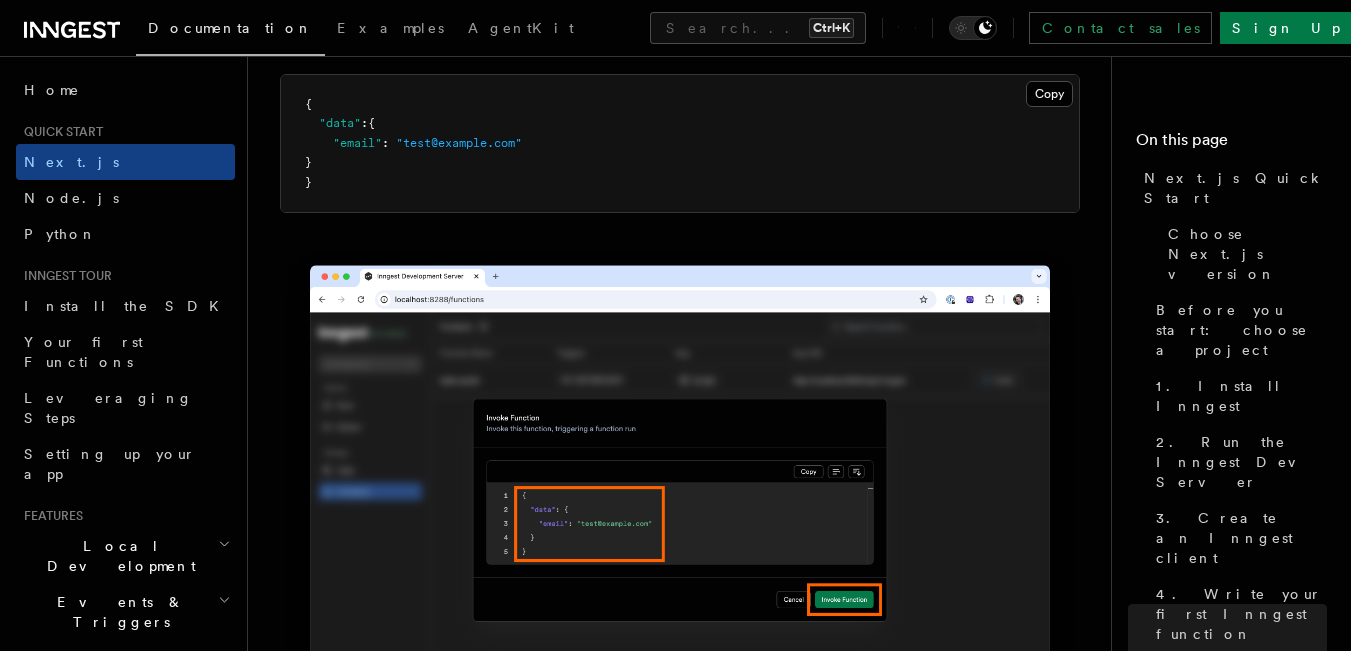 scroll, scrollTop: 6383, scrollLeft: 0, axis: vertical 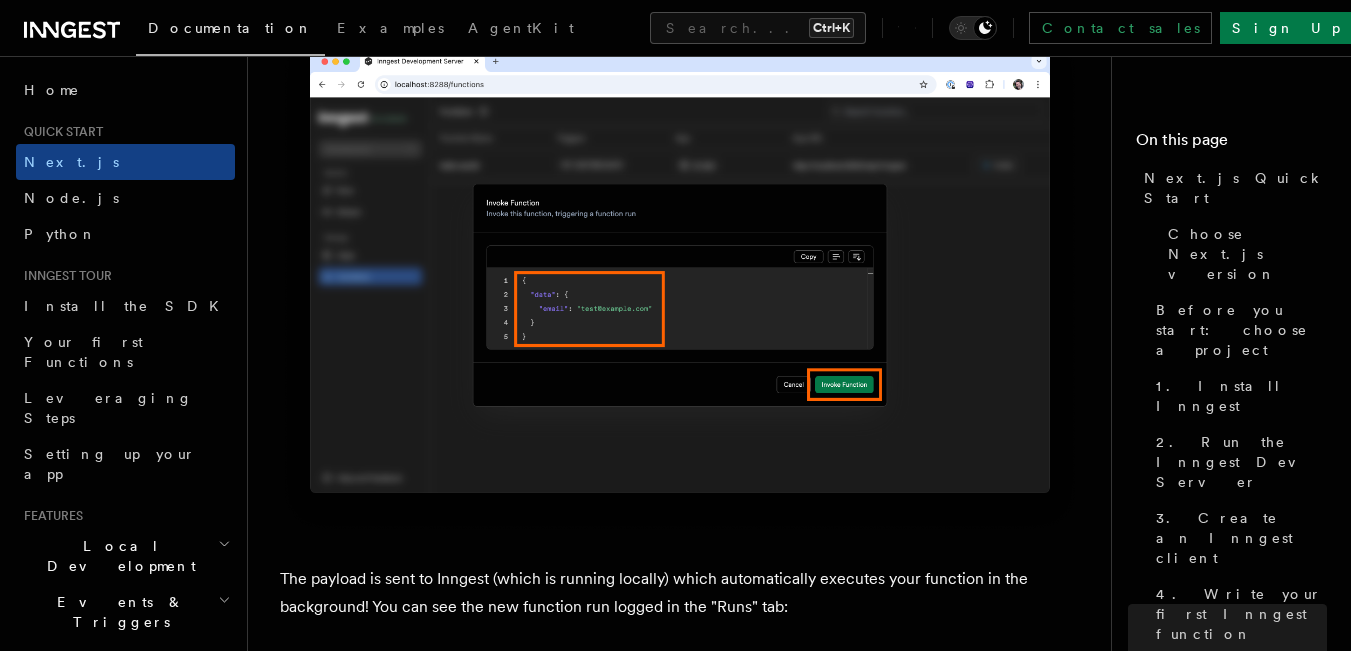 click at bounding box center [680, 281] 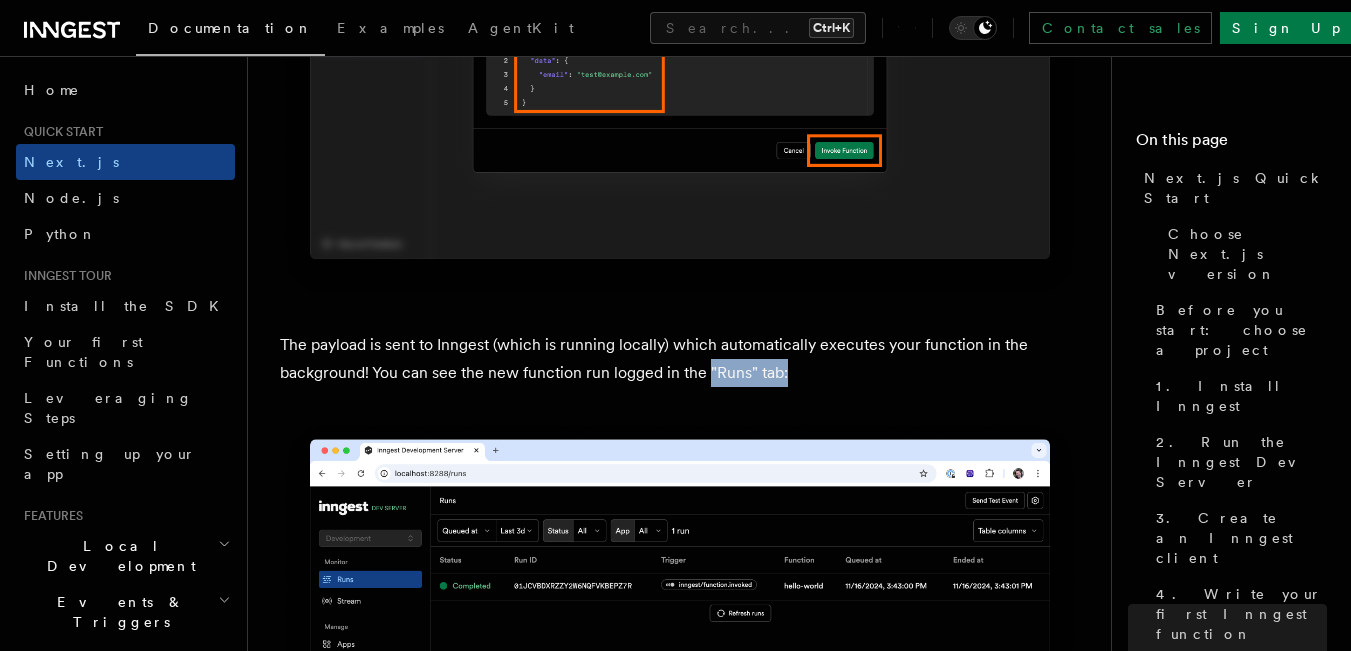 drag, startPoint x: 708, startPoint y: 355, endPoint x: 791, endPoint y: 354, distance: 83.00603 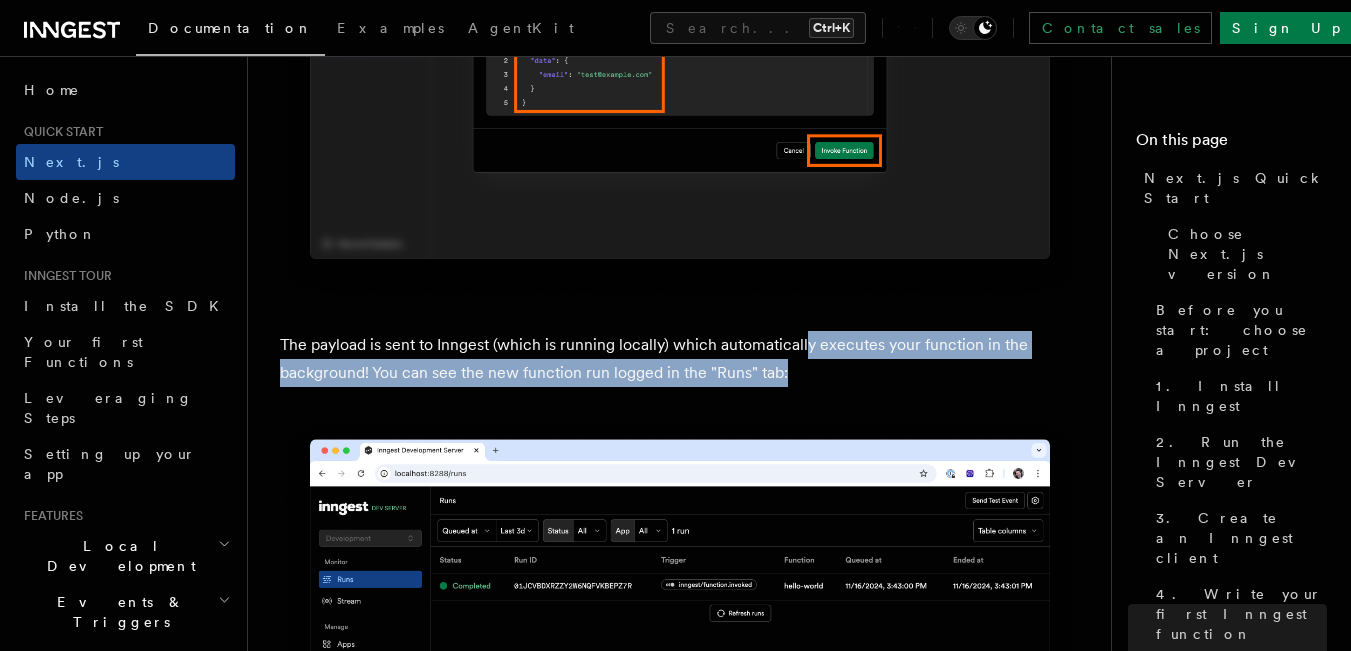 drag, startPoint x: 806, startPoint y: 342, endPoint x: 806, endPoint y: 367, distance: 25 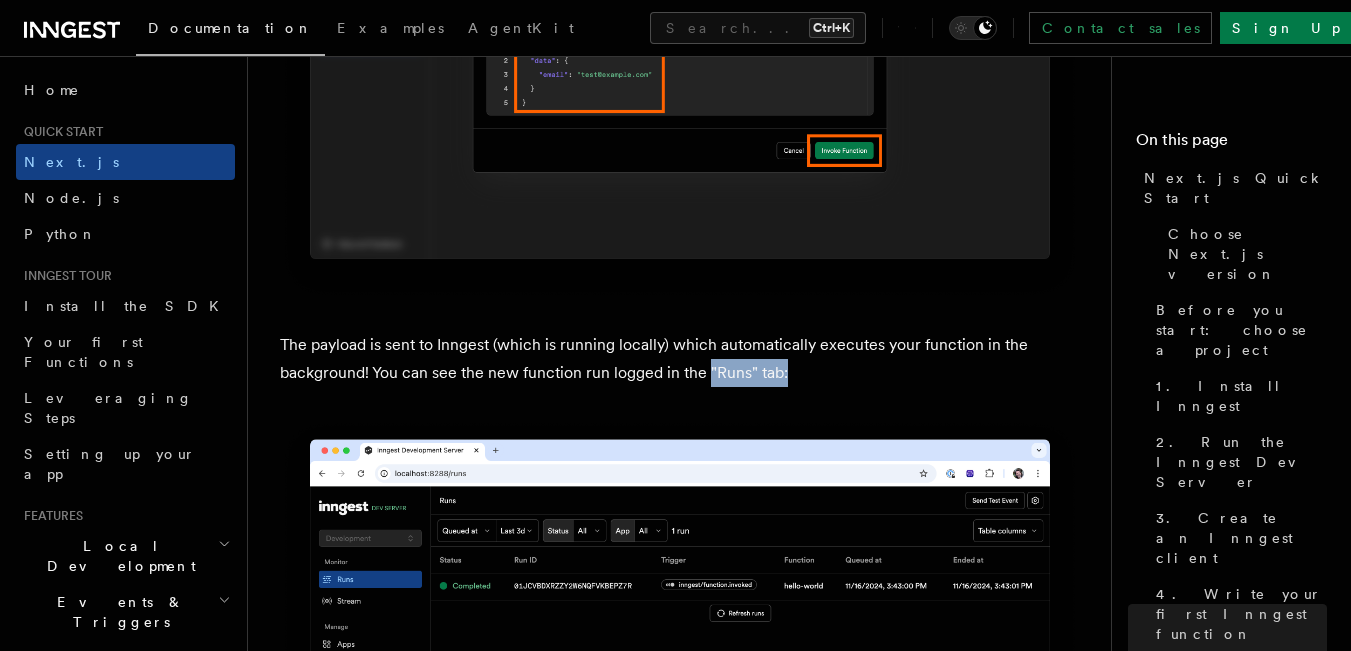 drag, startPoint x: 775, startPoint y: 369, endPoint x: 707, endPoint y: 371, distance: 68.0294 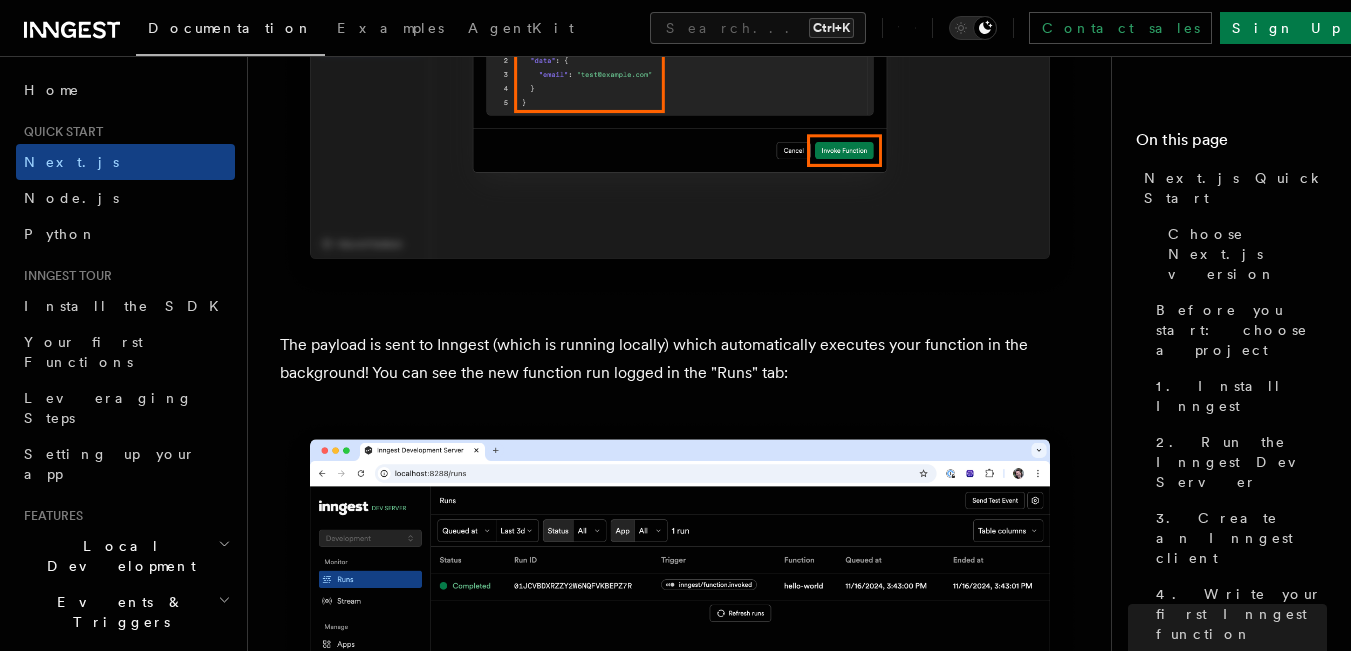 click on "The payload is sent to Inngest (which is running locally) which automatically executes your function in the background! You can see the new function run logged in the "Runs" tab:" at bounding box center [680, 359] 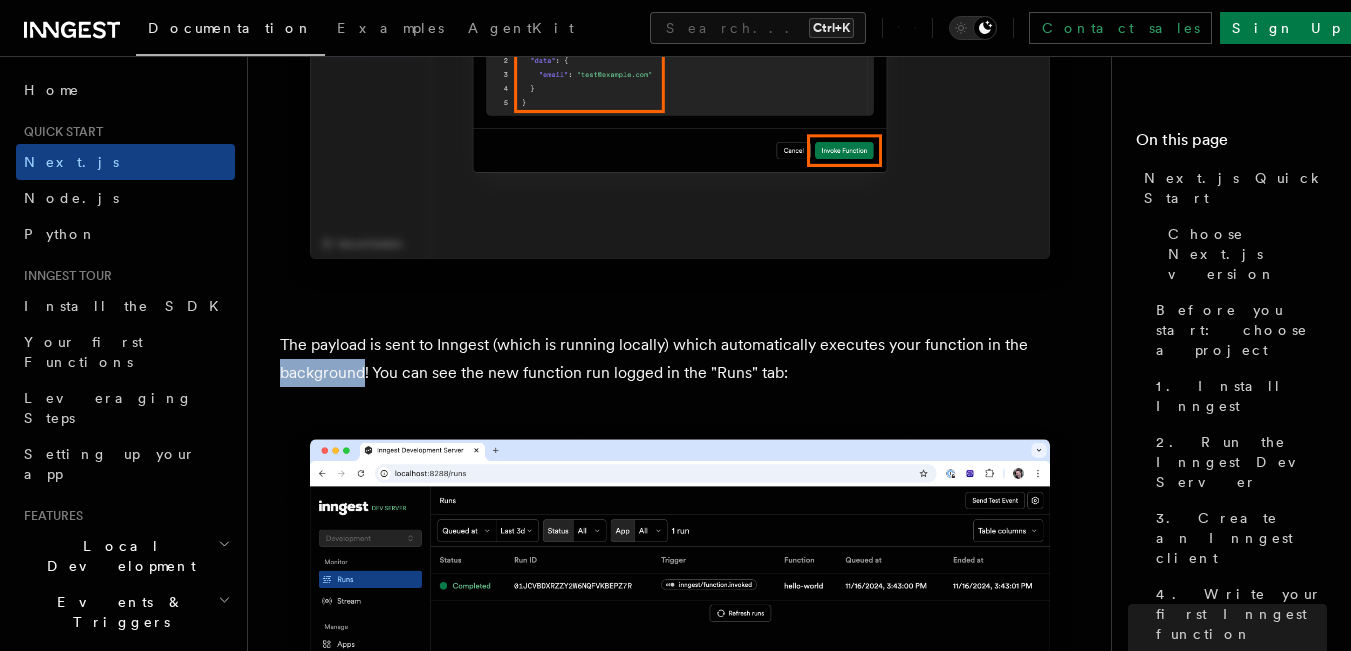 click on "The payload is sent to Inngest (which is running locally) which automatically executes your function in the background! You can see the new function run logged in the "Runs" tab:" at bounding box center [680, 359] 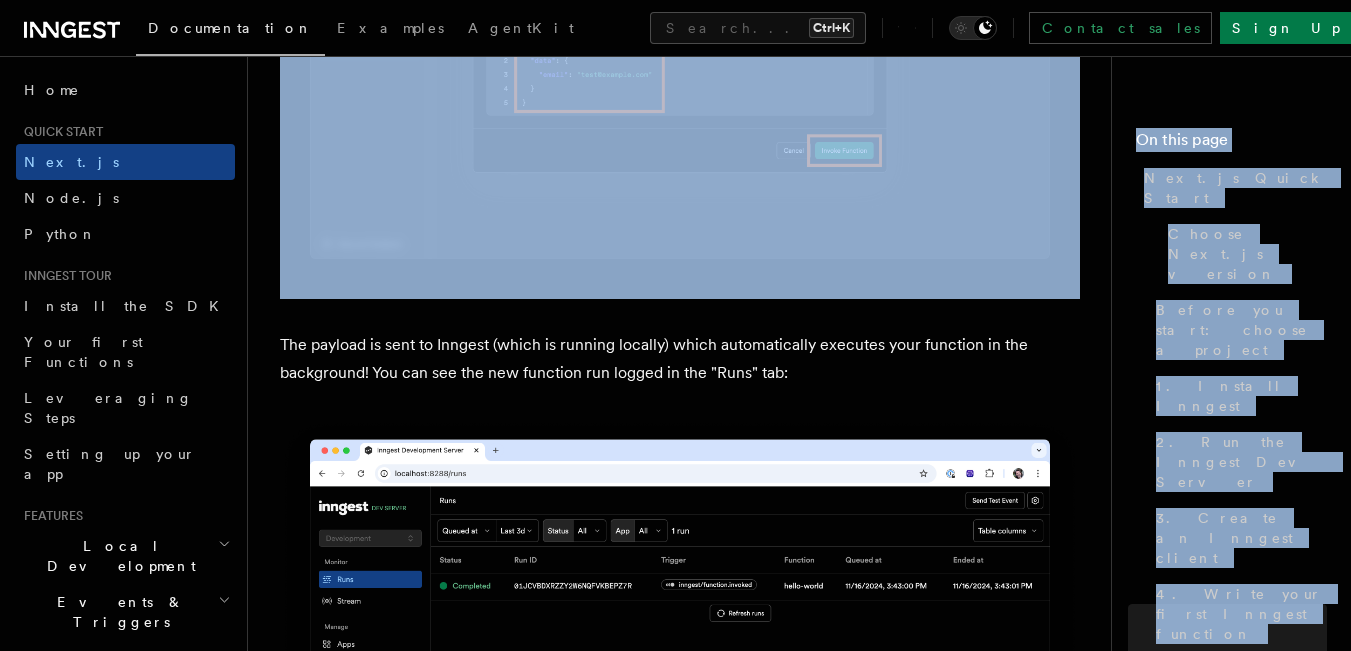 drag, startPoint x: 1138, startPoint y: 140, endPoint x: 1365, endPoint y: 158, distance: 227.71254 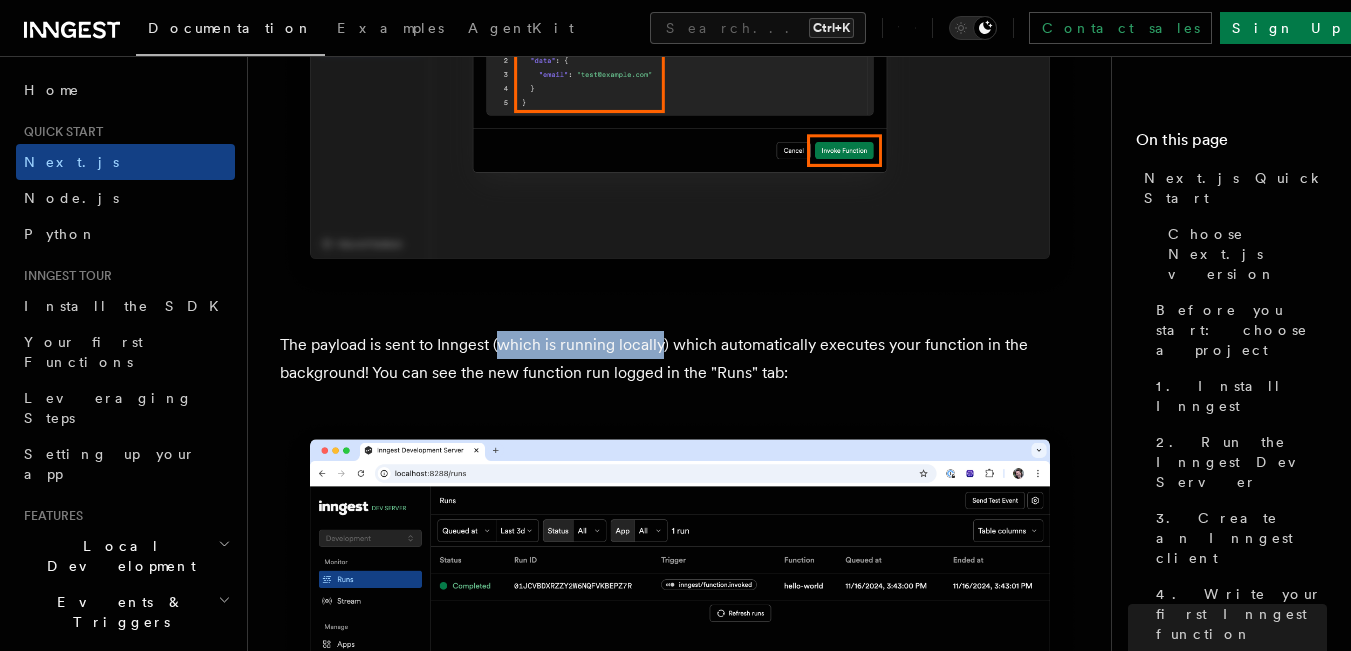 drag, startPoint x: 502, startPoint y: 330, endPoint x: 662, endPoint y: 331, distance: 160.00313 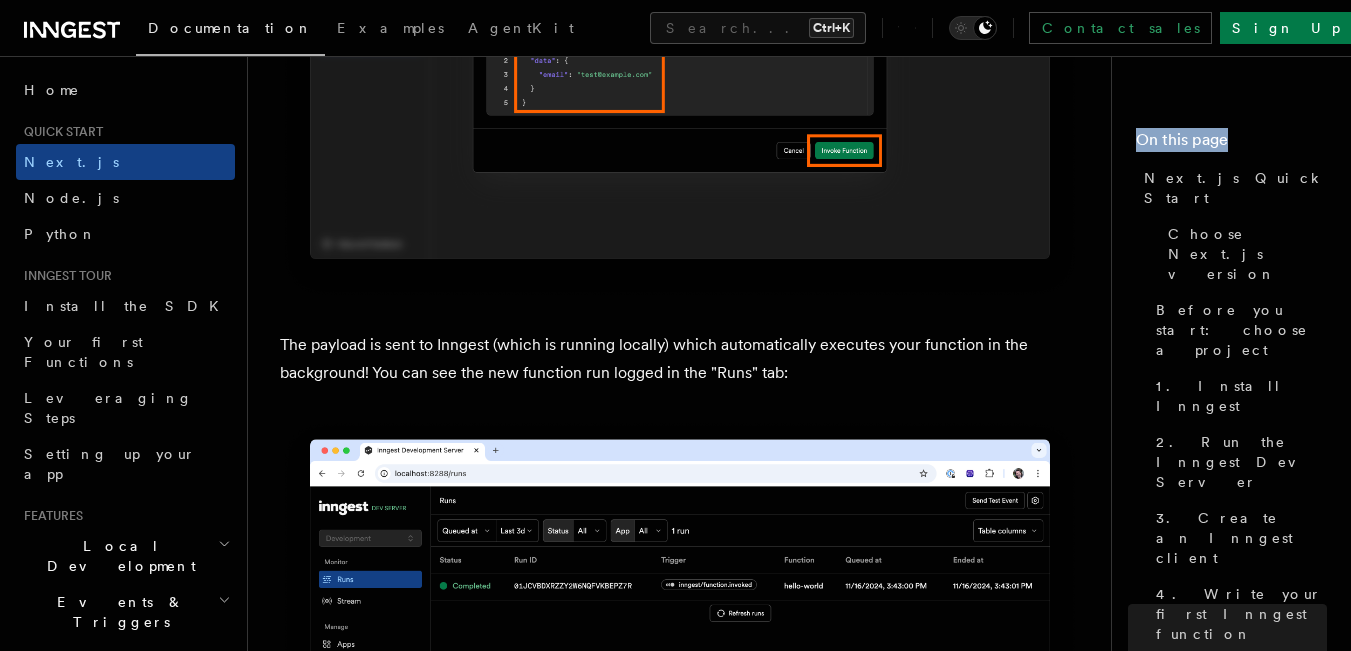 click on "On this page" at bounding box center (1231, 144) 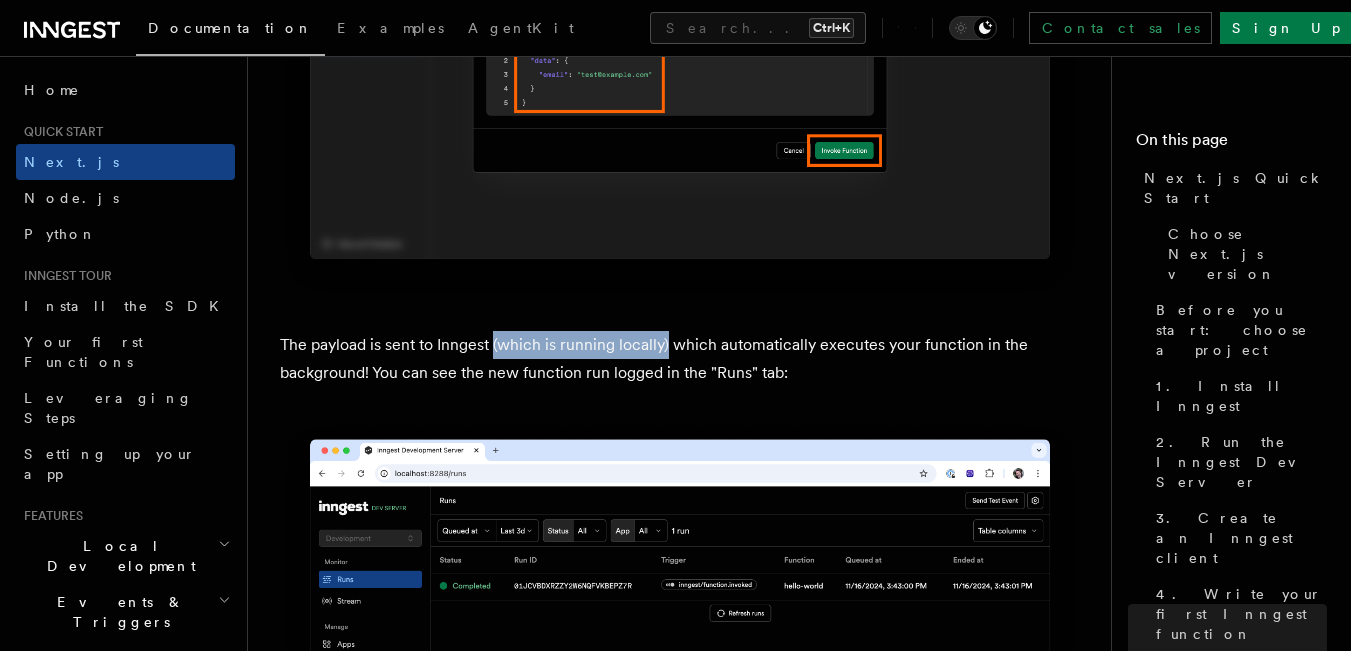drag, startPoint x: 651, startPoint y: 326, endPoint x: 495, endPoint y: 318, distance: 156.20499 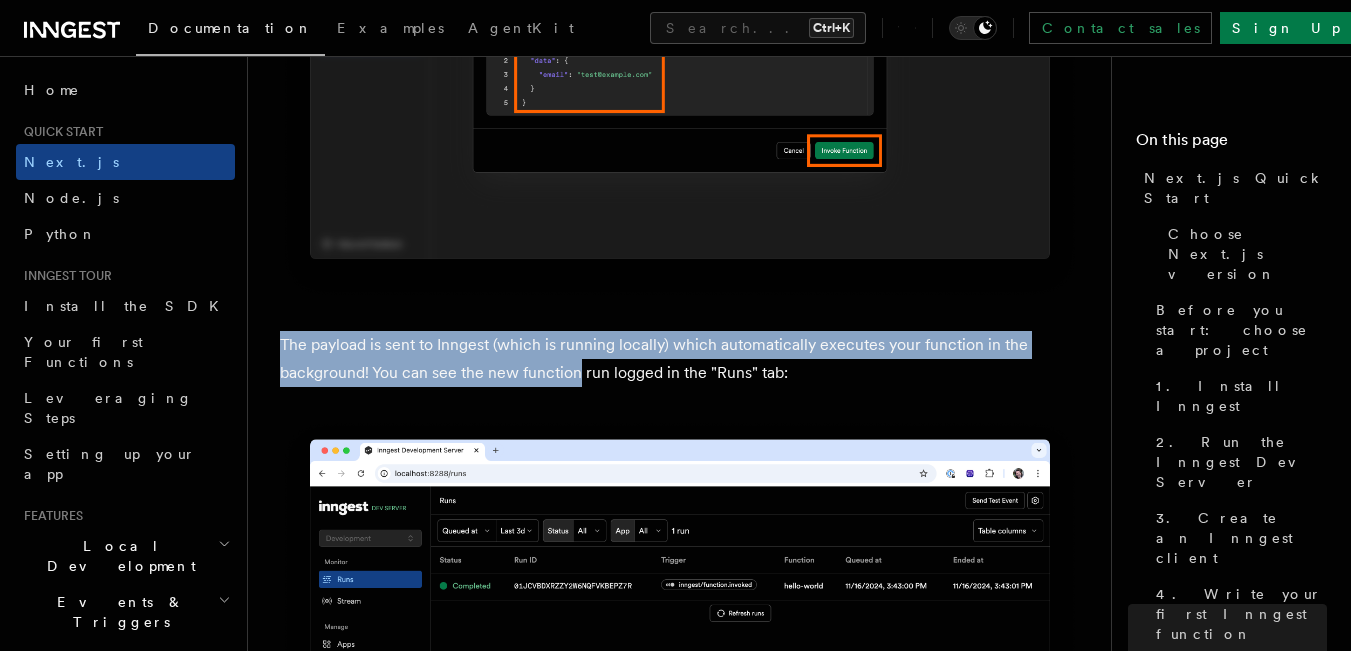 drag, startPoint x: 578, startPoint y: 358, endPoint x: 774, endPoint y: 380, distance: 197.23083 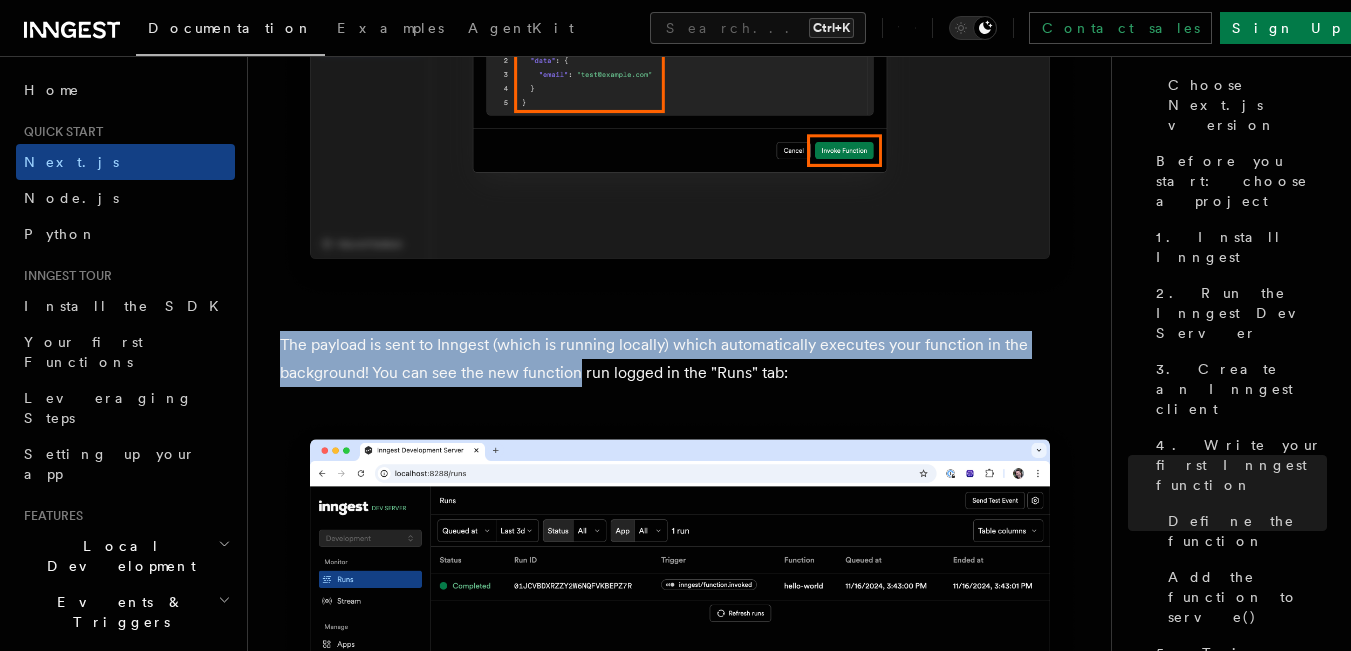 scroll, scrollTop: 0, scrollLeft: 0, axis: both 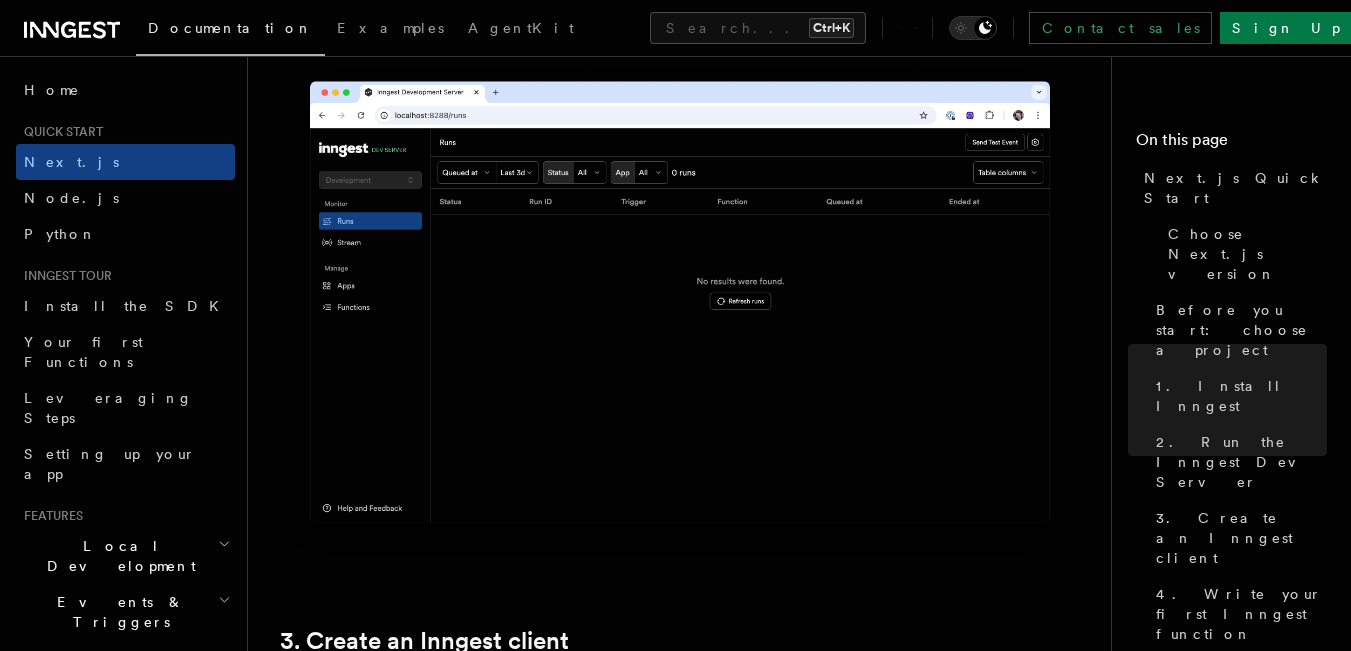 click at bounding box center (680, 312) 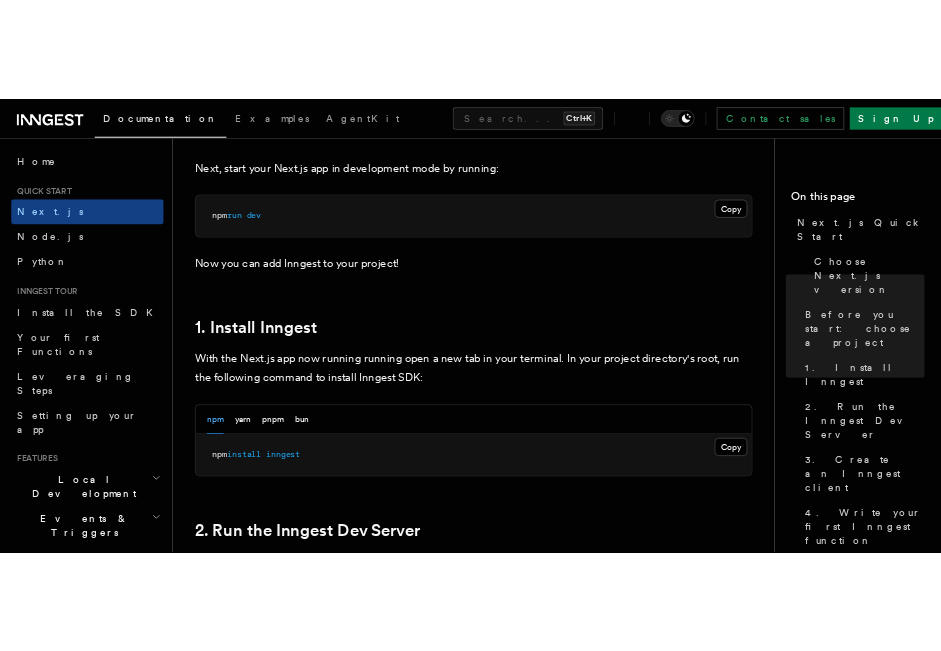 scroll, scrollTop: 783, scrollLeft: 0, axis: vertical 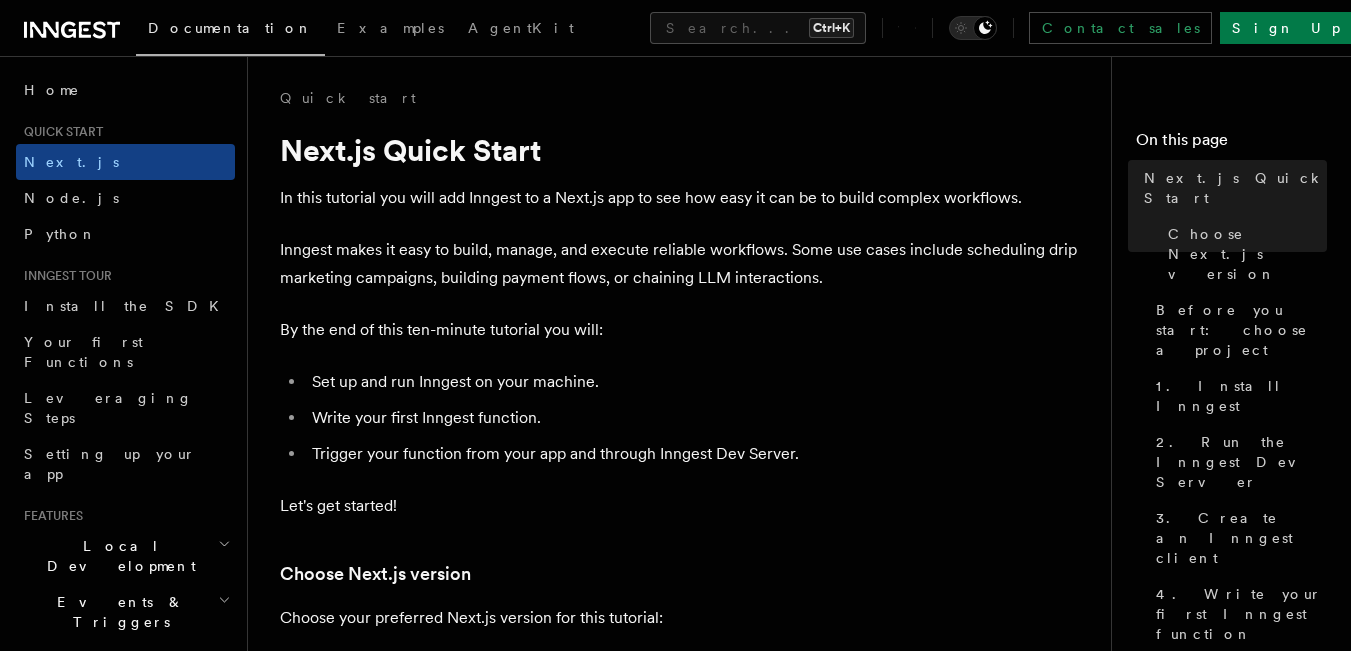 click on "Next.js Quick Start" at bounding box center (680, 150) 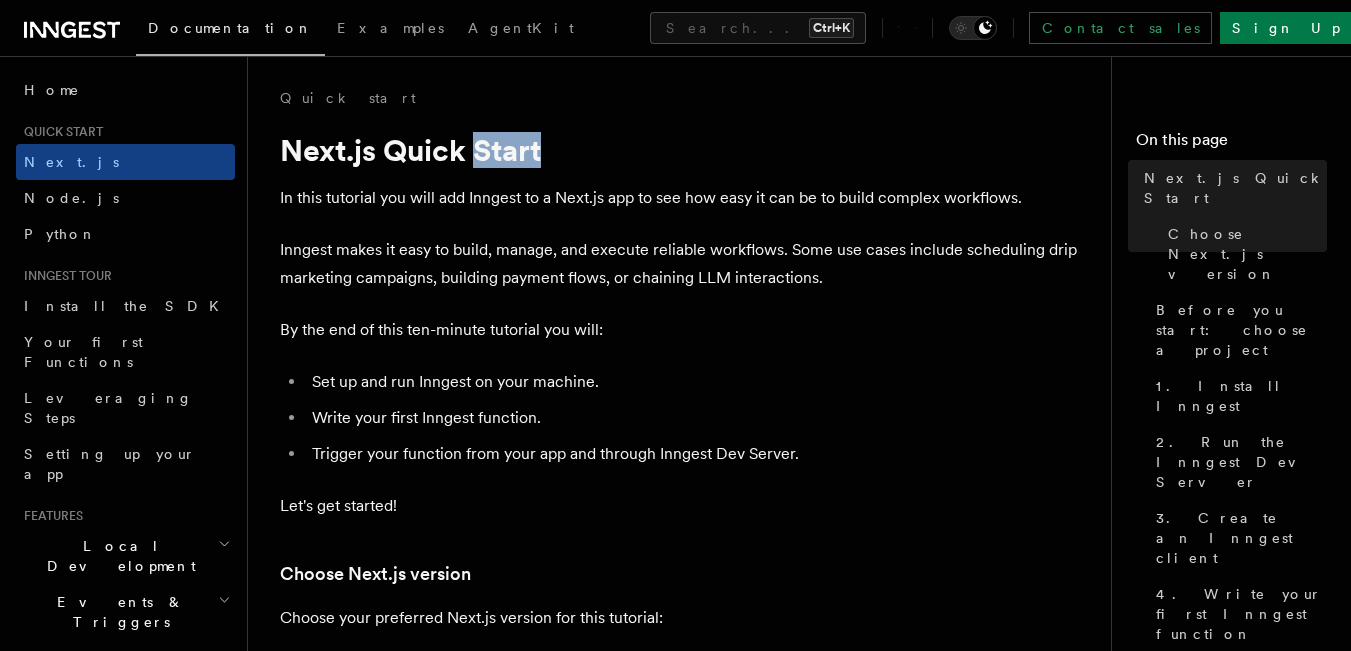 click on "Next.js Quick Start" at bounding box center (680, 150) 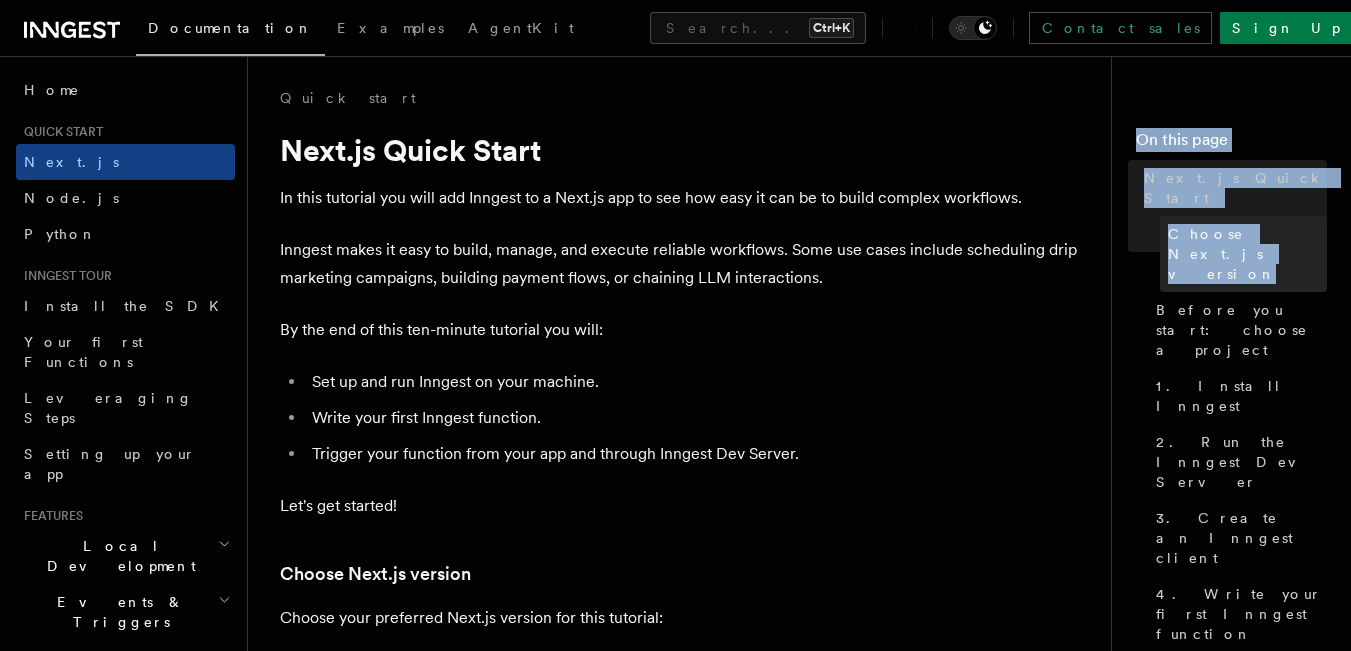 drag, startPoint x: 1117, startPoint y: 150, endPoint x: 1261, endPoint y: 244, distance: 171.96512 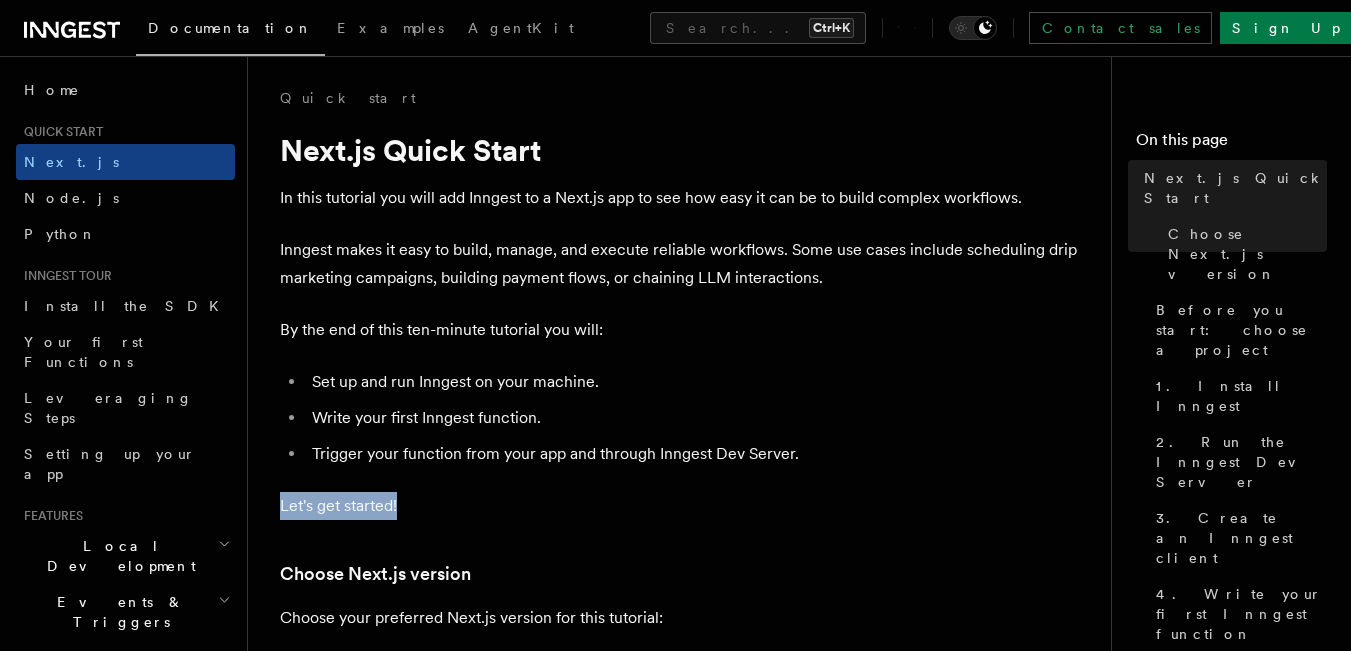 drag, startPoint x: 406, startPoint y: 500, endPoint x: 281, endPoint y: 501, distance: 125.004 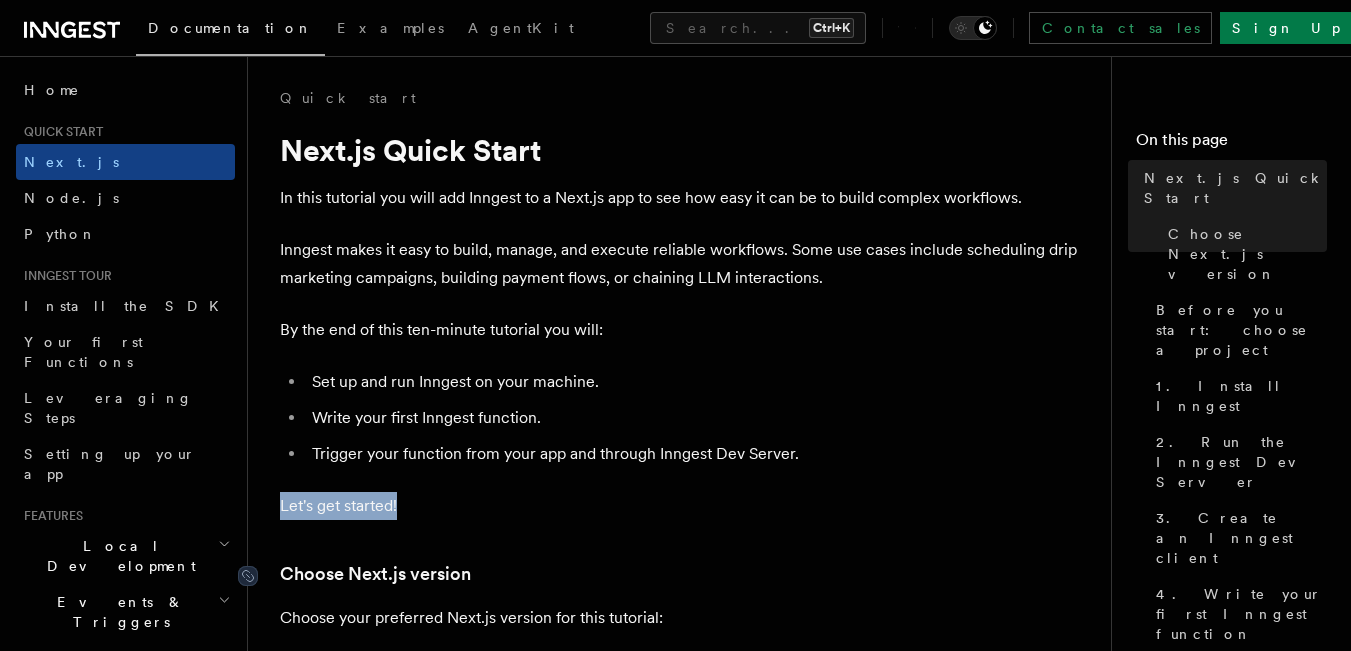 click on "Choose Next.js version" at bounding box center [375, 574] 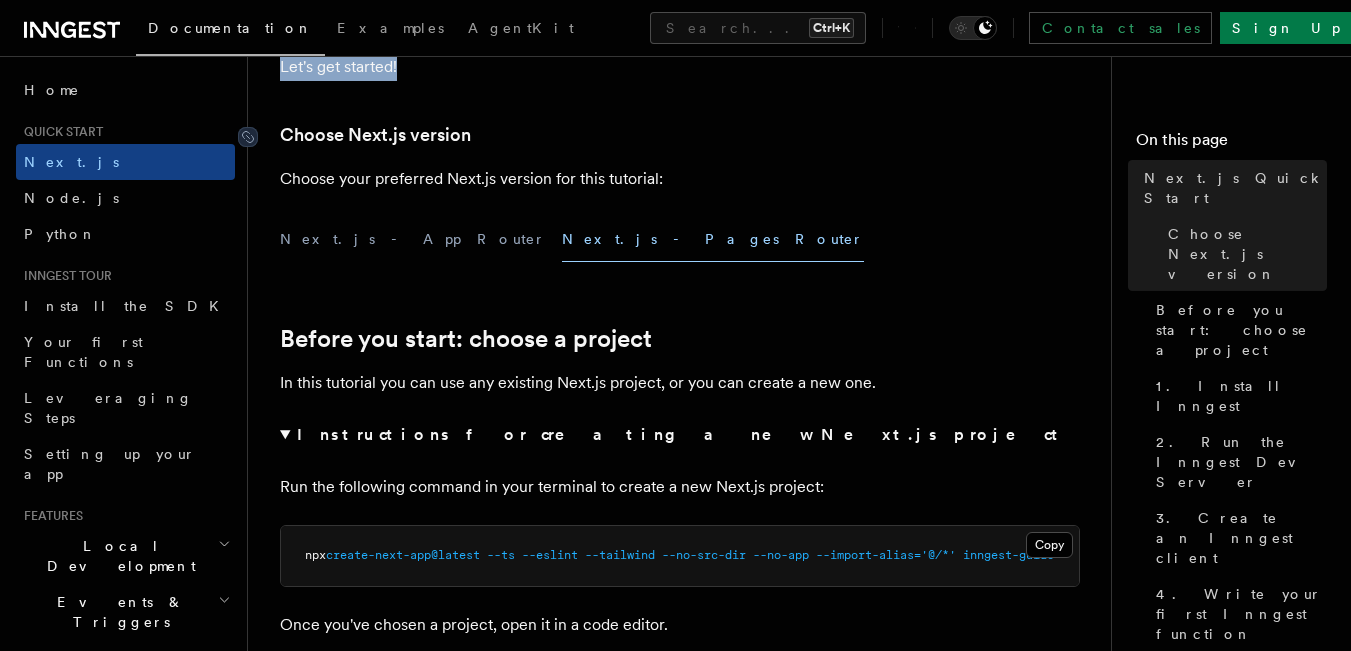 scroll, scrollTop: 464, scrollLeft: 0, axis: vertical 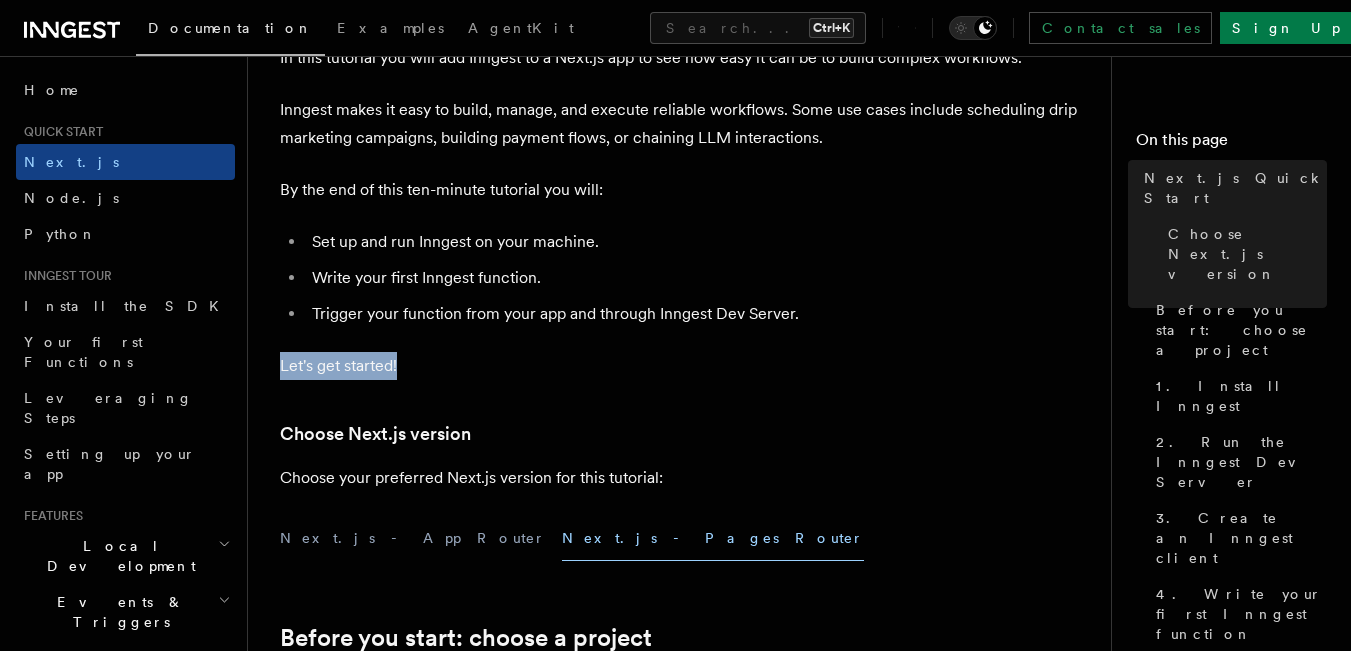 click on "Quick start Next.js Quick Start
In this tutorial you will add Inngest to a Next.js app to see how easy it can be to build complex workflows.
Inngest makes it easy to build, manage, and execute reliable workflows. Some use cases include scheduling drip marketing campaigns, building payment flows, or chaining LLM interactions.
By the end of this ten-minute tutorial you will:
Set up and run Inngest on your machine.
Write your first Inngest function.
Trigger your function from your app and through Inngest Dev Server.
Let's get started!
Choose Next.js version
Choose your preferred Next.js version for this tutorial:
Next.js - App Router Next.js - Pages Router Before you start: choose a project In this tutorial you can use any existing Next.js project, or you can create a new one. Instructions for creating a new Next.js project  Run the following command in your terminal to create a new Next.js project: Copy Copied npx  create-next-app@latest   --ts   --eslint   --tailwind   --no-src-dir" at bounding box center (687, 6706) 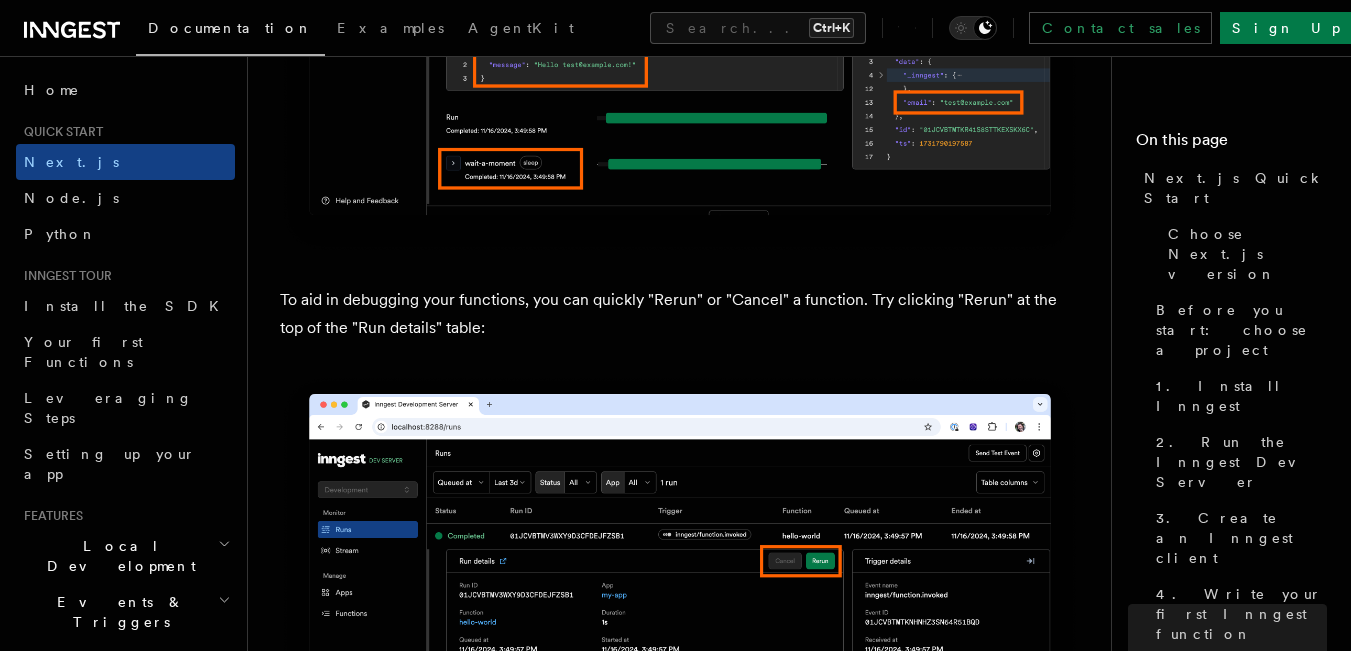scroll, scrollTop: 9567, scrollLeft: 0, axis: vertical 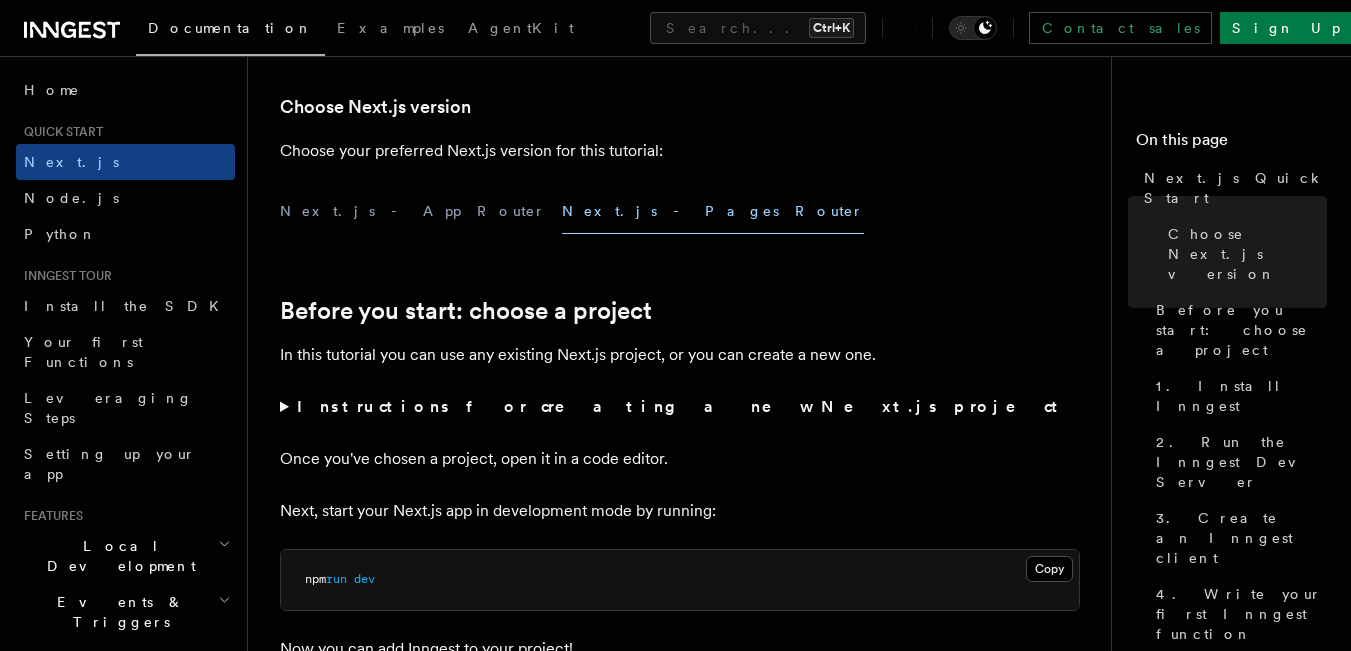 click on "Quick start Next.js Quick Start
In this tutorial you will add Inngest to a Next.js app to see how easy it can be to build complex workflows.
Inngest makes it easy to build, manage, and execute reliable workflows. Some use cases include scheduling drip marketing campaigns, building payment flows, or chaining LLM interactions.
By the end of this ten-minute tutorial you will:
Set up and run Inngest on your machine.
Write your first Inngest function.
Trigger your function from your app and through Inngest Dev Server.
Let's get started!
Choose Next.js version
Choose your preferred Next.js version for this tutorial:
Next.js - App Router Next.js - Pages Router Before you start: choose a project In this tutorial you can use any existing Next.js project, or you can create a new one. Instructions for creating a new Next.js project  Run the following command in your terminal to create a new Next.js project: Copy Copied npx  create-next-app@latest   --ts   --eslint   --tailwind   --no-src-dir" at bounding box center (687, 6092) 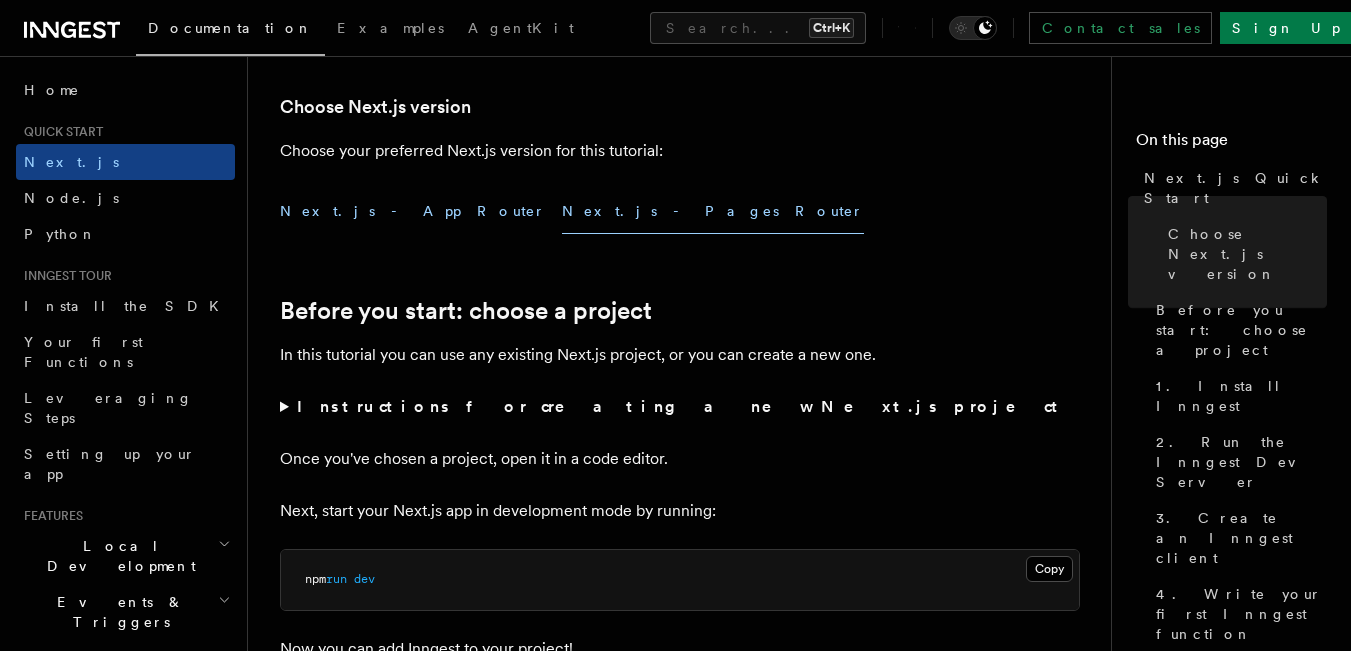 click on "Next.js - App Router" at bounding box center (413, 211) 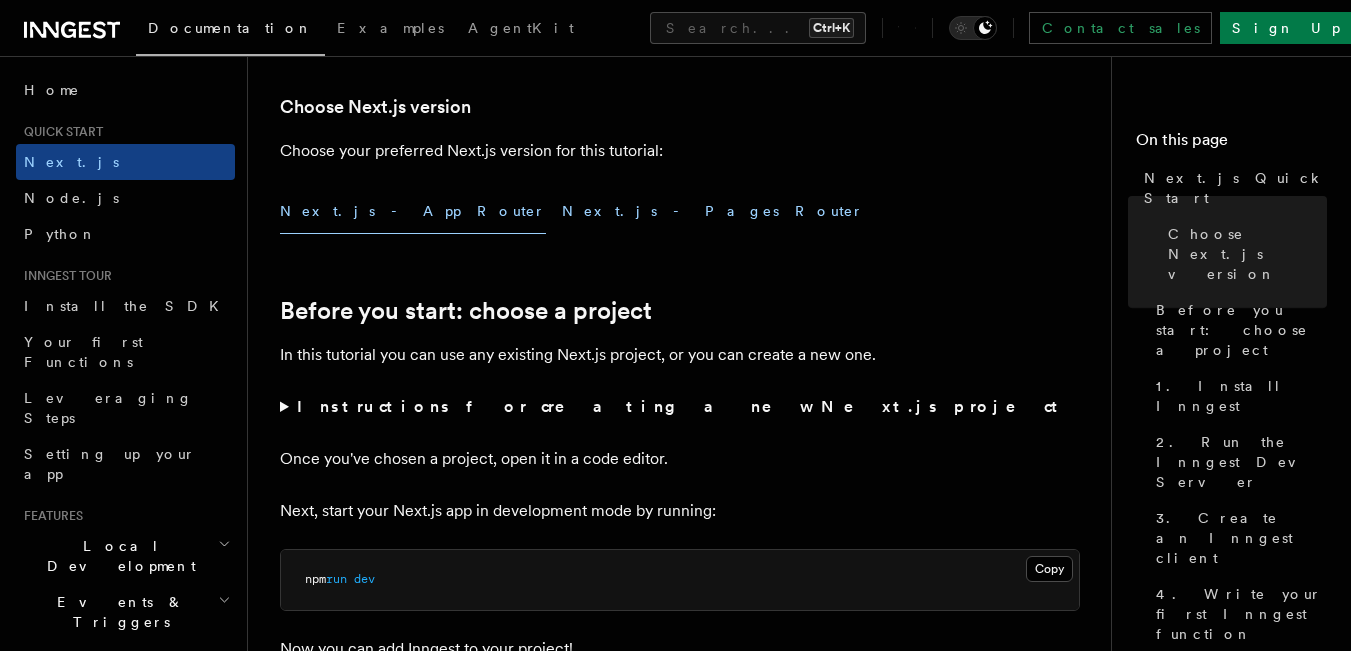 click on "Next.js - Pages Router" at bounding box center (713, 211) 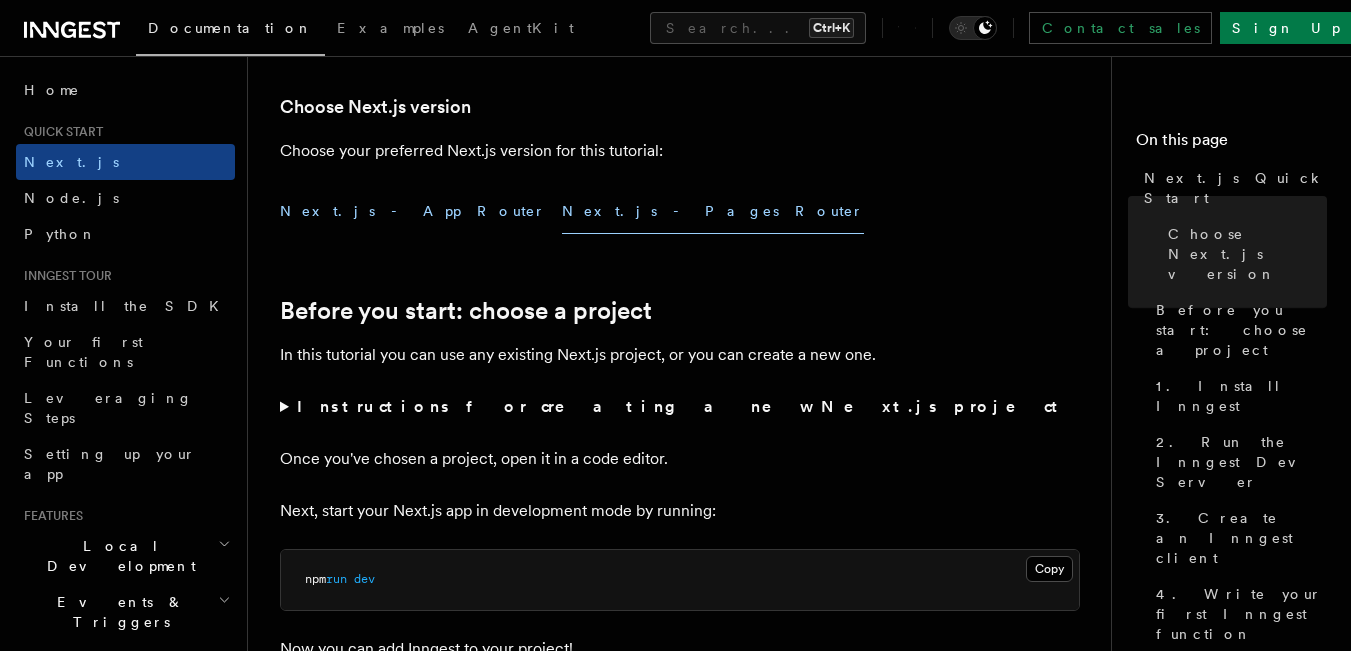 click on "Next.js - App Router" at bounding box center (413, 211) 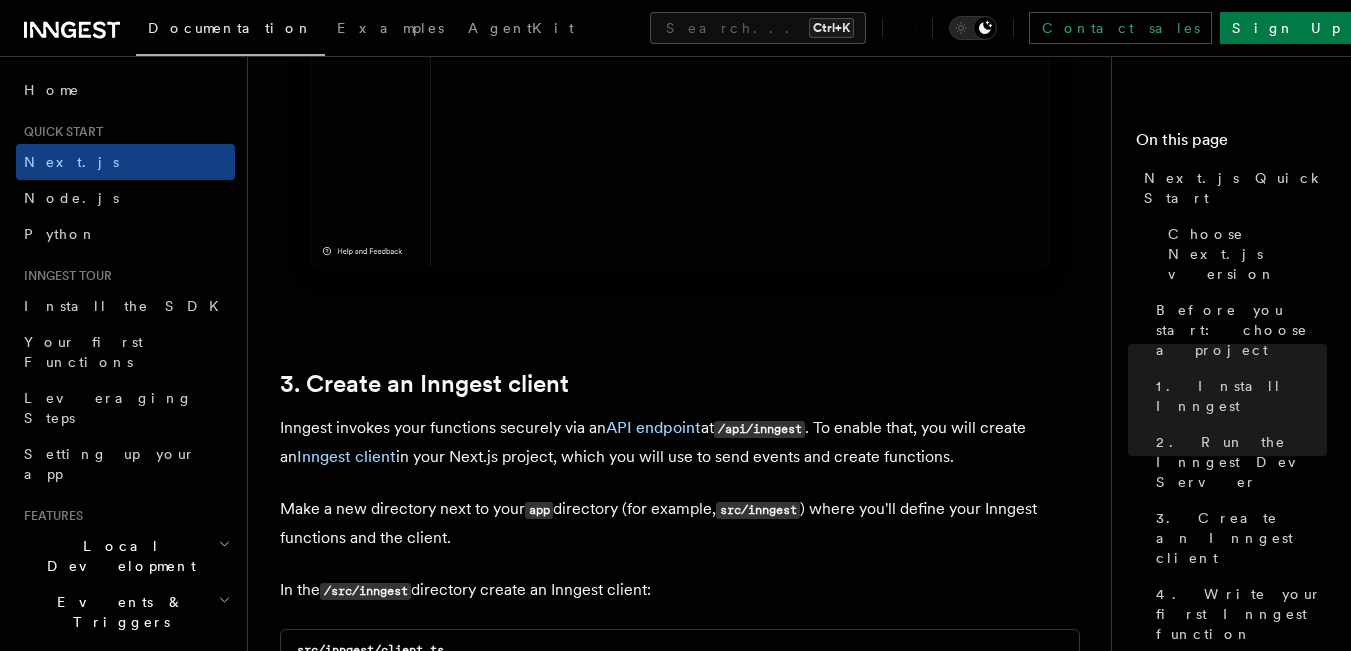 click at bounding box center (680, 55) 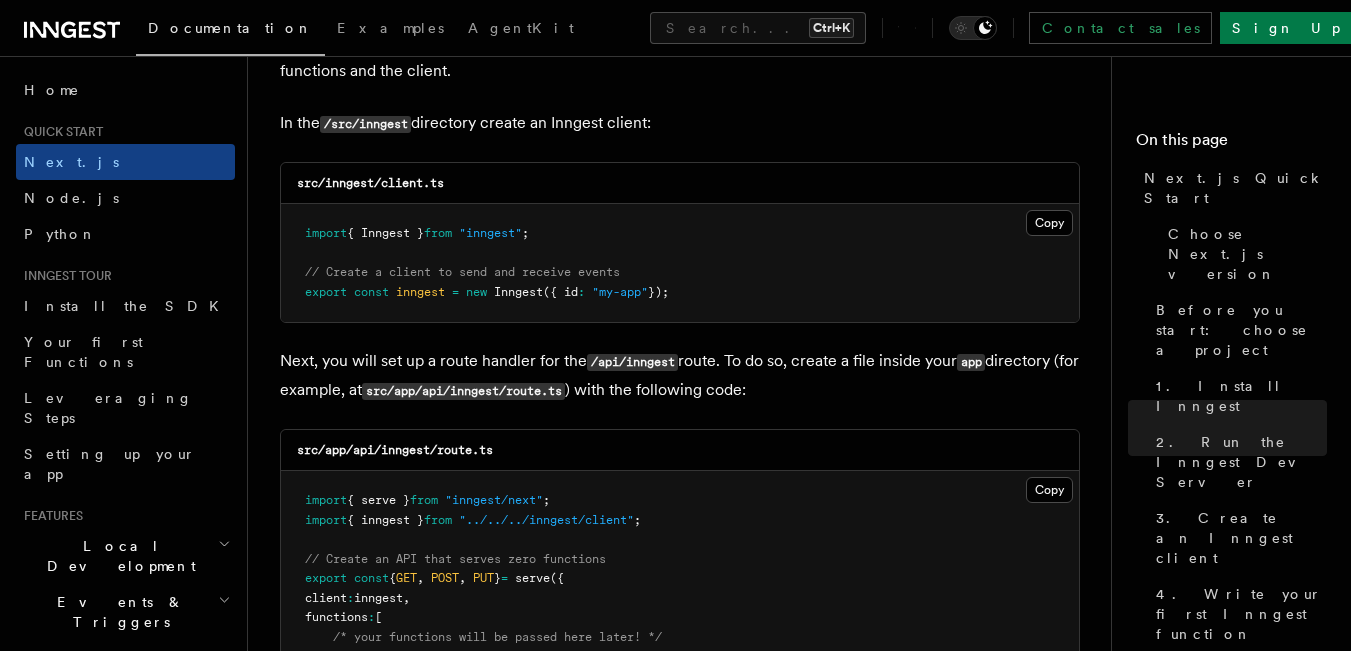 scroll, scrollTop: 2800, scrollLeft: 0, axis: vertical 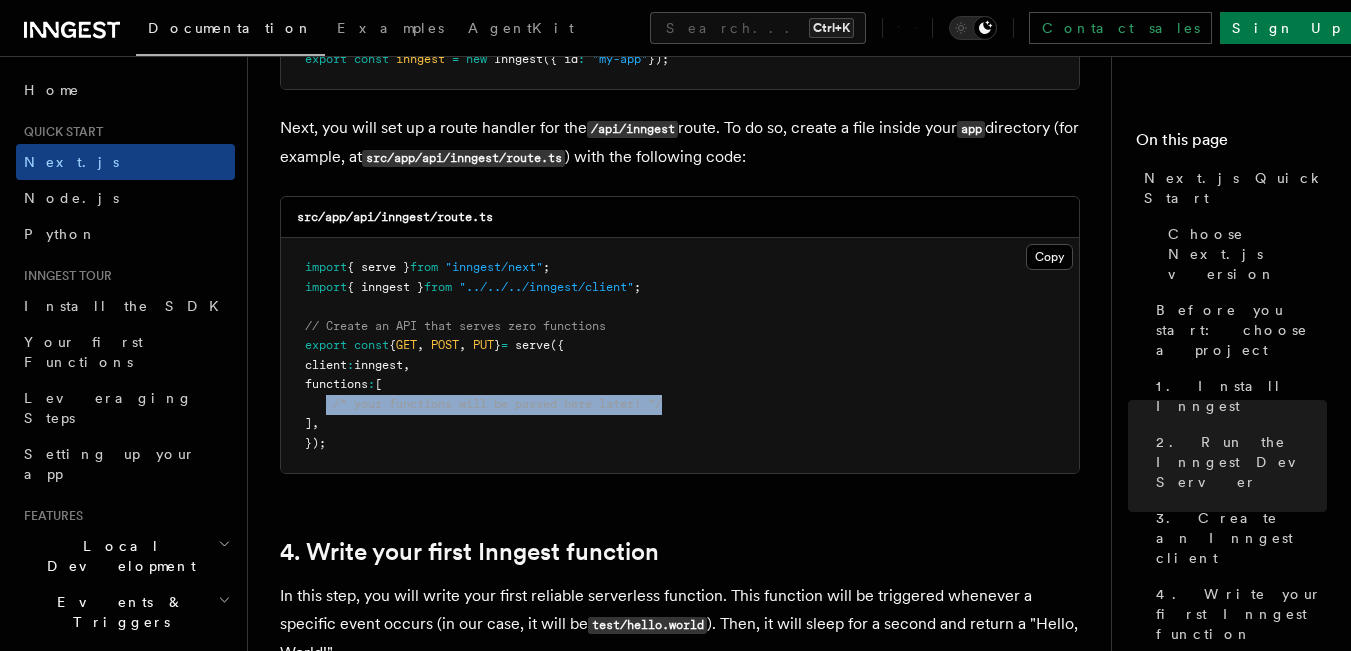 drag, startPoint x: 605, startPoint y: 386, endPoint x: 325, endPoint y: 385, distance: 280.0018 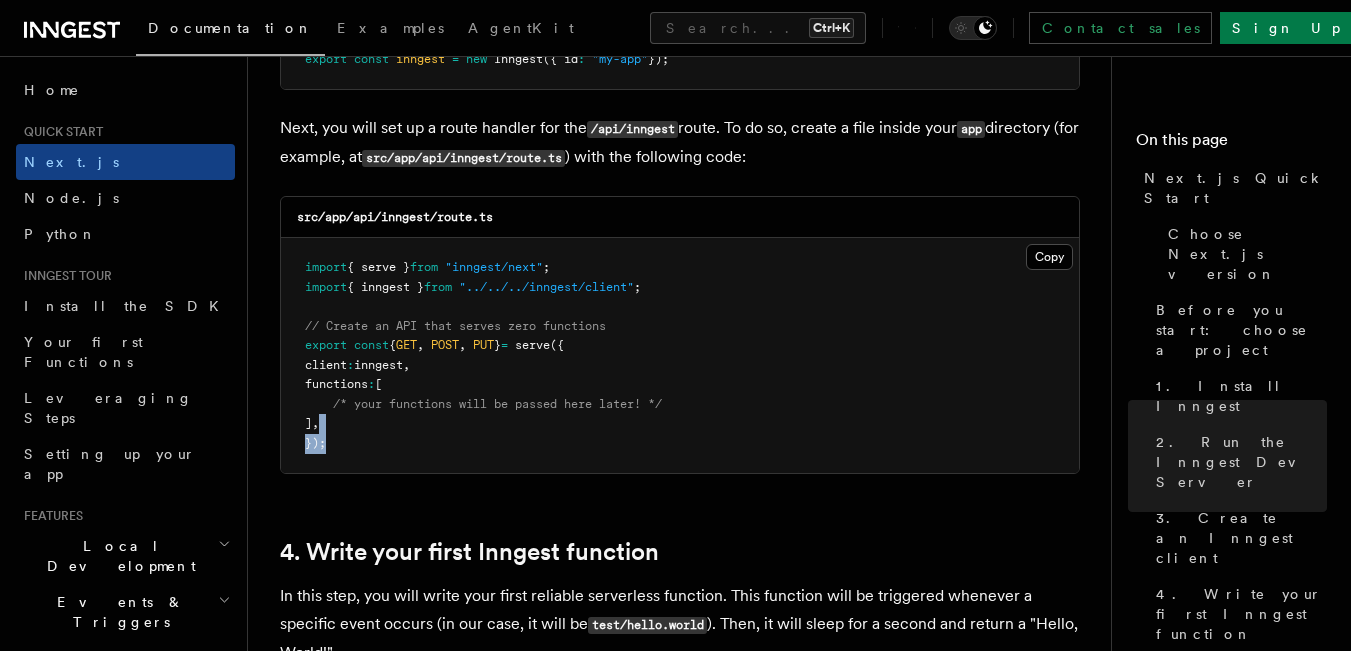 click on "import  { serve }  from   "inngest/next" ;
import  { inngest }  from   "../../../inngest/client" ;
// Create an API that serves zero functions
export   const  {  GET ,   POST ,   PUT  }  =   serve ({
client :  inngest ,
functions :  [
/* your functions will be passed here later! */
] ,
});" at bounding box center [680, 355] 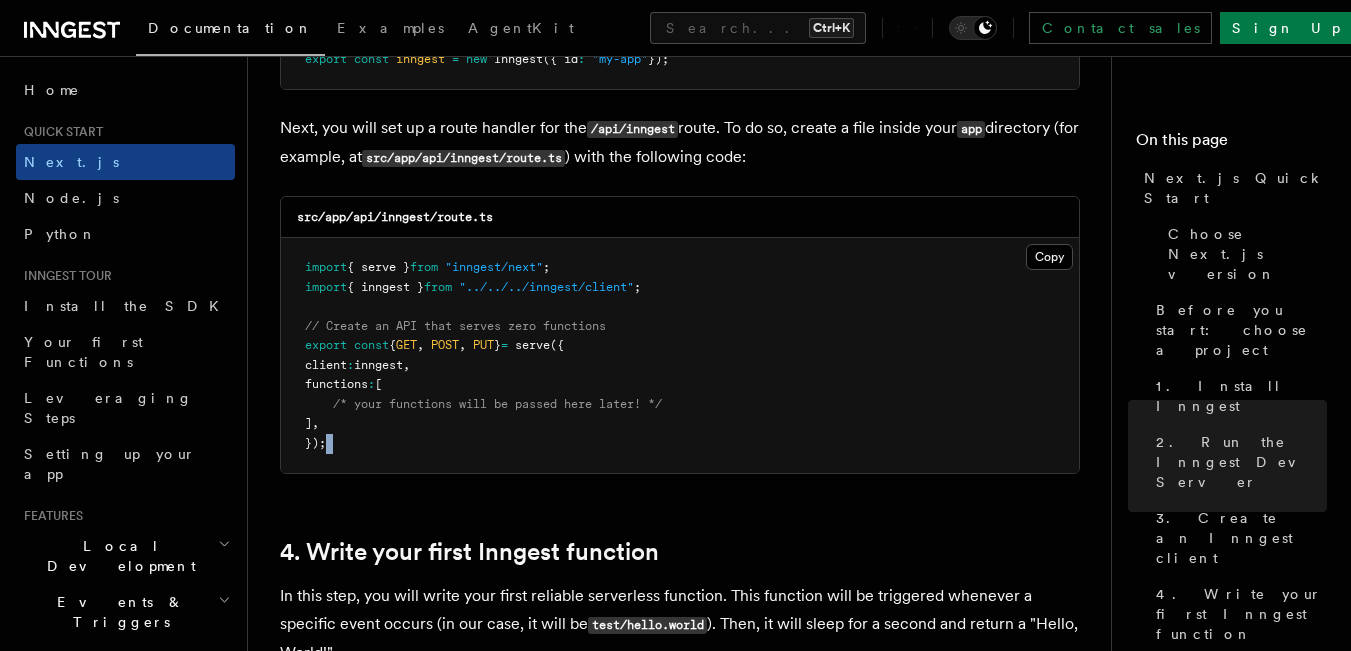 click on "import  { serve }  from   "inngest/next" ;
import  { inngest }  from   "../../../inngest/client" ;
// Create an API that serves zero functions
export   const  {  GET ,   POST ,   PUT  }  =   serve ({
client :  inngest ,
functions :  [
/* your functions will be passed here later! */
] ,
});" at bounding box center (680, 355) 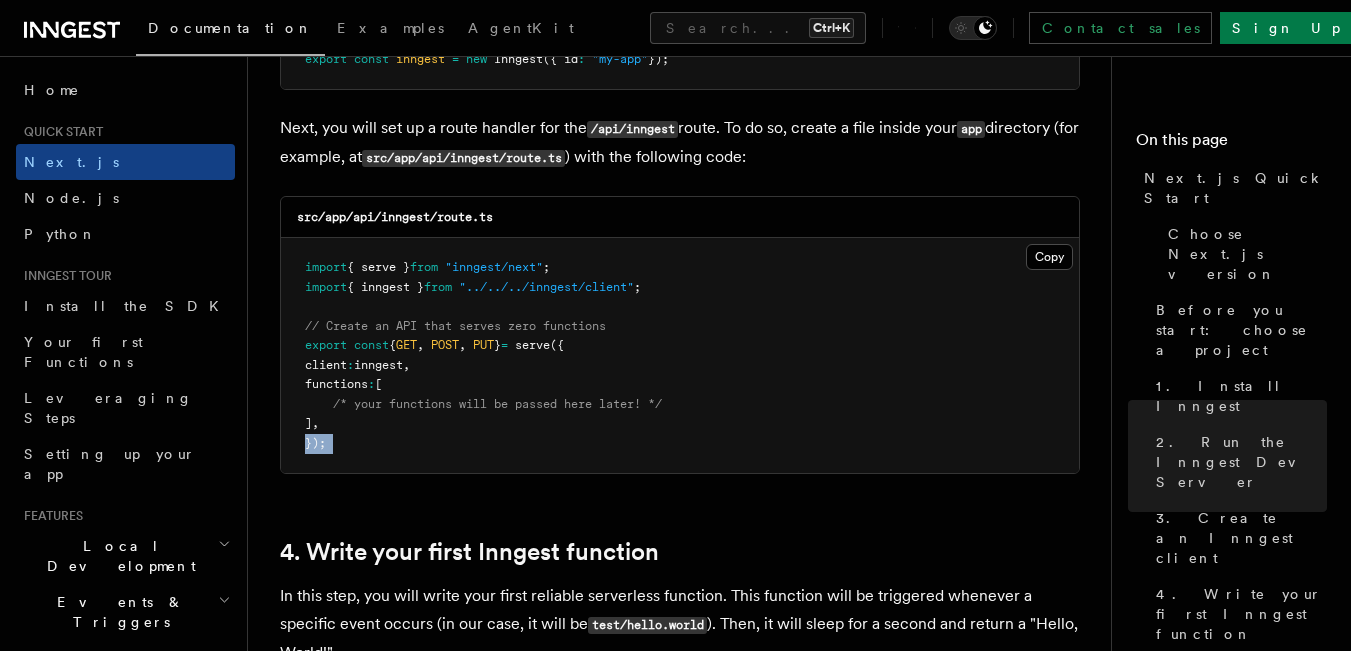 click on "import  { serve }  from   "inngest/next" ;
import  { inngest }  from   "../../../inngest/client" ;
// Create an API that serves zero functions
export   const  {  GET ,   POST ,   PUT  }  =   serve ({
client :  inngest ,
functions :  [
/* your functions will be passed here later! */
] ,
});" at bounding box center [680, 355] 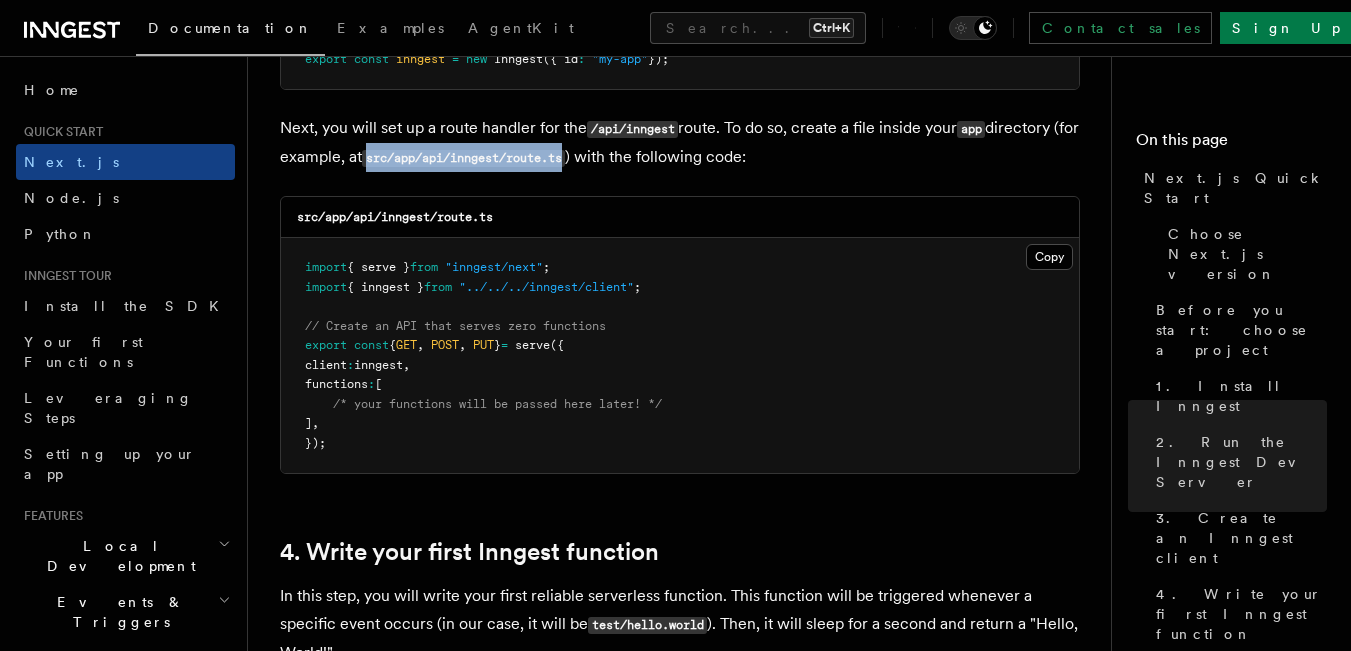 drag, startPoint x: 397, startPoint y: 128, endPoint x: 601, endPoint y: 124, distance: 204.03922 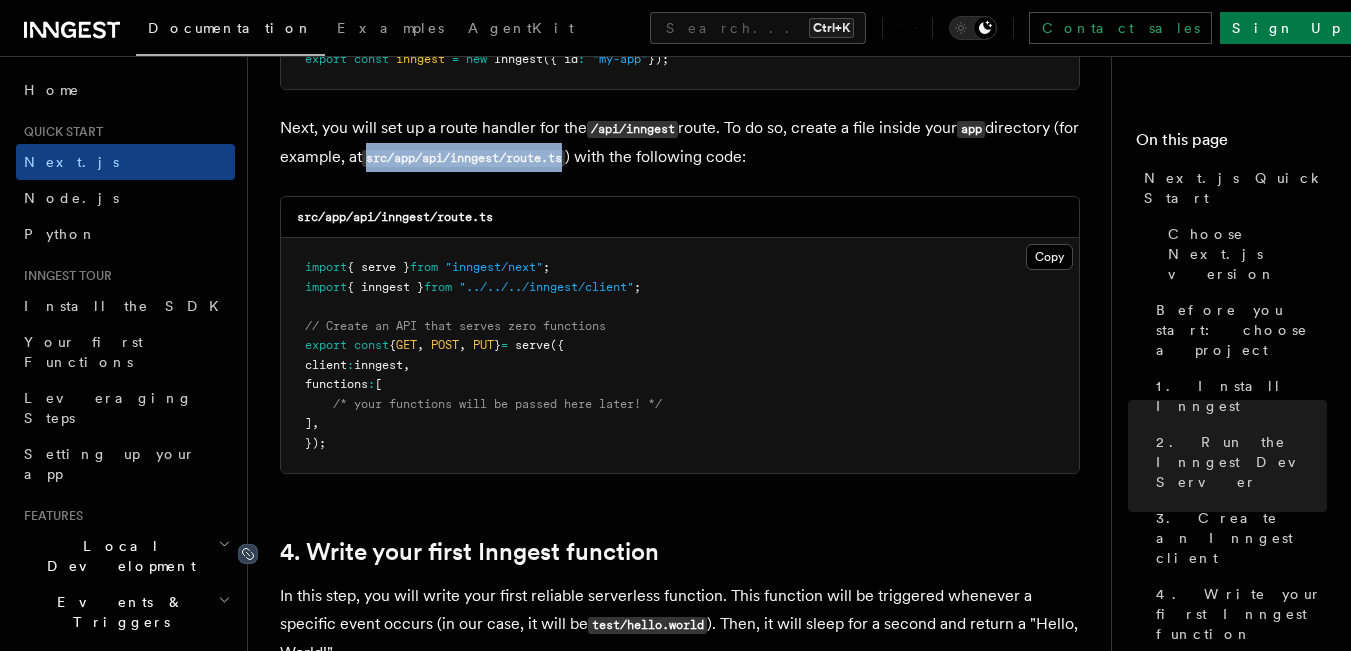 click 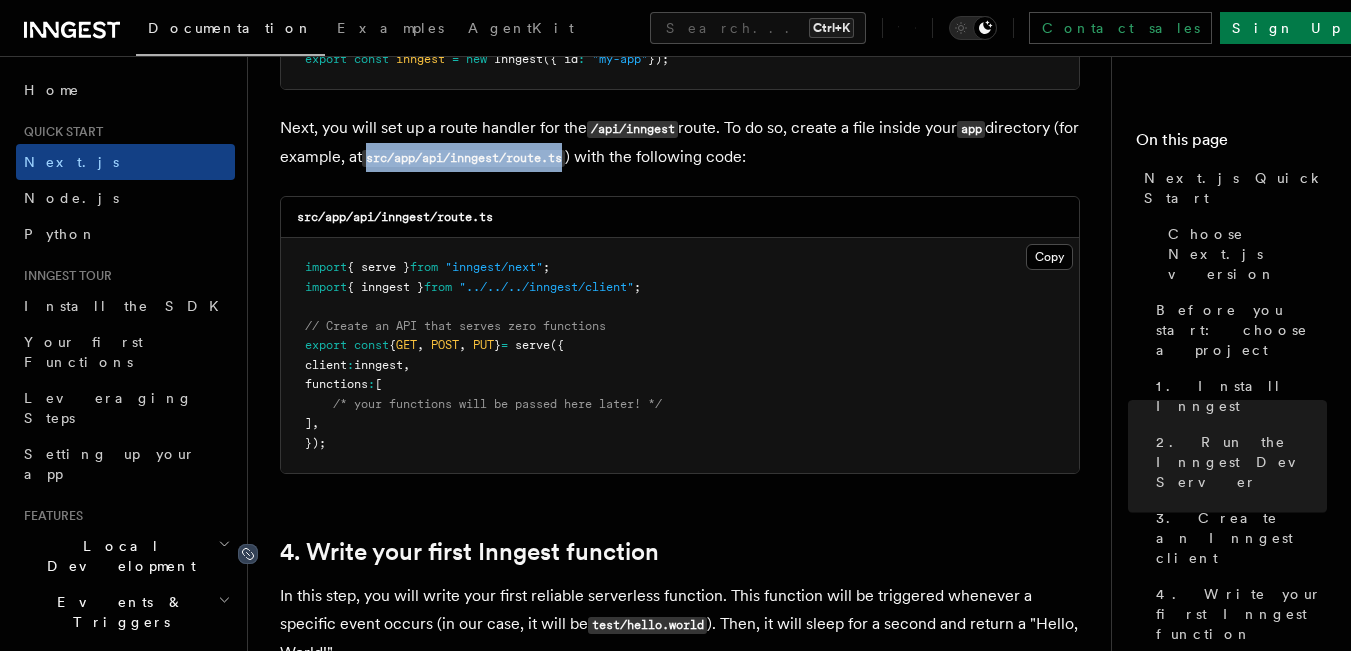 scroll, scrollTop: 3214, scrollLeft: 0, axis: vertical 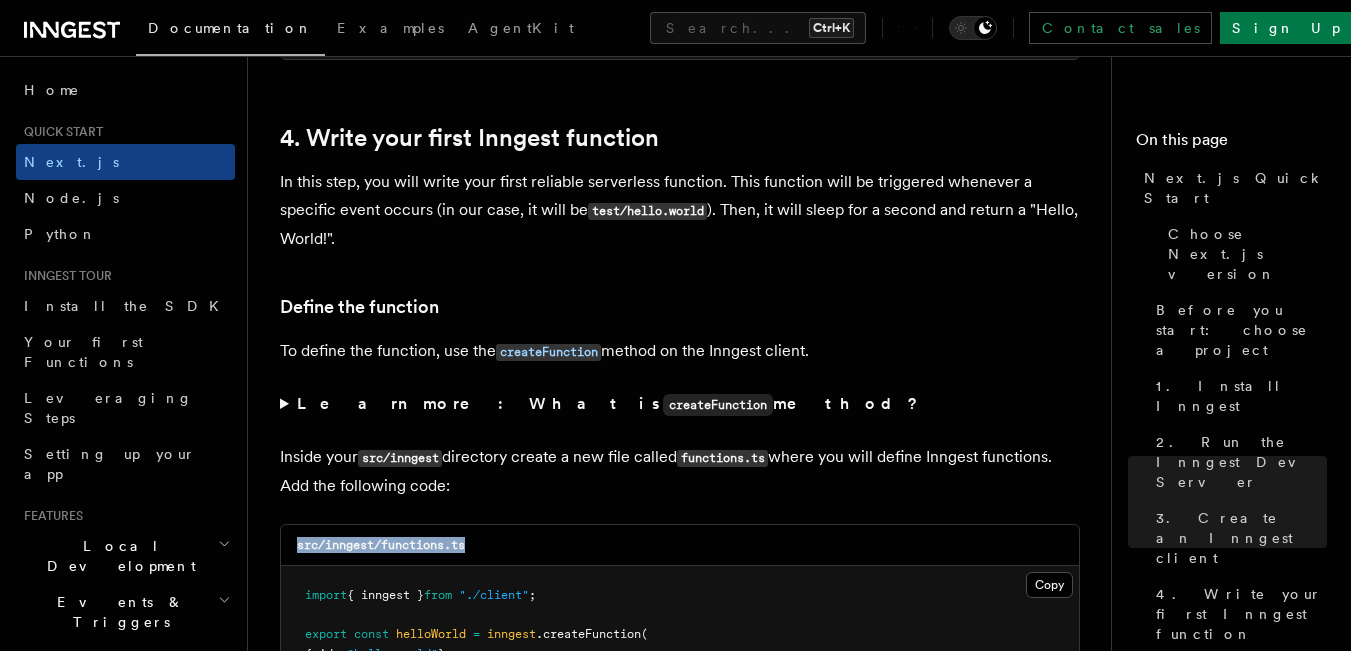 drag, startPoint x: 407, startPoint y: 520, endPoint x: 549, endPoint y: 510, distance: 142.35168 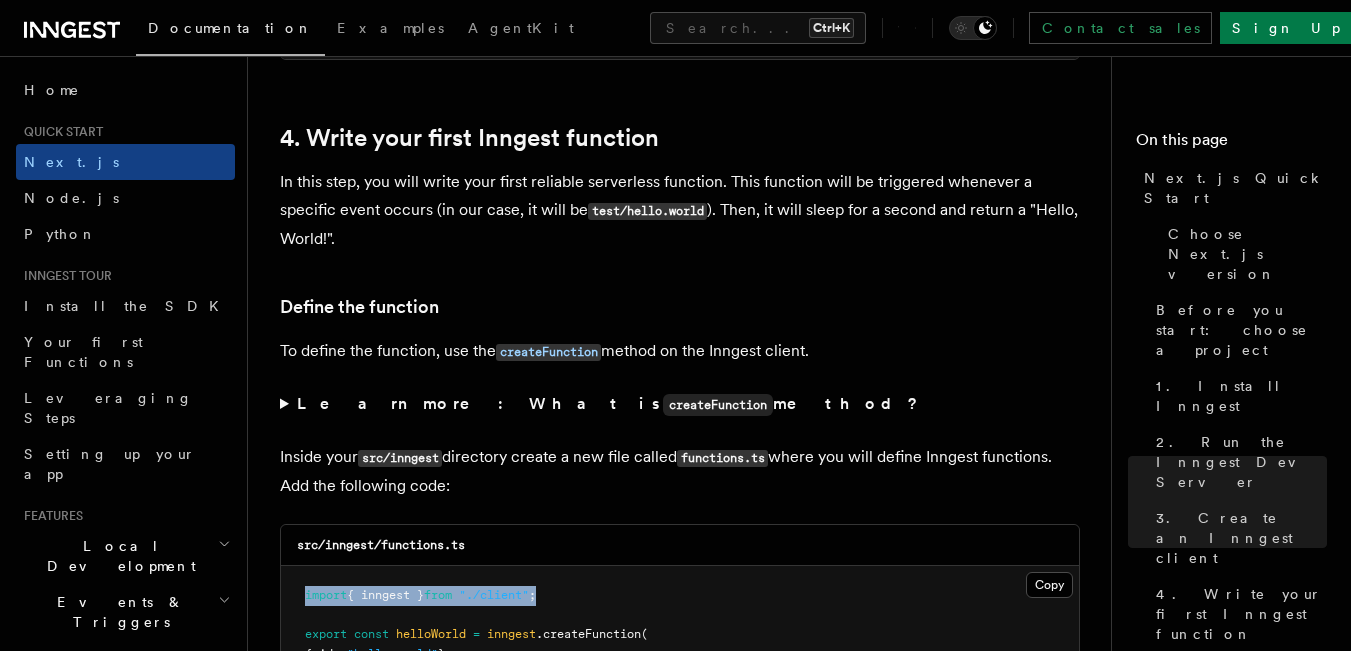 drag, startPoint x: 306, startPoint y: 565, endPoint x: 626, endPoint y: 561, distance: 320.025 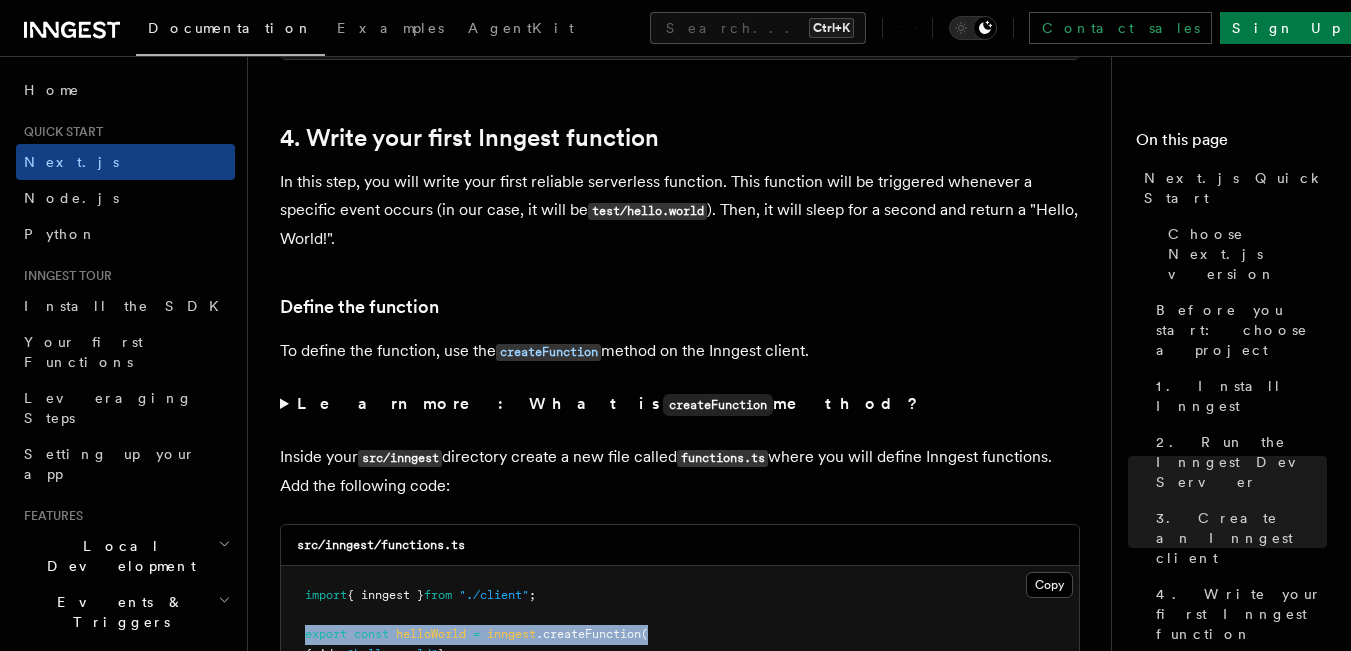 drag, startPoint x: 305, startPoint y: 601, endPoint x: 678, endPoint y: 598, distance: 373.01205 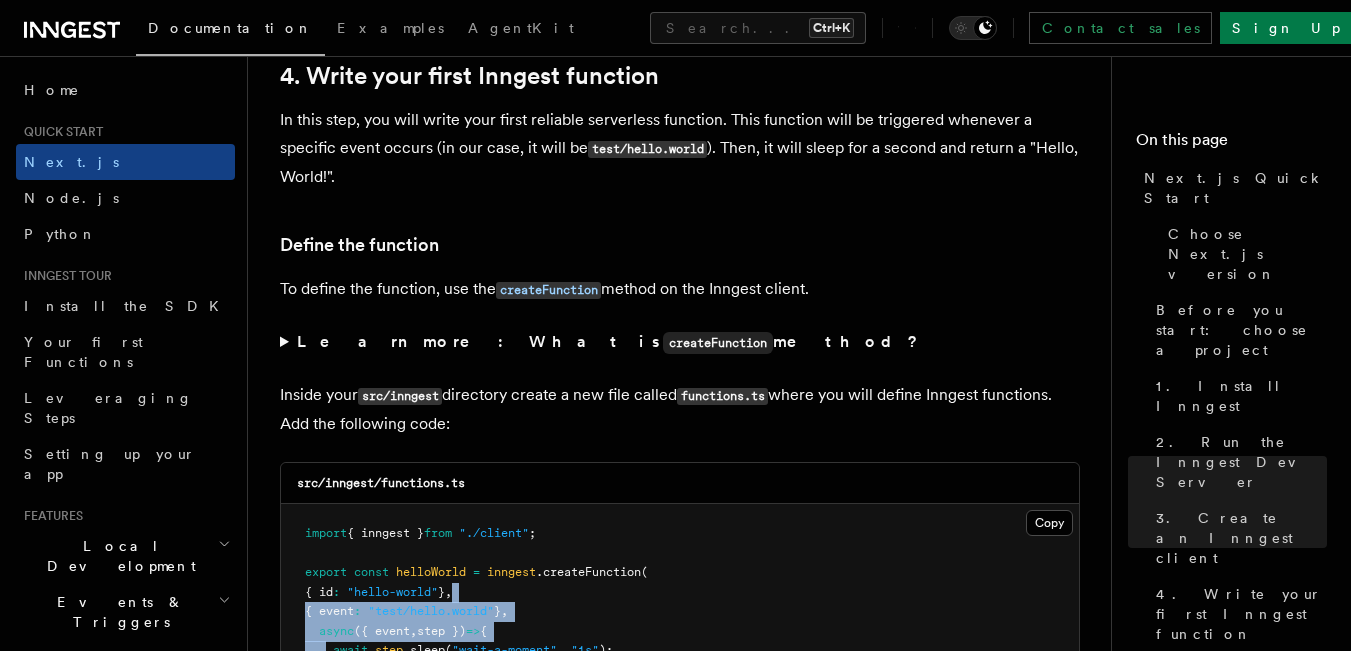 scroll, scrollTop: 3336, scrollLeft: 0, axis: vertical 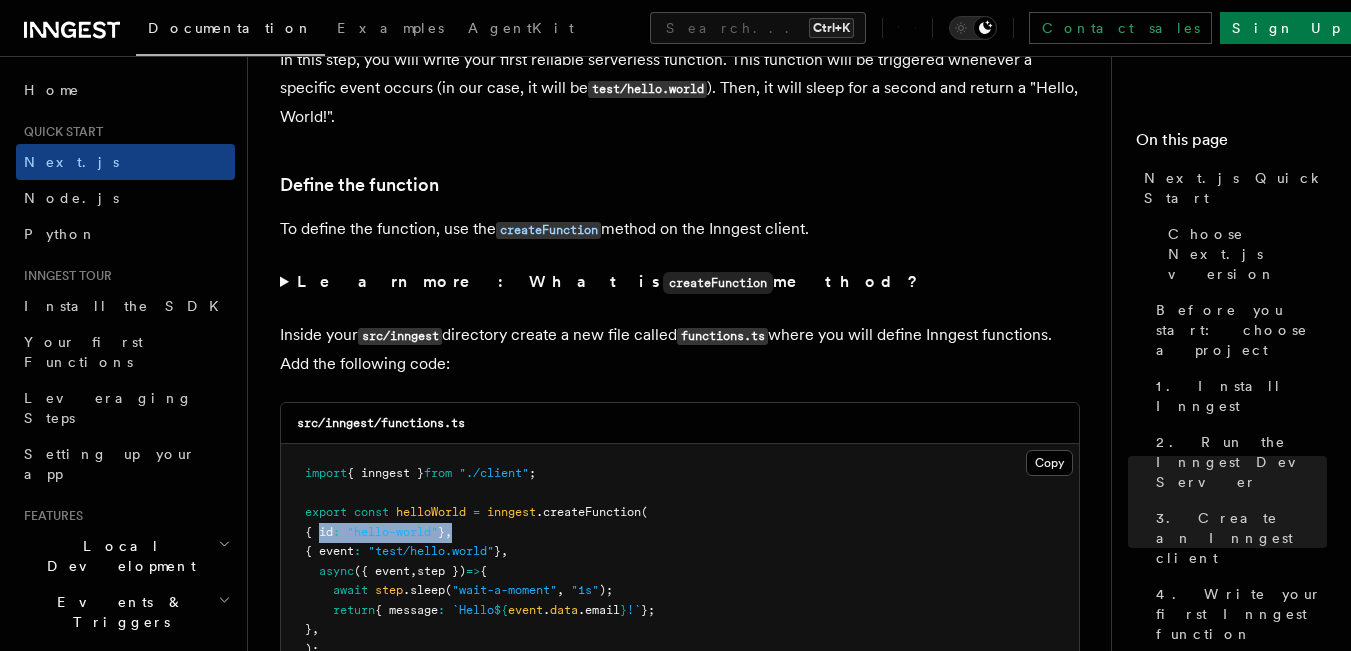 drag, startPoint x: 437, startPoint y: 630, endPoint x: 317, endPoint y: 505, distance: 173.27724 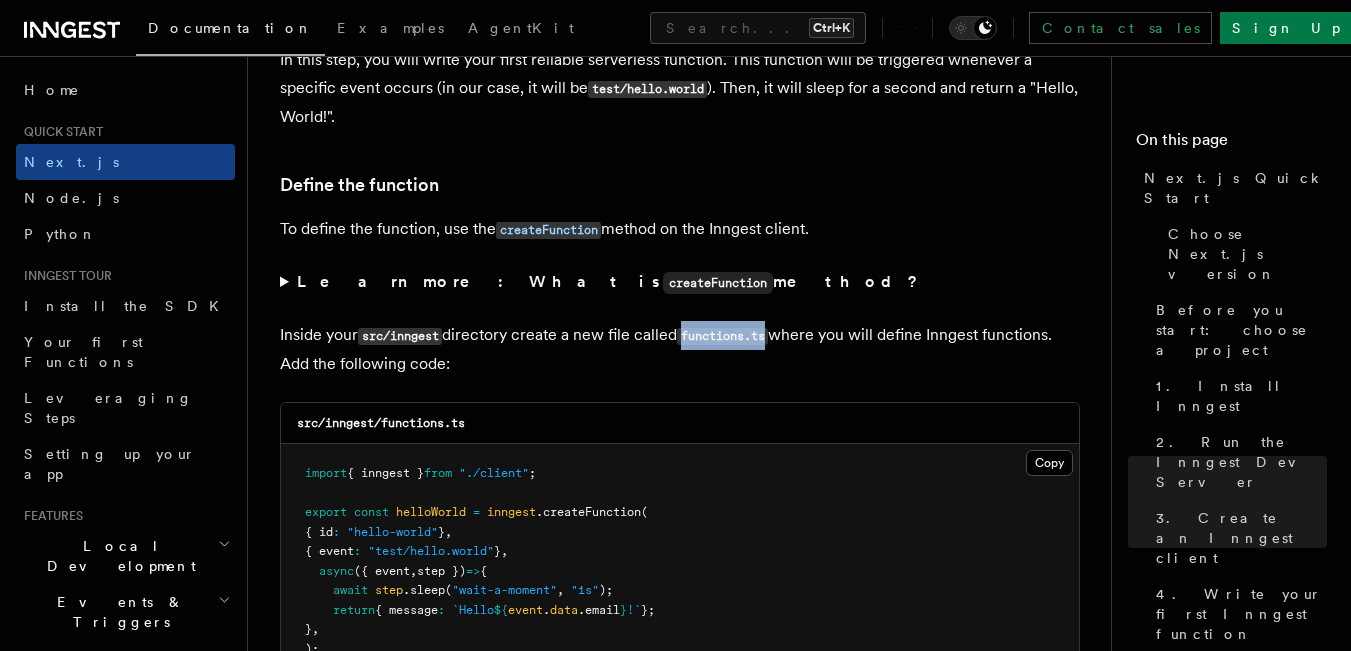 drag, startPoint x: 686, startPoint y: 308, endPoint x: 776, endPoint y: 311, distance: 90.04999 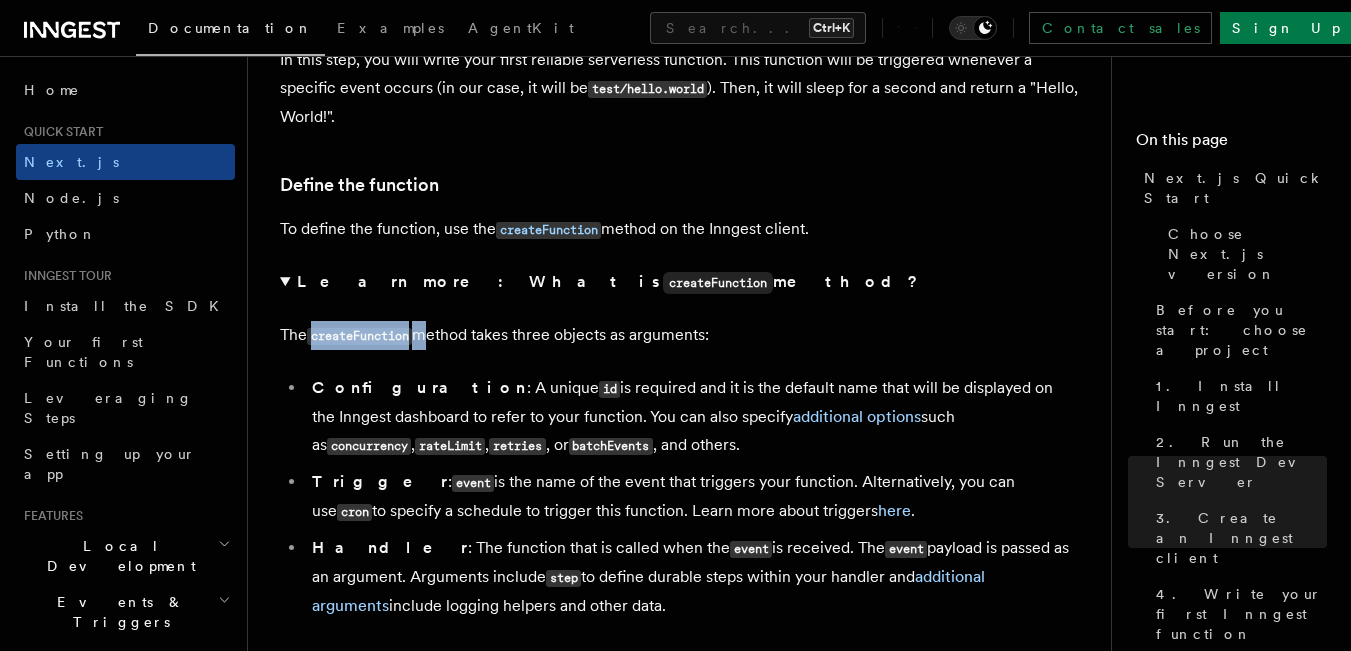 drag, startPoint x: 424, startPoint y: 313, endPoint x: 304, endPoint y: 309, distance: 120.06665 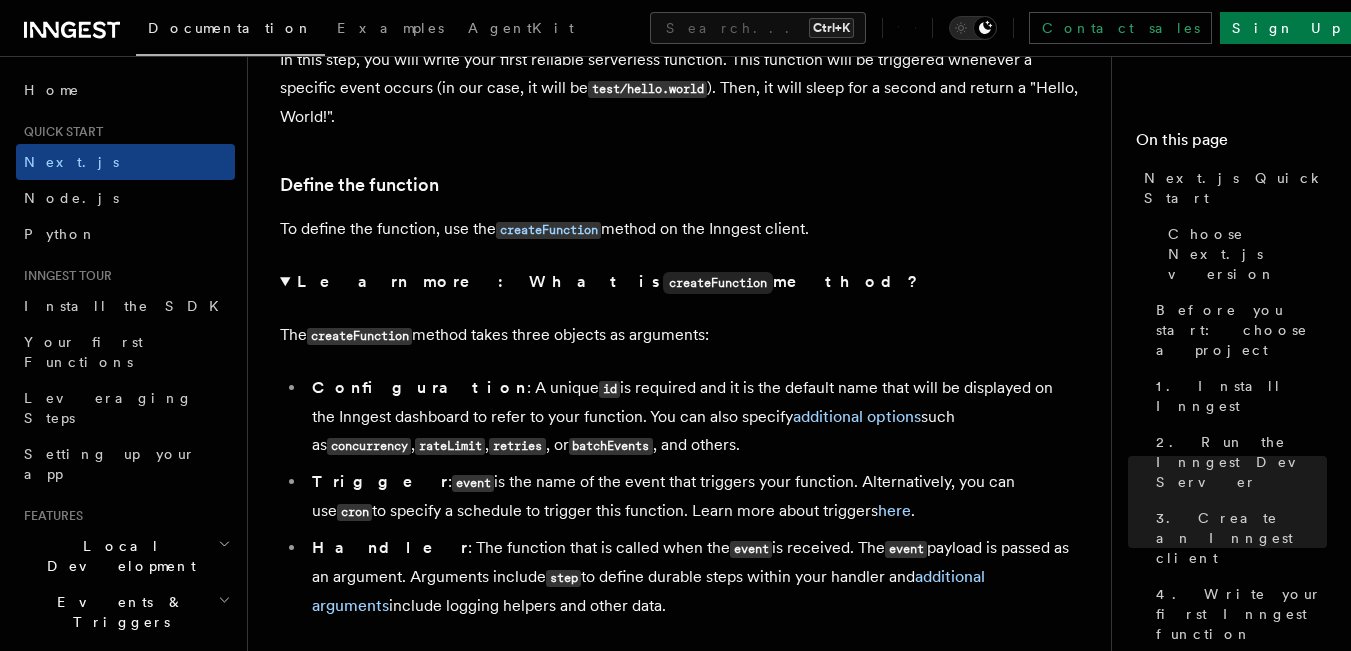 click on "Configuration" at bounding box center [419, 387] 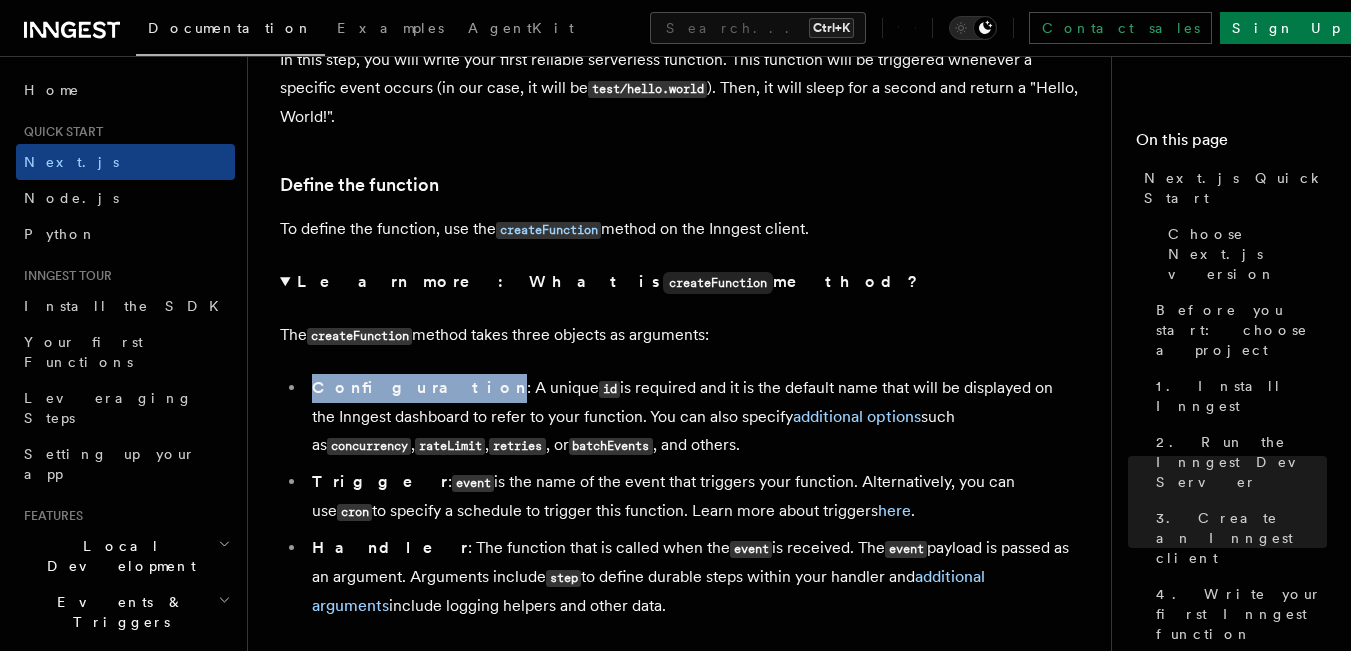click on "Configuration" at bounding box center (419, 387) 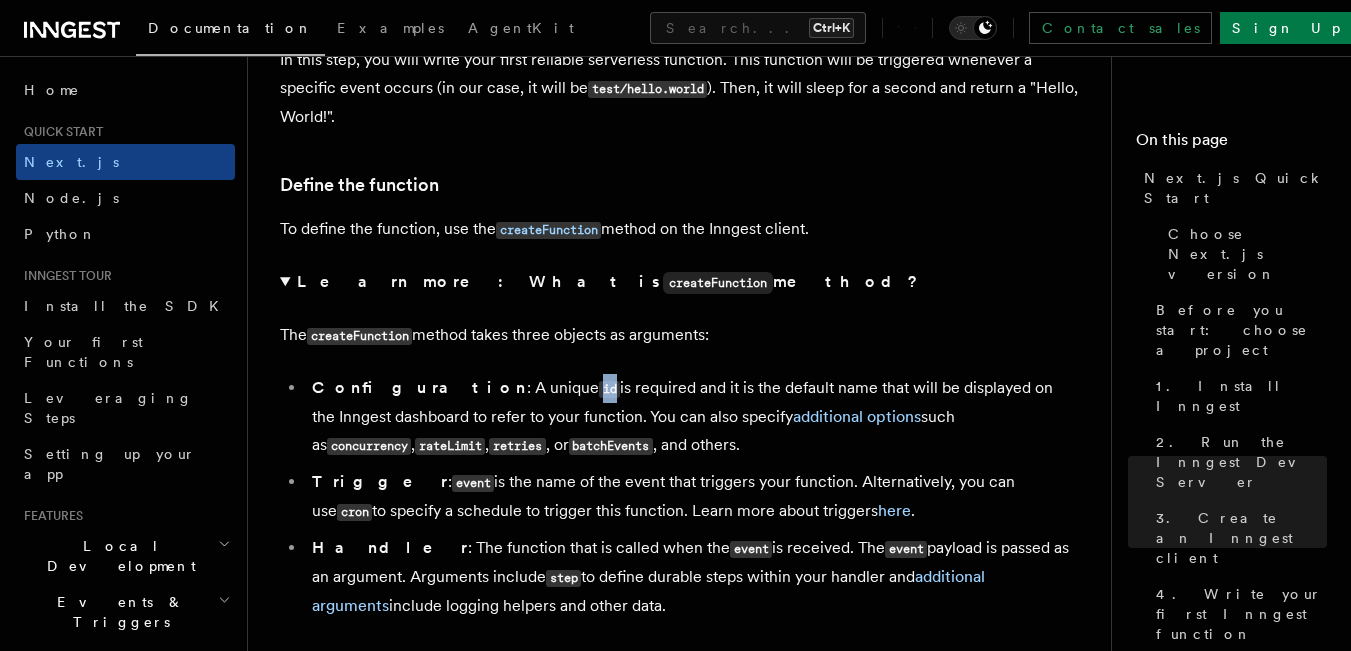 drag, startPoint x: 510, startPoint y: 360, endPoint x: 491, endPoint y: 360, distance: 19 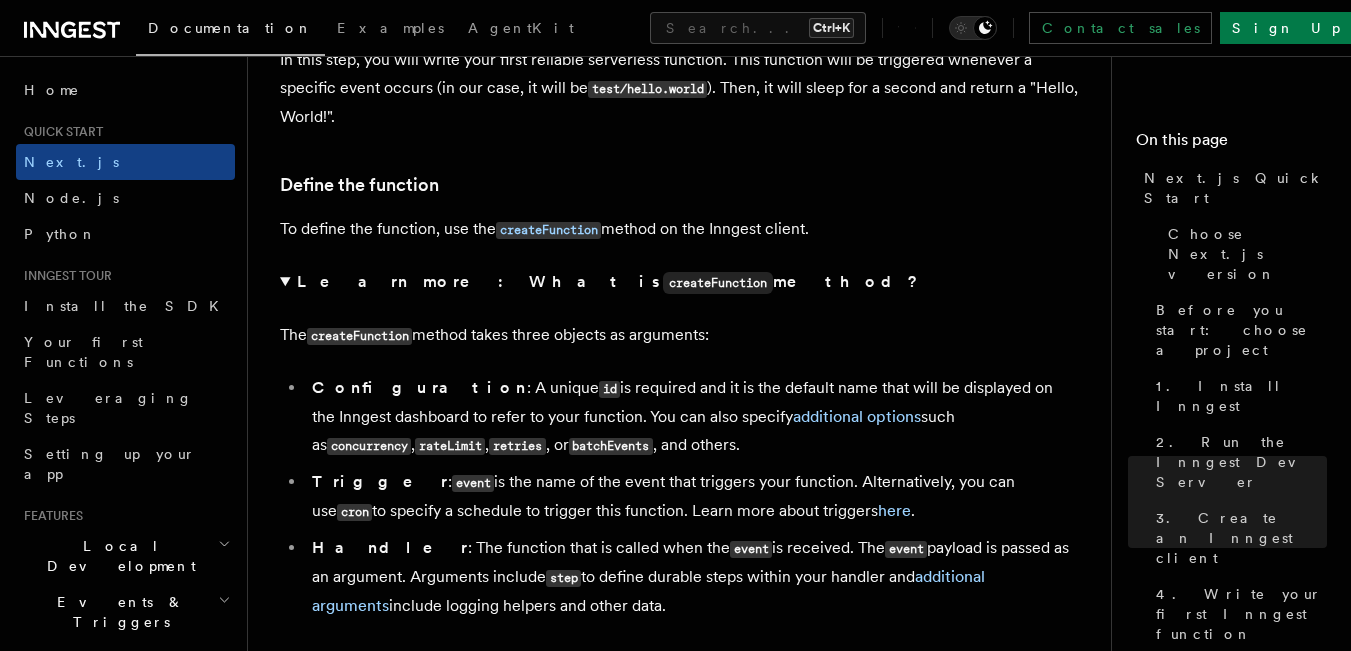 click on "Configuration : A unique  id  is required and it is the default name that will be displayed on the Inngest dashboard to refer to your function. You can also specify  additional options  such as  concurrency ,  rateLimit ,  retries , or  batchEvents , and others." at bounding box center (693, 417) 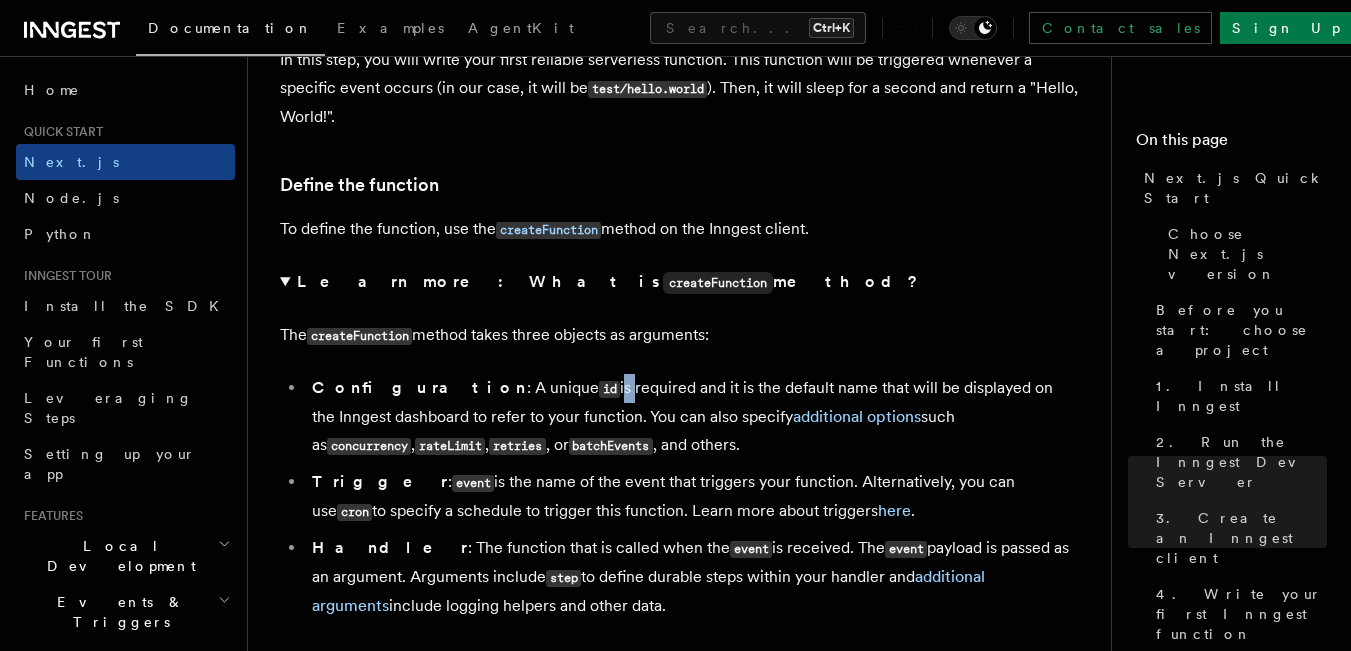 click on "Configuration : A unique  id  is required and it is the default name that will be displayed on the Inngest dashboard to refer to your function. You can also specify  additional options  such as  concurrency ,  rateLimit ,  retries , or  batchEvents , and others." at bounding box center (693, 417) 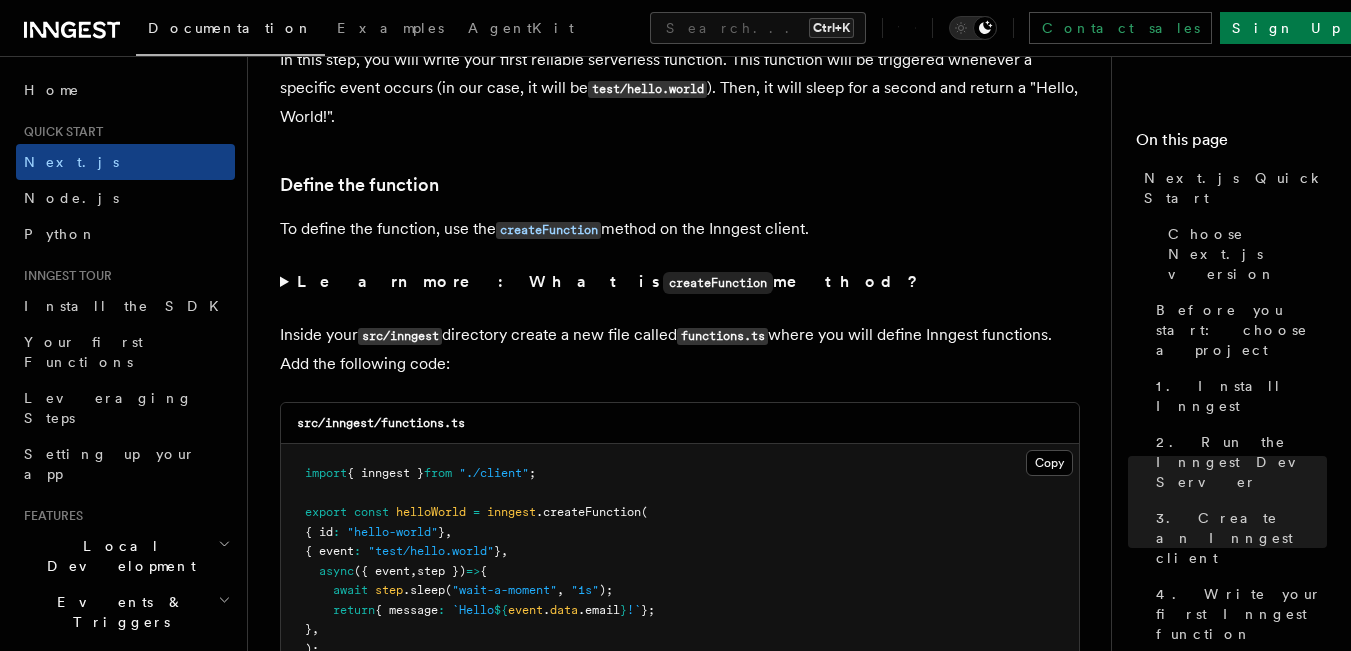 click on "Learn more: What is  createFunction  method?" at bounding box center (609, 281) 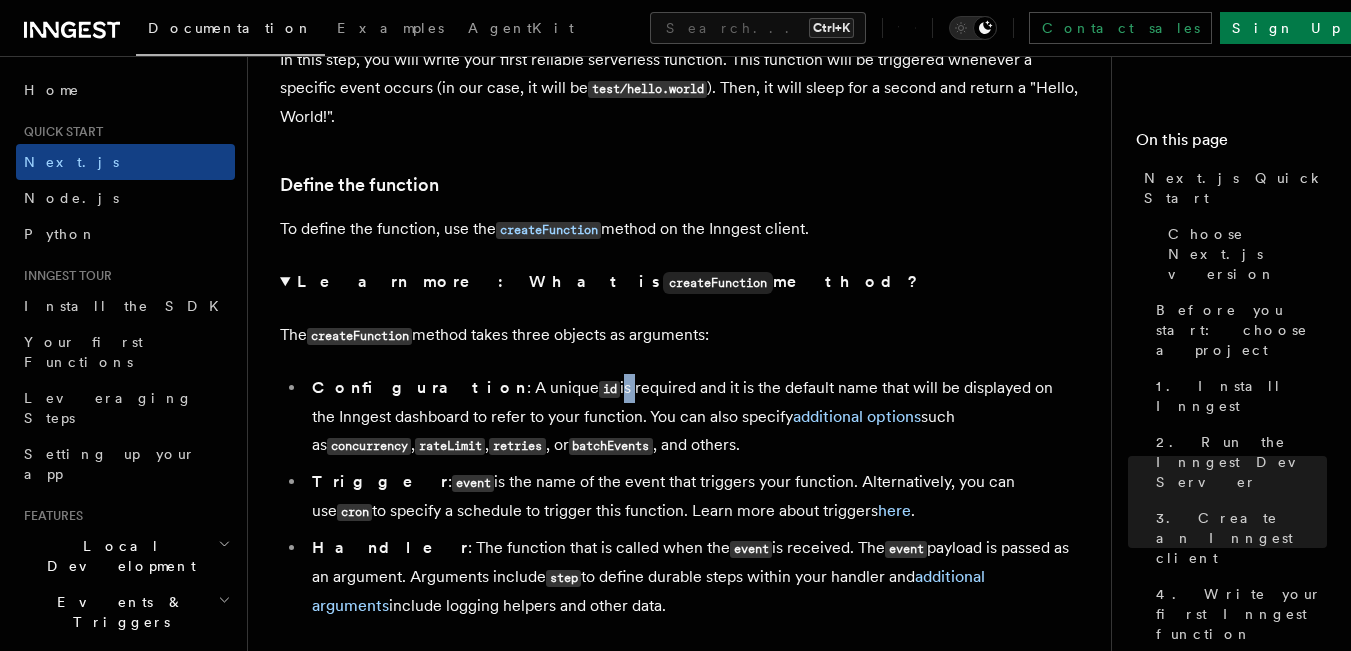 click on "Learn more: What is  createFunction  method?" at bounding box center (609, 281) 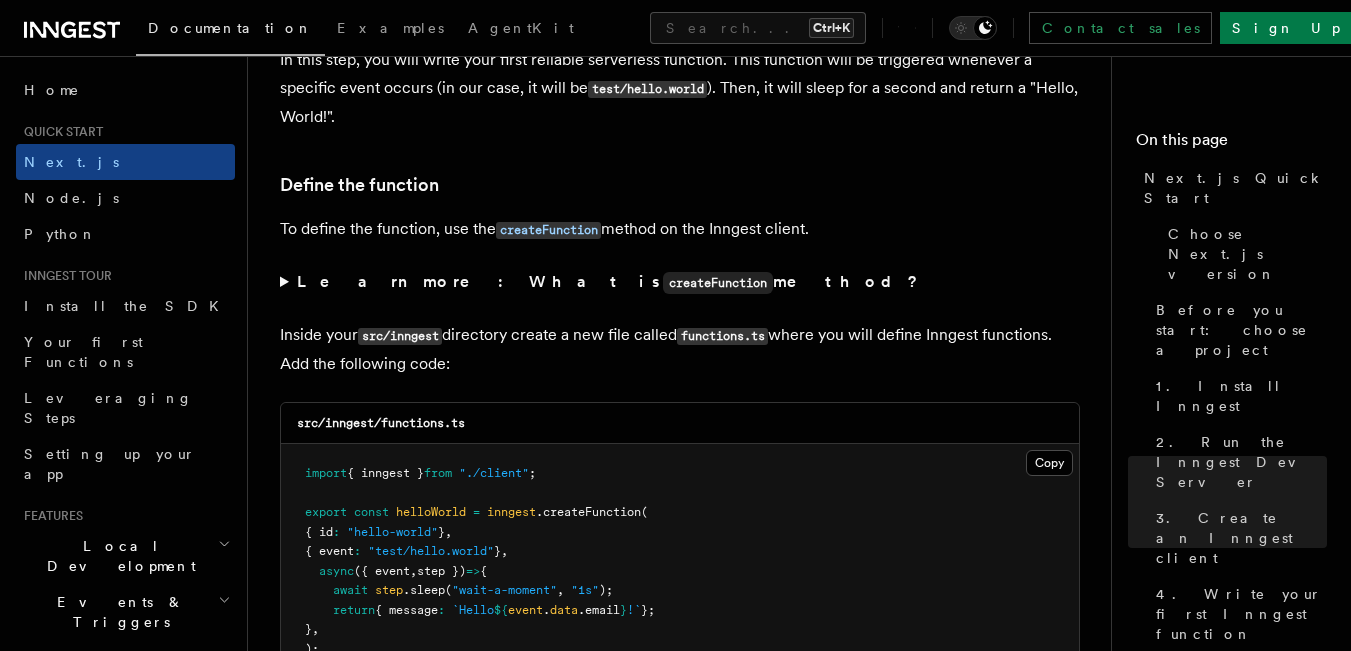 click on "Learn more: What is  createFunction  method?" at bounding box center [609, 281] 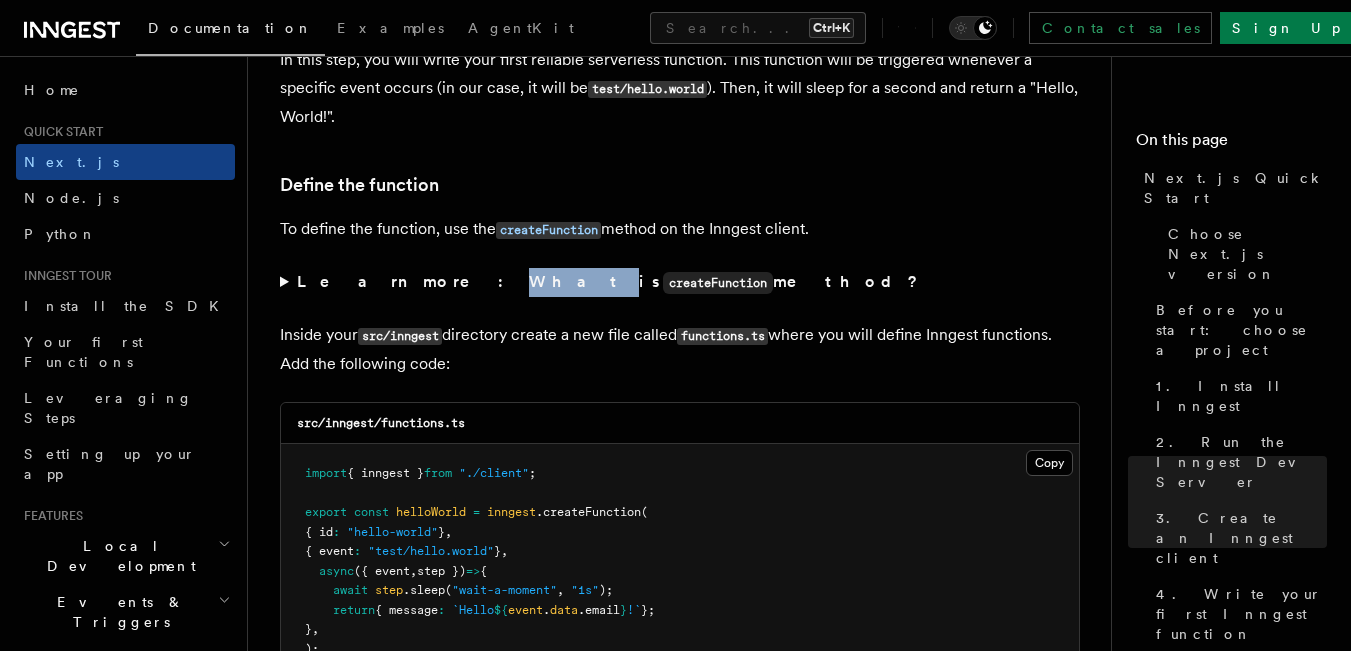 click on "Learn more: What is  createFunction  method?" at bounding box center (609, 281) 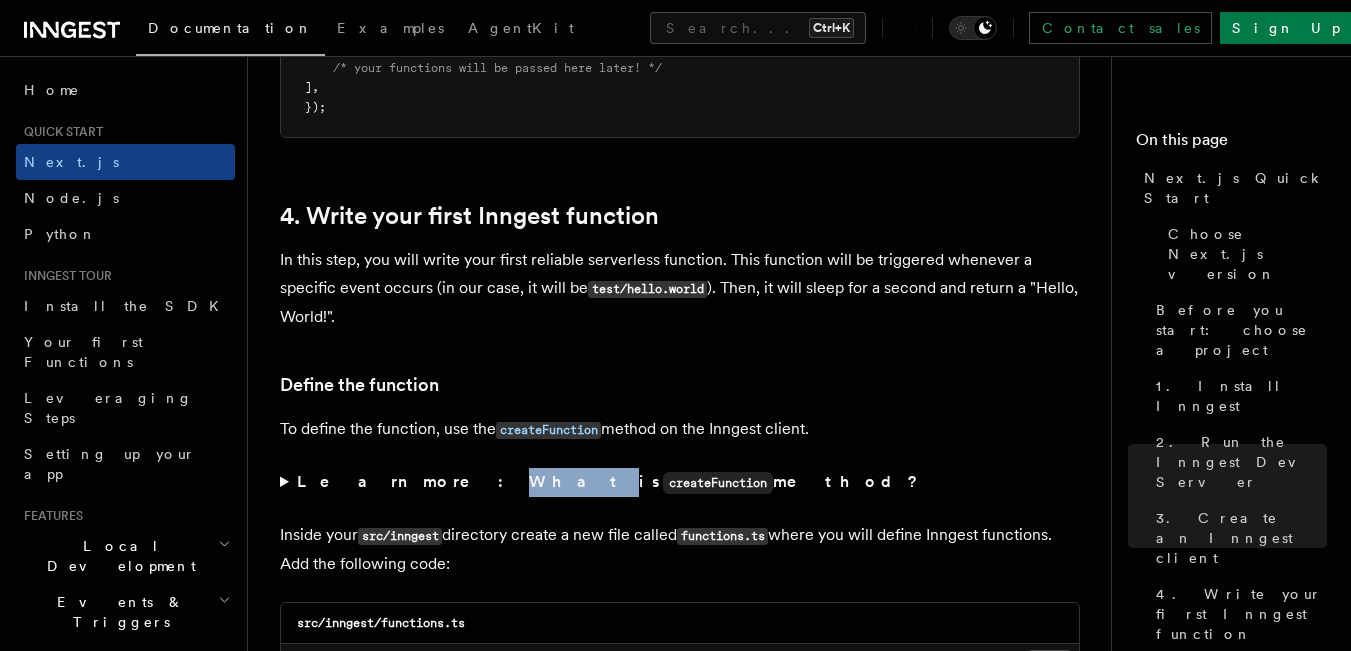 scroll, scrollTop: 3103, scrollLeft: 0, axis: vertical 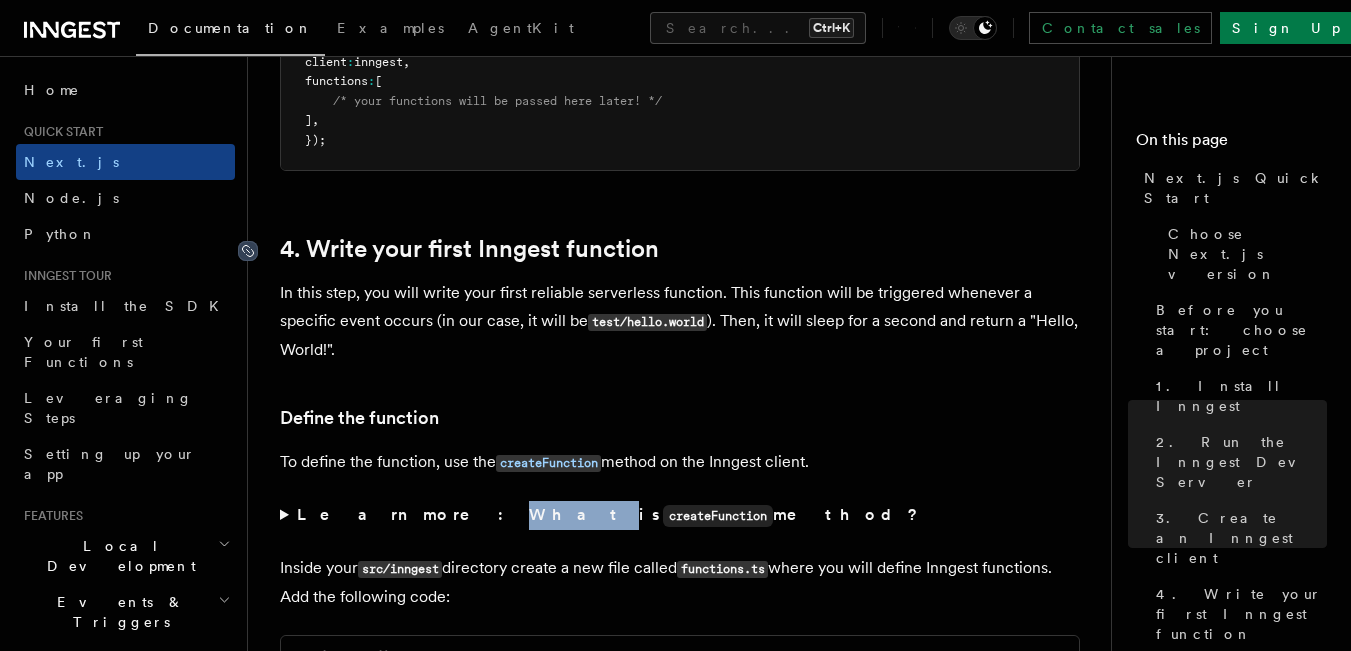 click 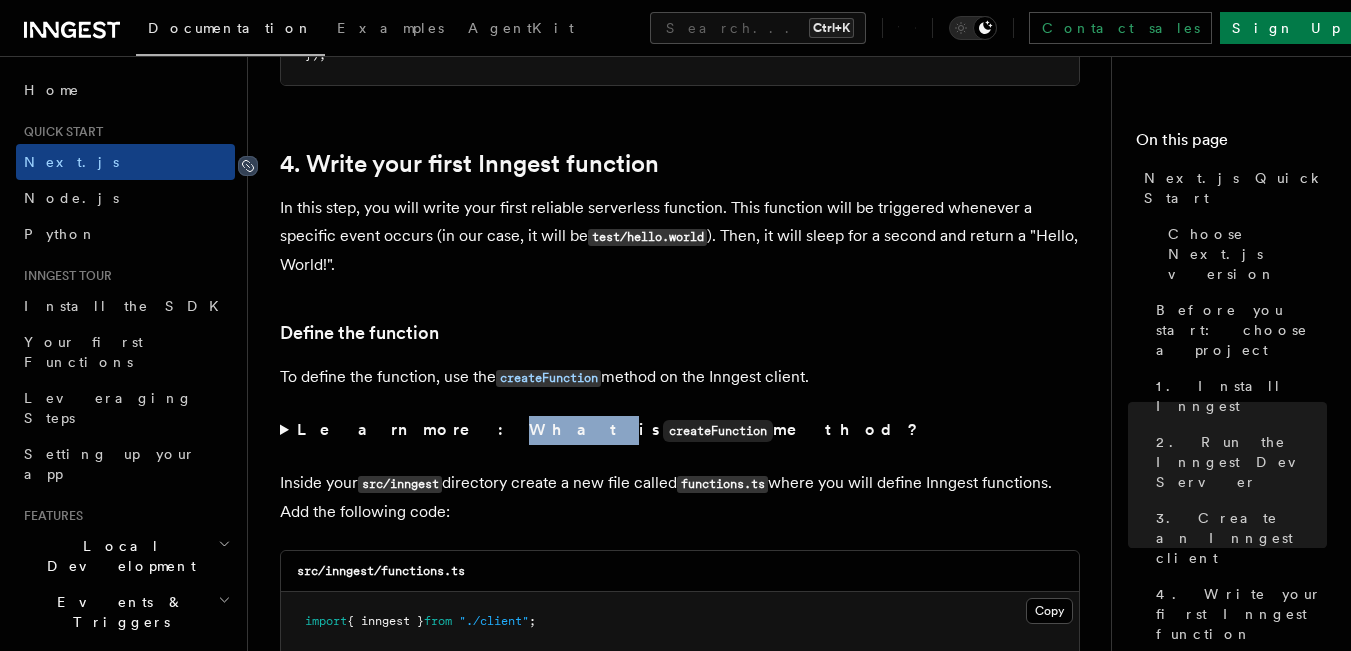 scroll, scrollTop: 3214, scrollLeft: 0, axis: vertical 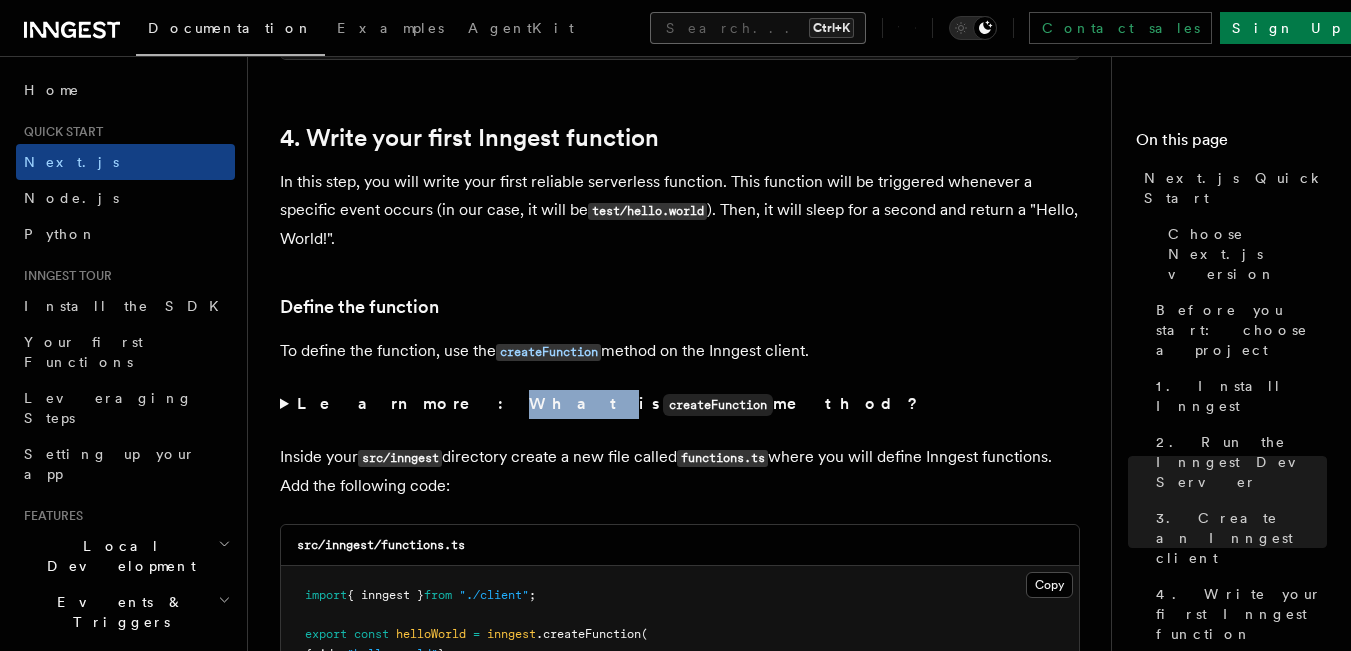 click on "Search... Ctrl+K" at bounding box center (758, 28) 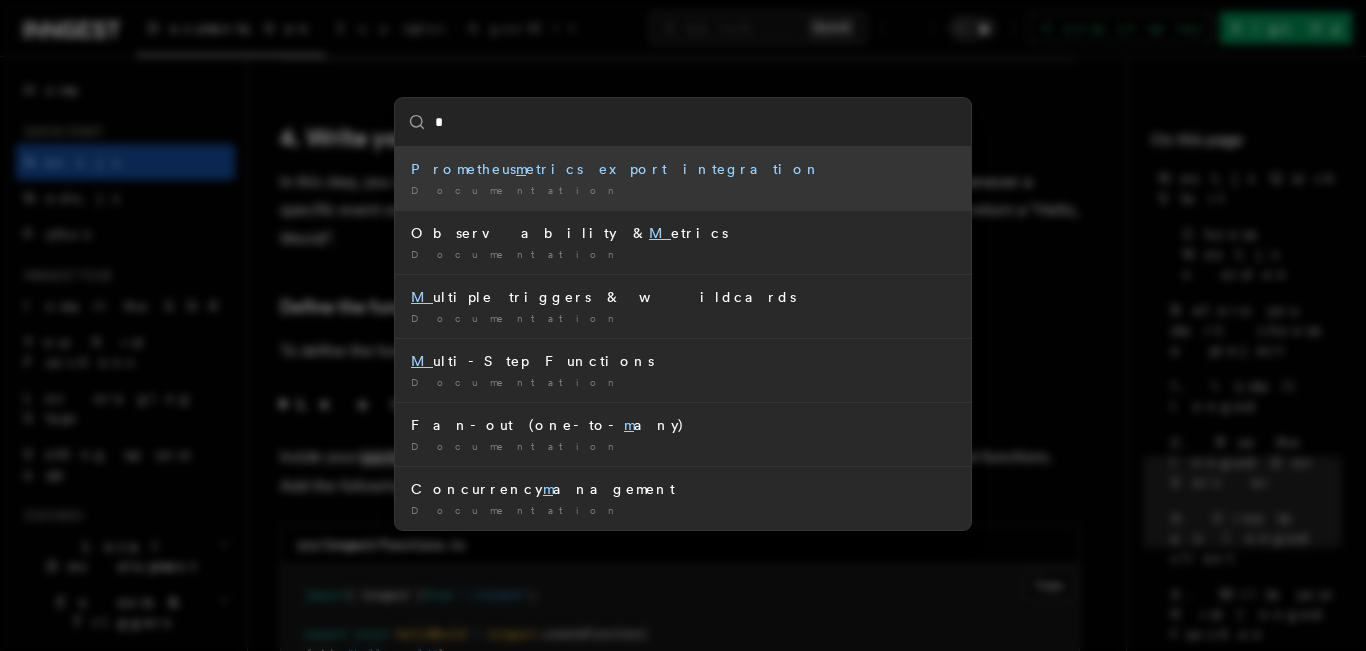click on "*" at bounding box center [683, 122] 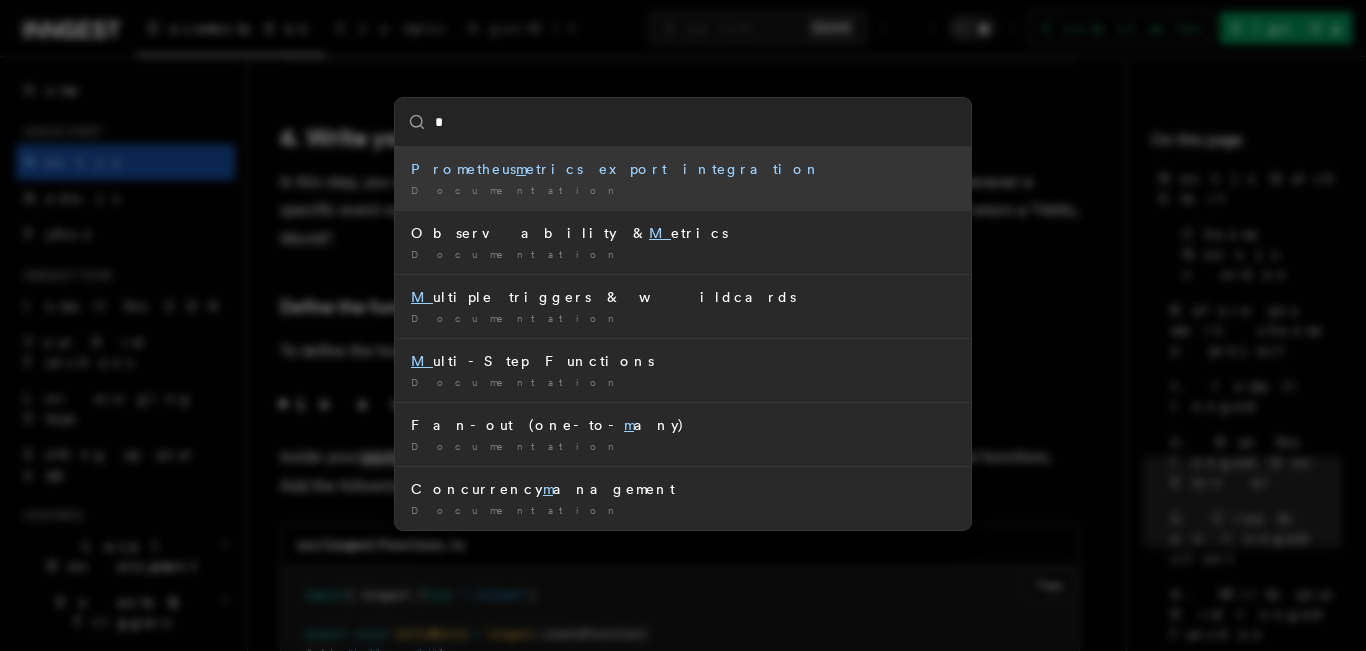 type on "*" 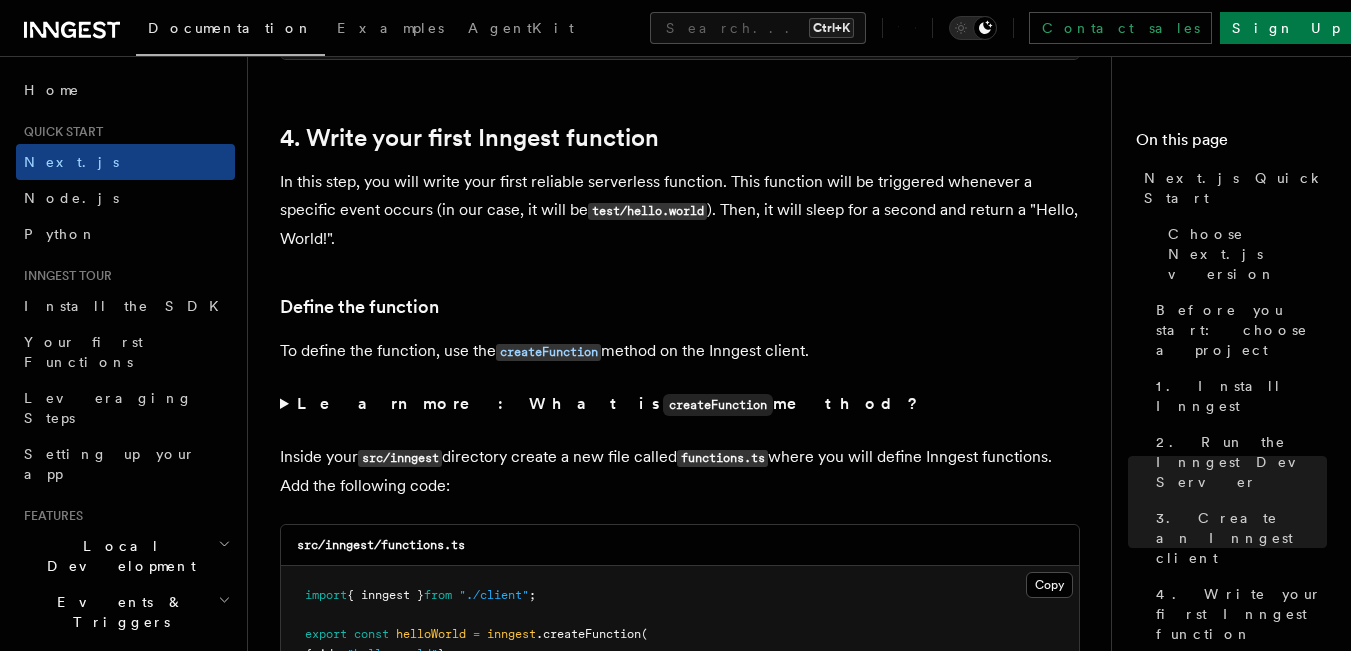 click 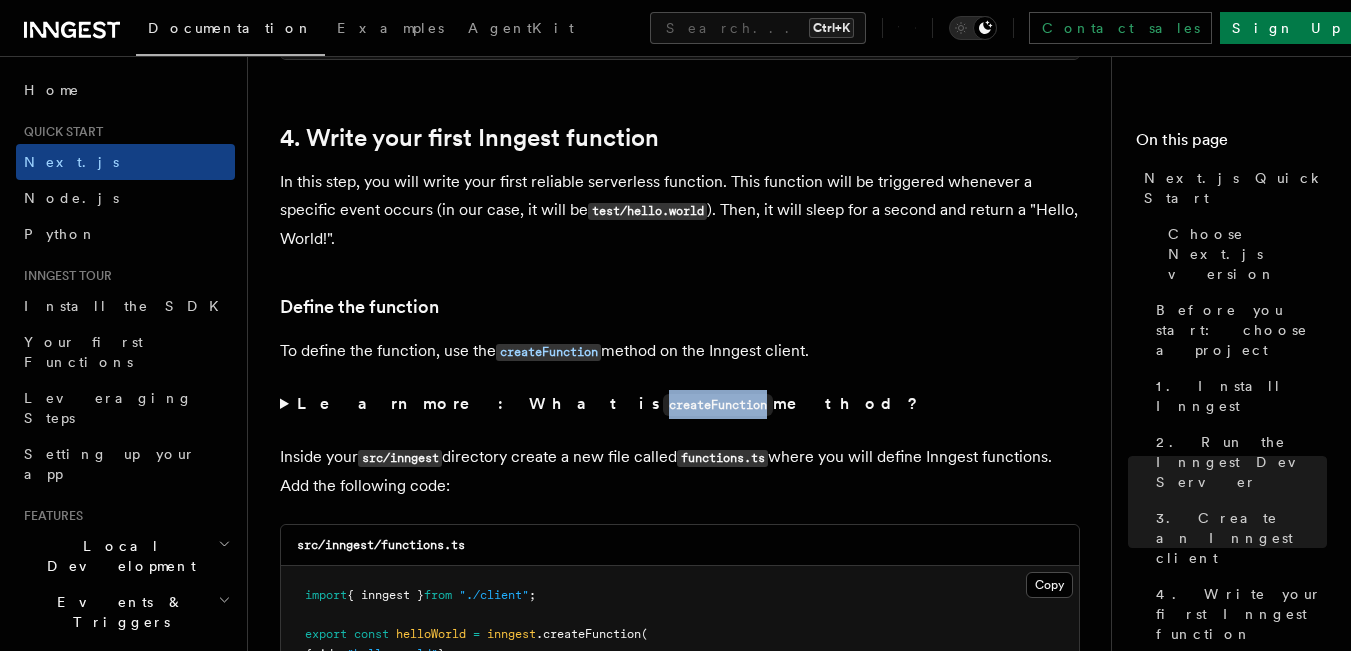 drag, startPoint x: 561, startPoint y: 375, endPoint x: 452, endPoint y: 380, distance: 109.11462 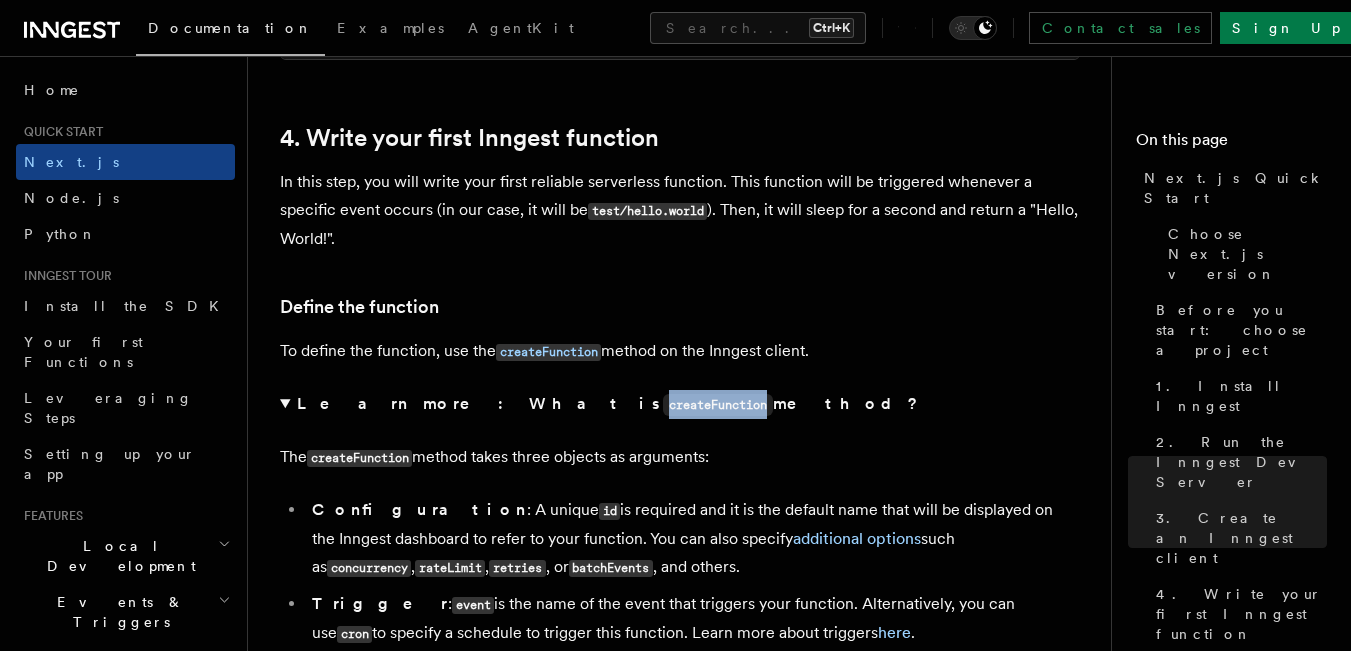 click on "createFunction" at bounding box center [718, 405] 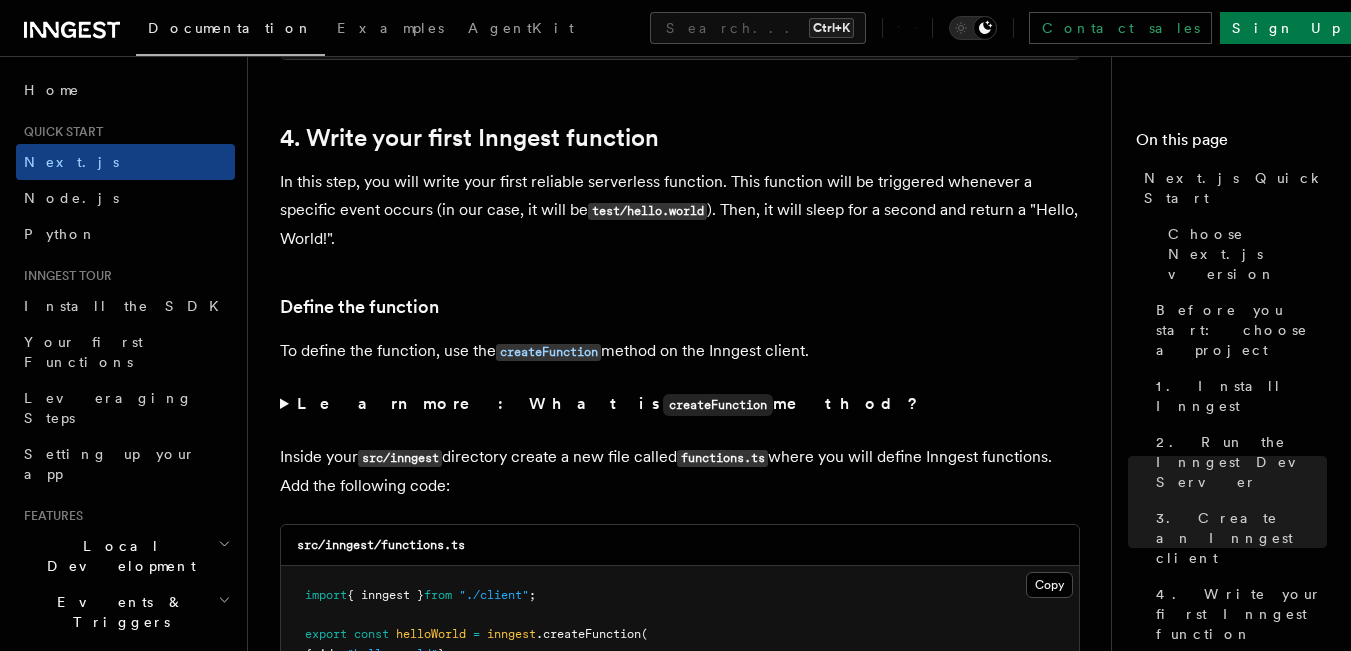 drag, startPoint x: 568, startPoint y: 379, endPoint x: 688, endPoint y: 373, distance: 120.14991 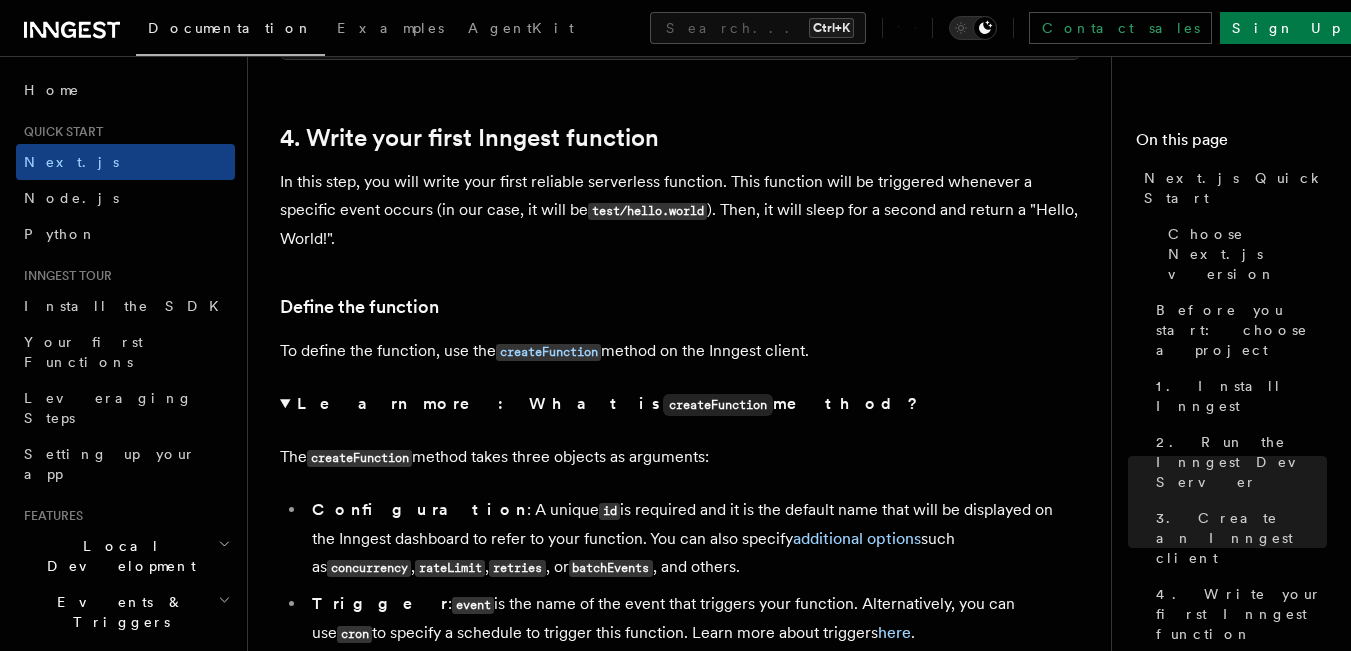 drag, startPoint x: 620, startPoint y: 431, endPoint x: 759, endPoint y: 439, distance: 139.23003 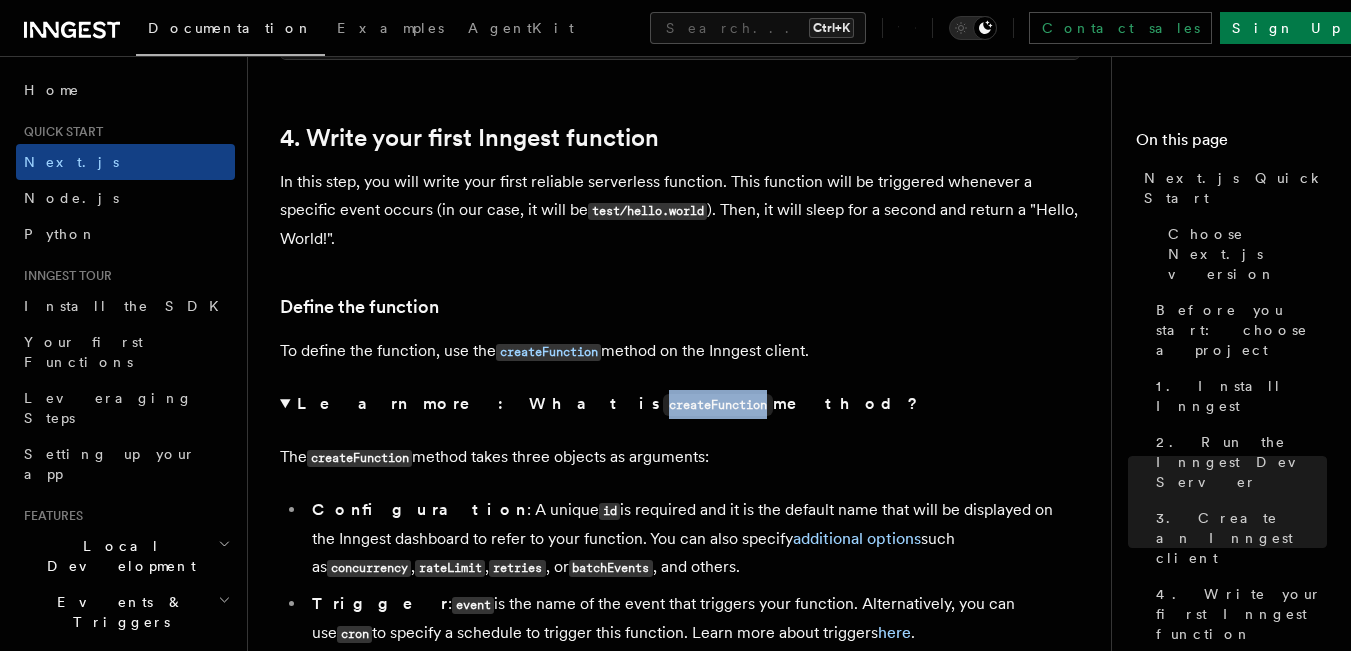 drag, startPoint x: 556, startPoint y: 371, endPoint x: 454, endPoint y: 385, distance: 102.9563 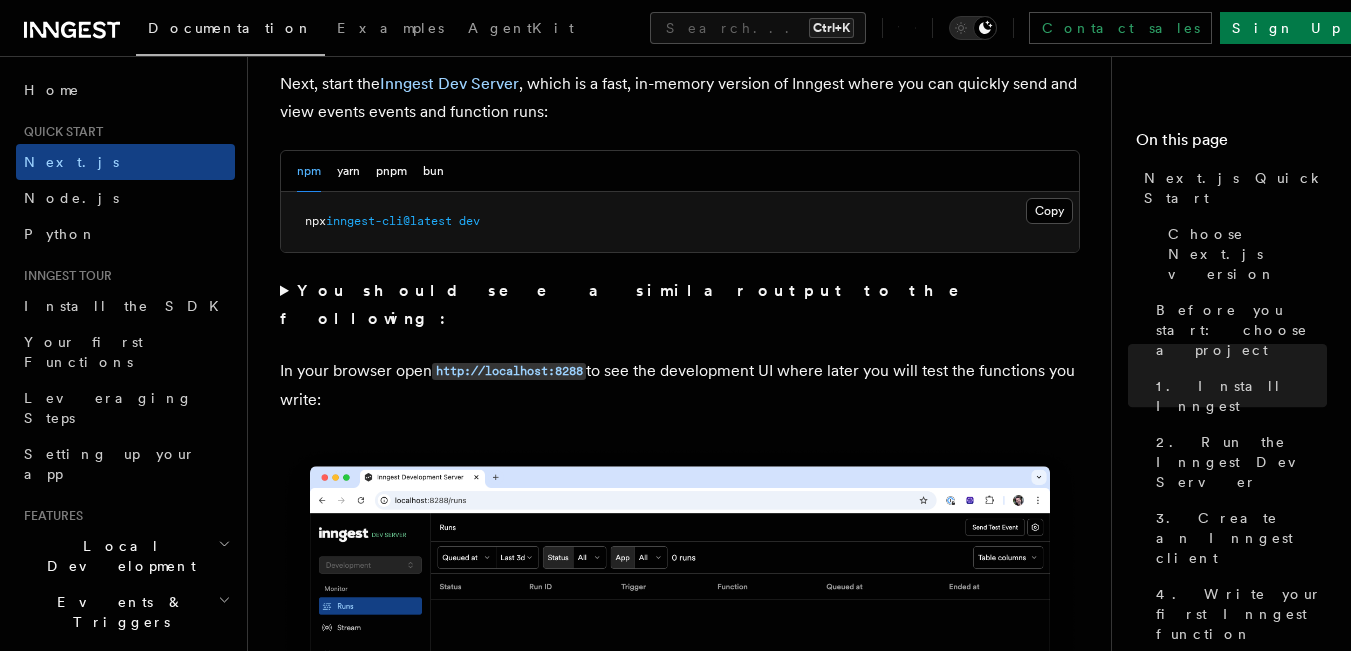 scroll, scrollTop: 1371, scrollLeft: 0, axis: vertical 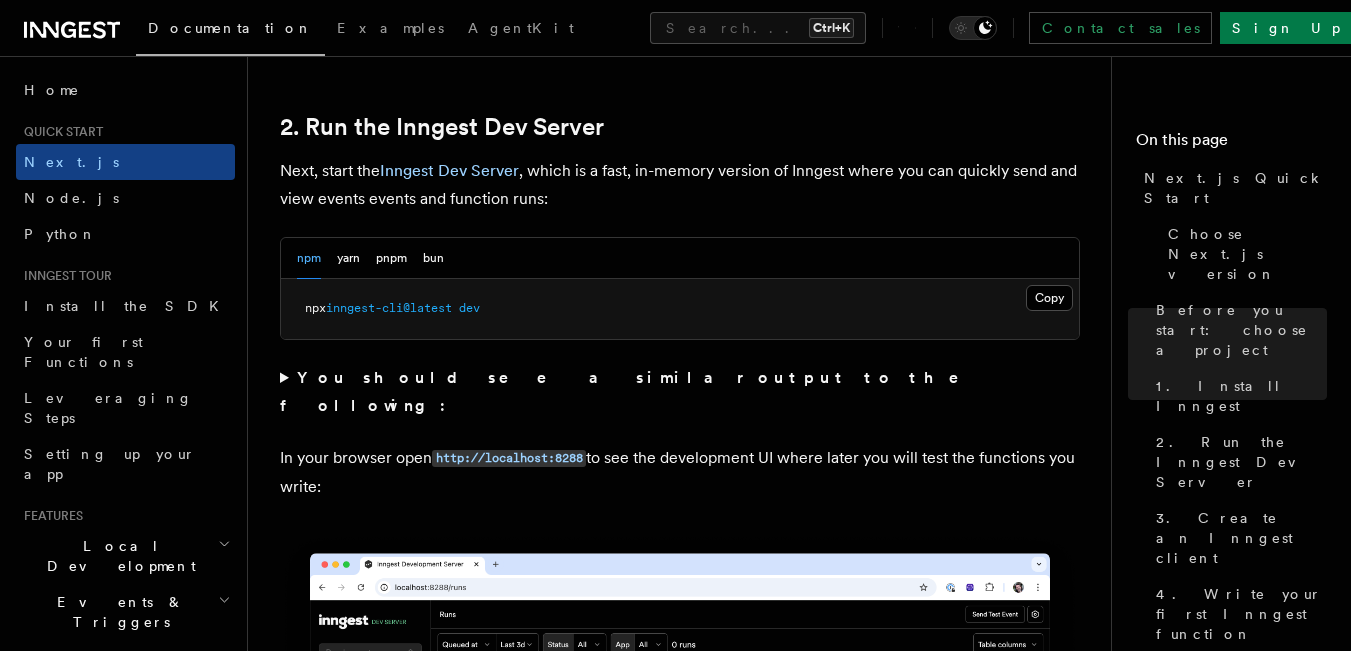 click on "You should see a similar output to the following:" at bounding box center [633, 391] 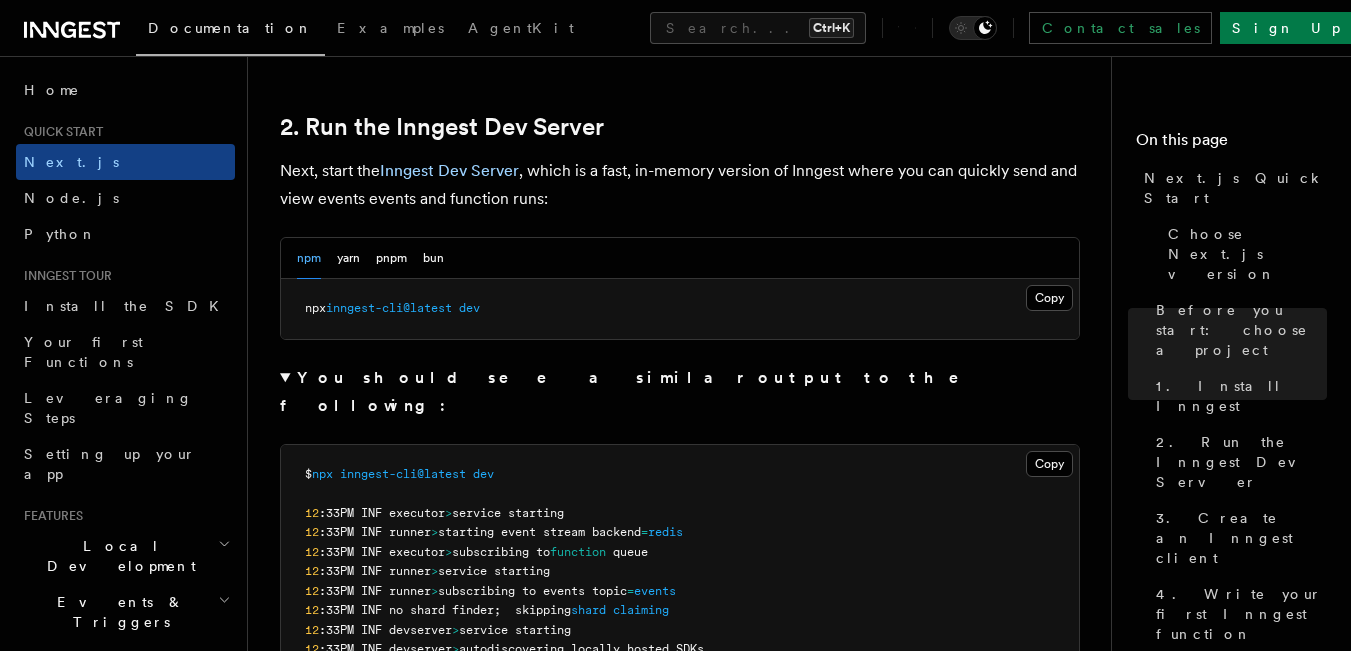 click on "You should see a similar output to the following:" at bounding box center (633, 391) 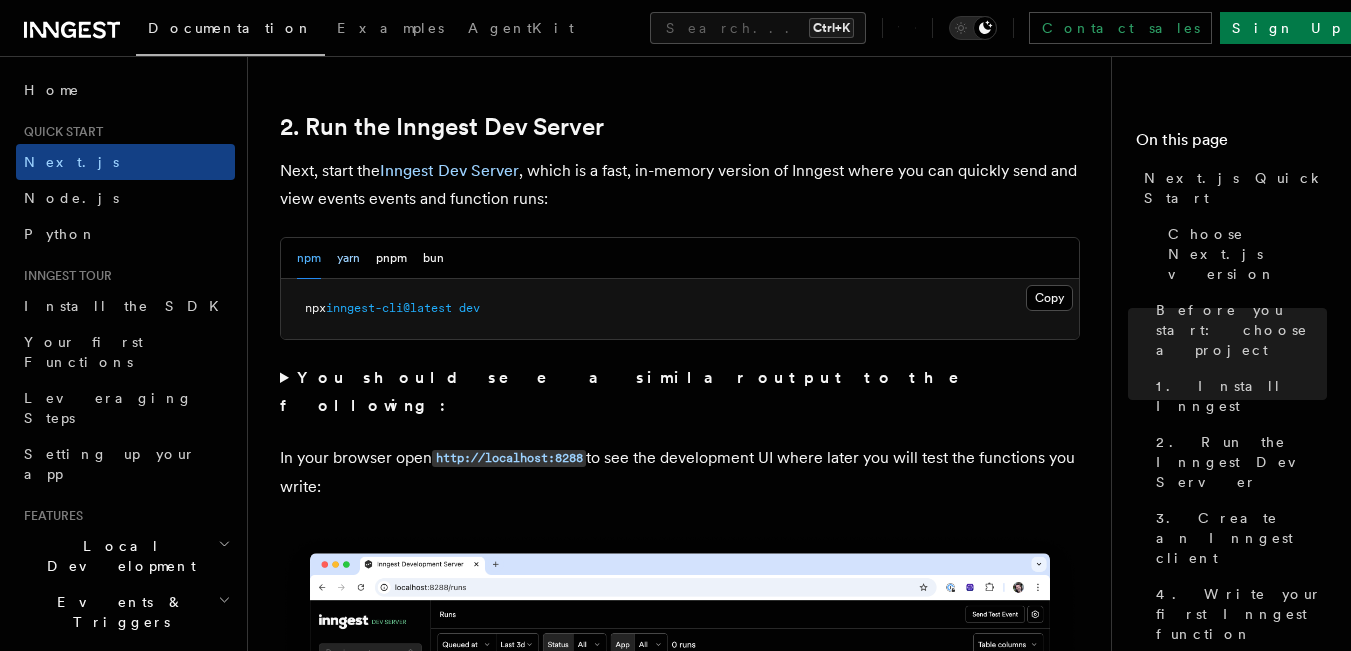 click on "yarn" at bounding box center (348, 258) 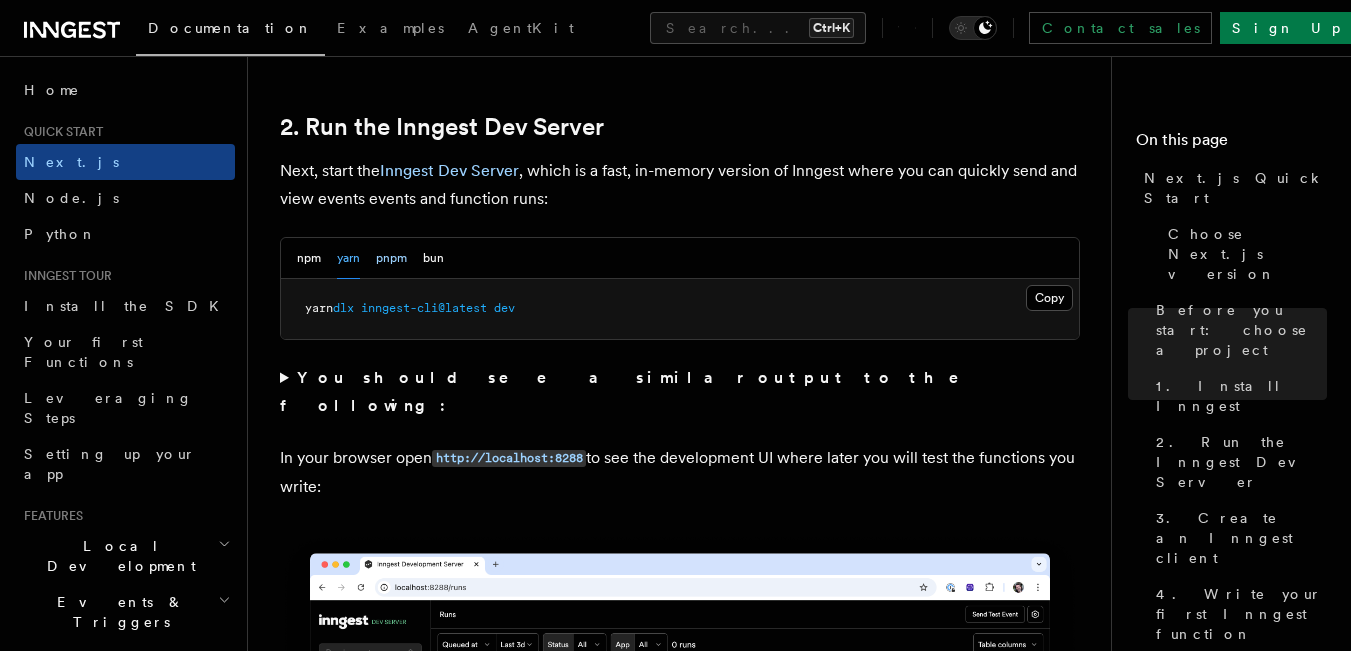 click on "pnpm" at bounding box center (391, 258) 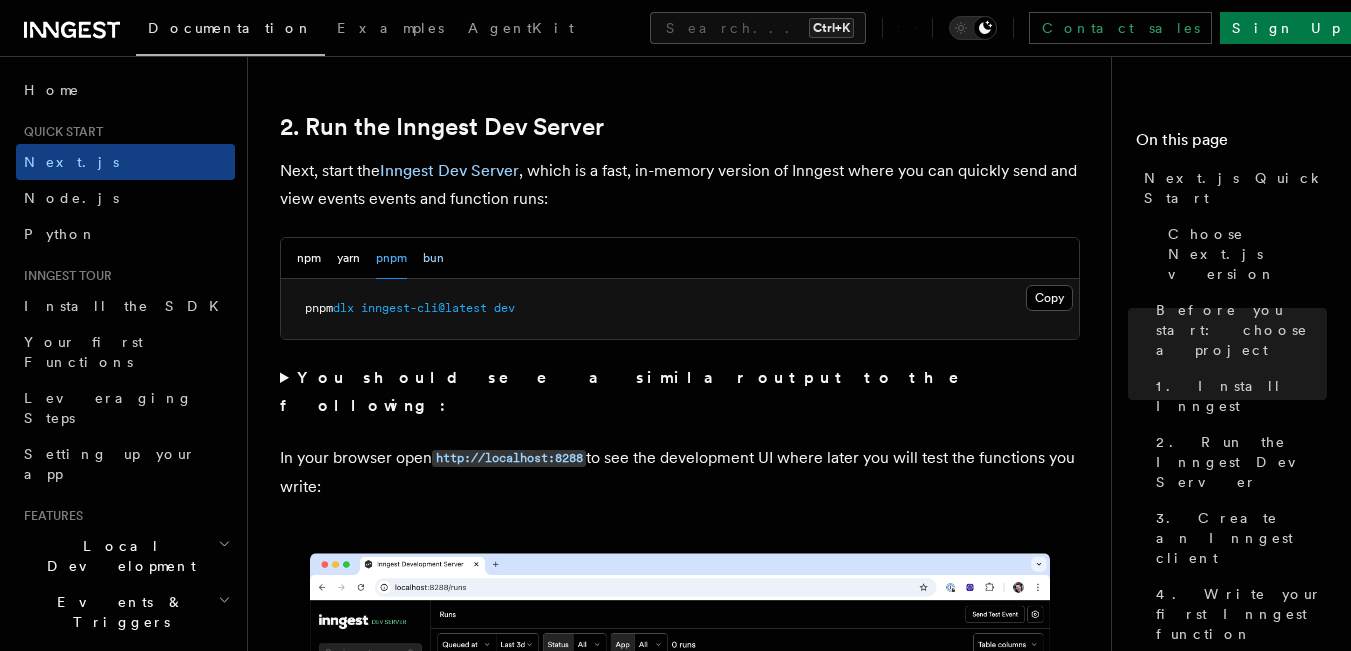 click on "bun" at bounding box center (433, 258) 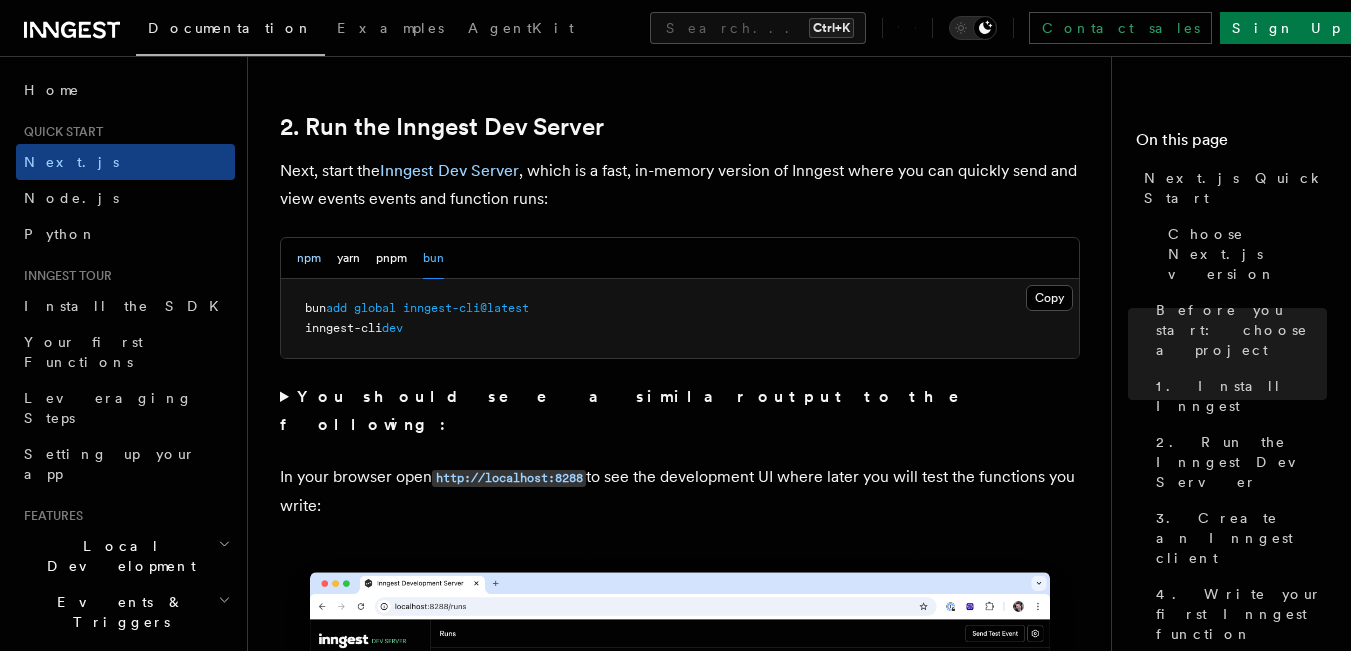 click on "npm" at bounding box center [309, 258] 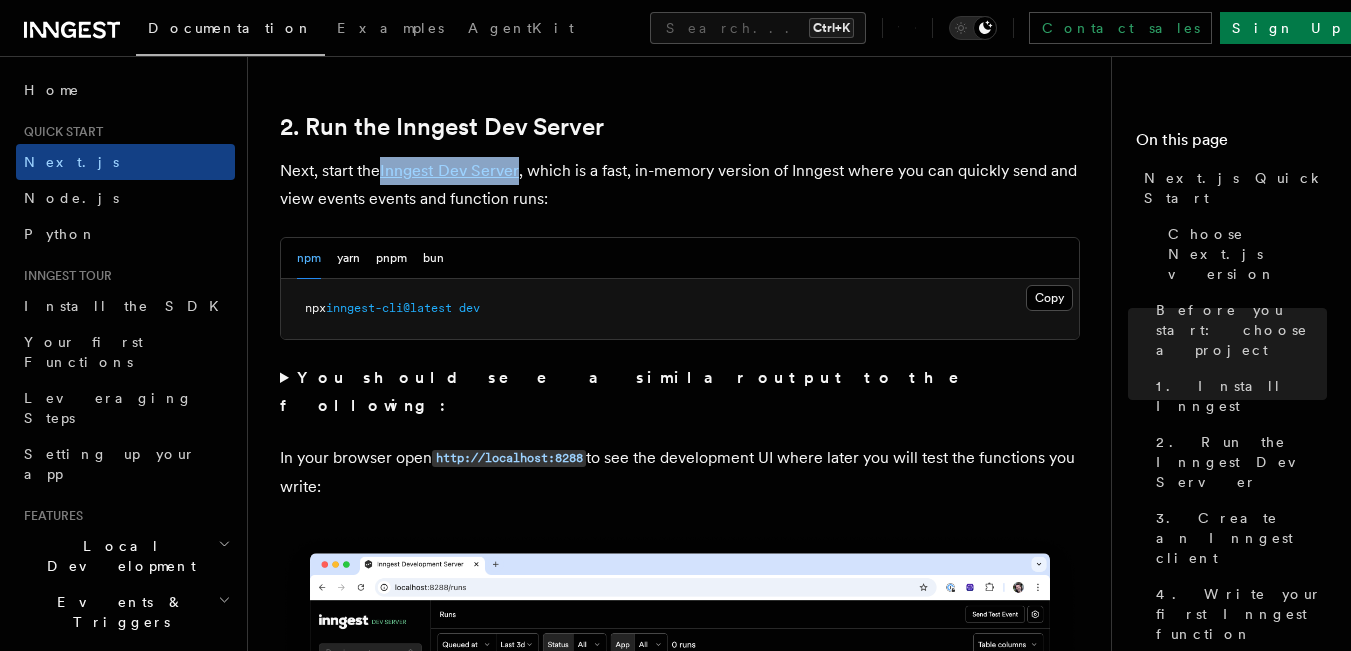 drag, startPoint x: 382, startPoint y: 176, endPoint x: 521, endPoint y: 179, distance: 139.03236 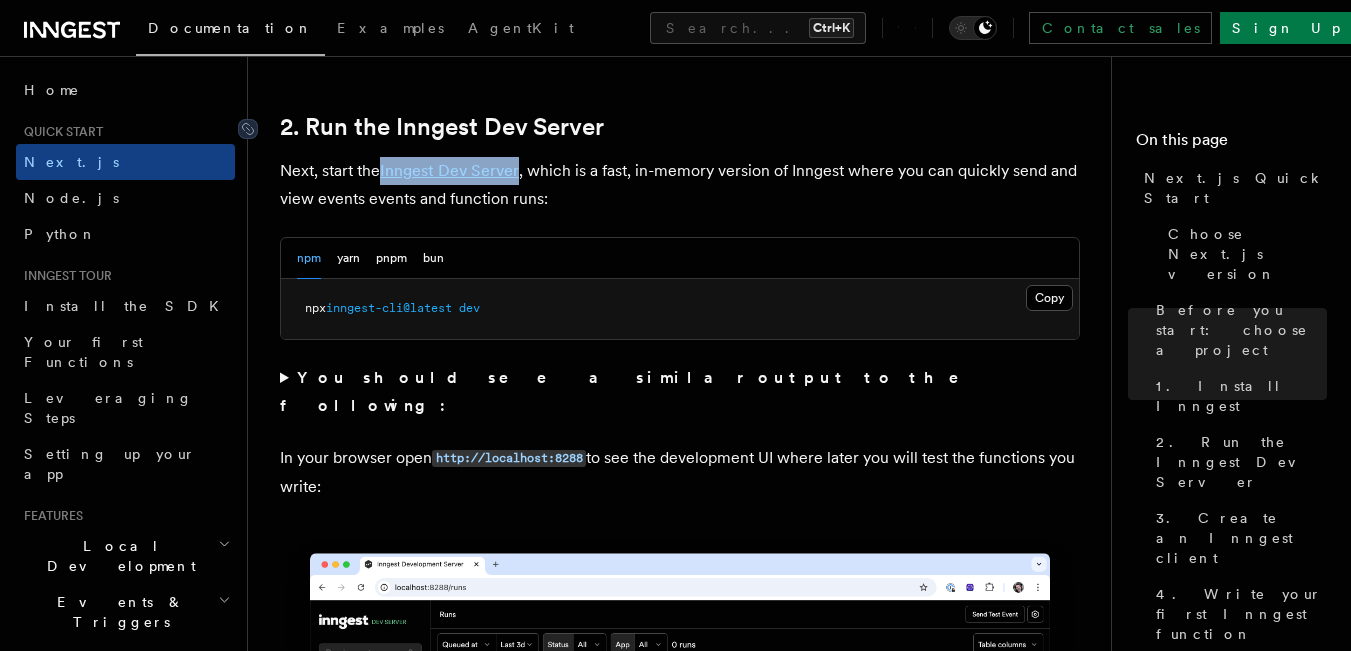 click on "2. Run the Inngest Dev Server" at bounding box center (442, 127) 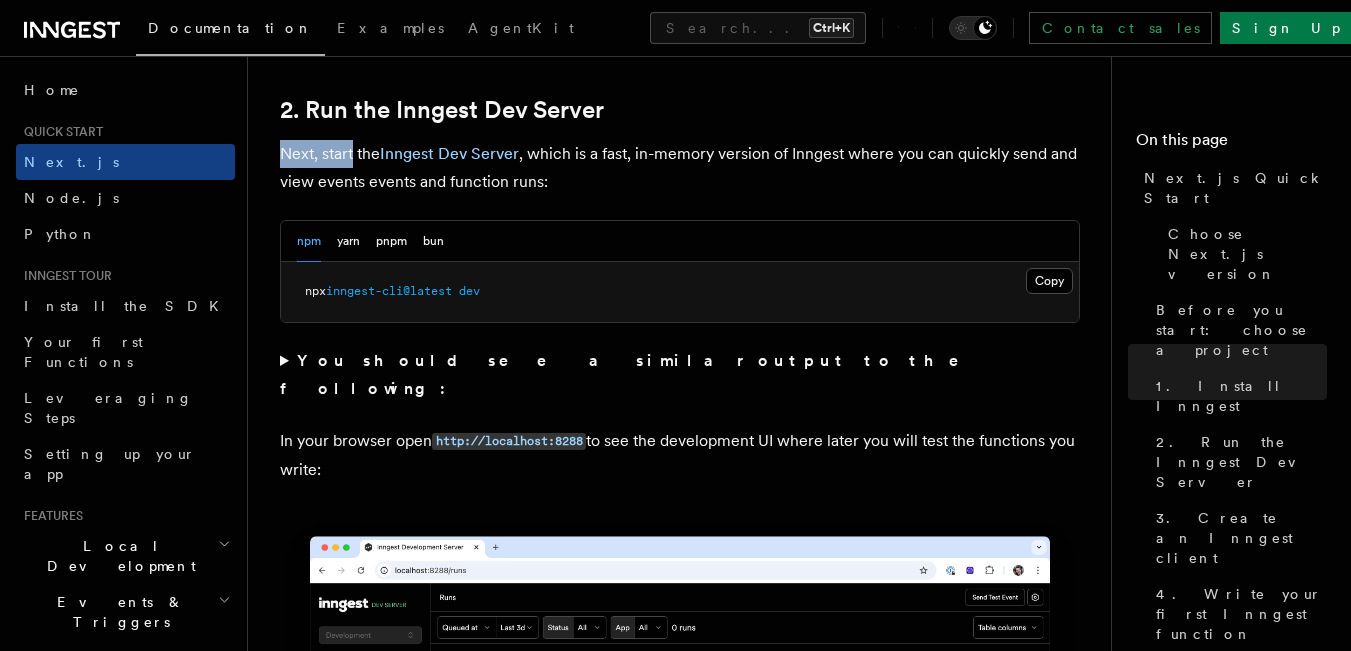 drag, startPoint x: 352, startPoint y: 151, endPoint x: 281, endPoint y: 147, distance: 71.11259 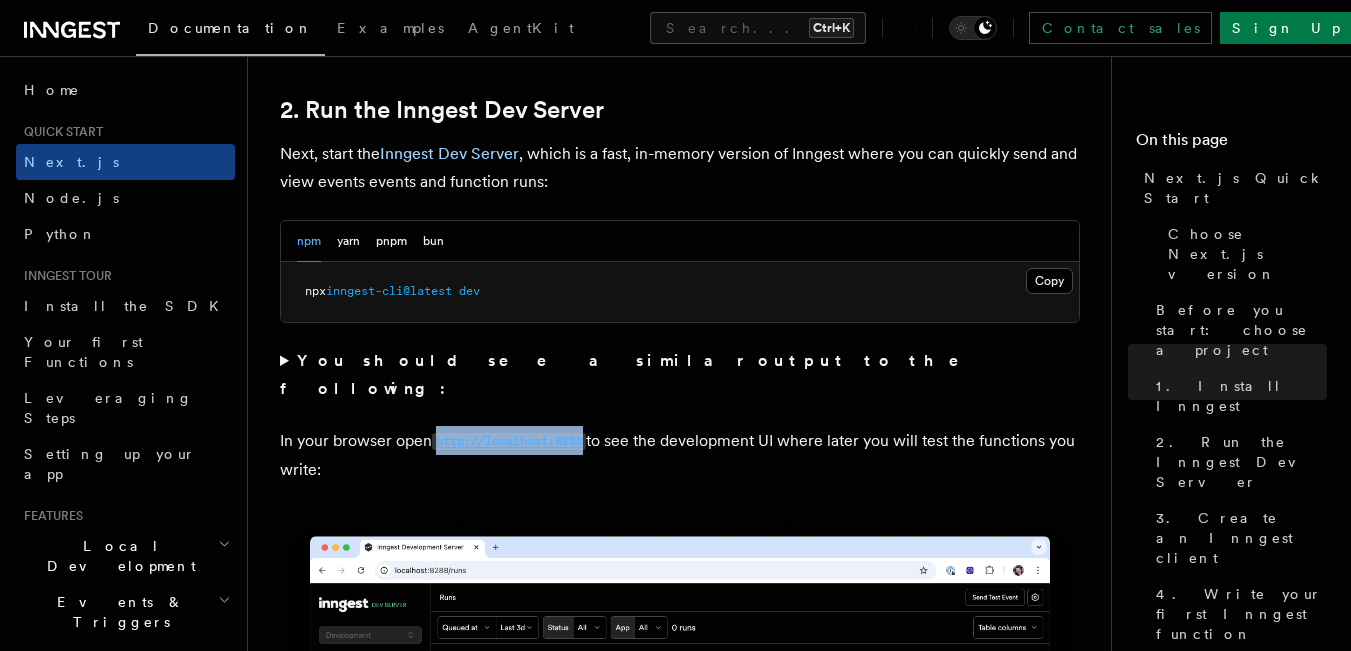drag, startPoint x: 594, startPoint y: 410, endPoint x: 438, endPoint y: 407, distance: 156.02884 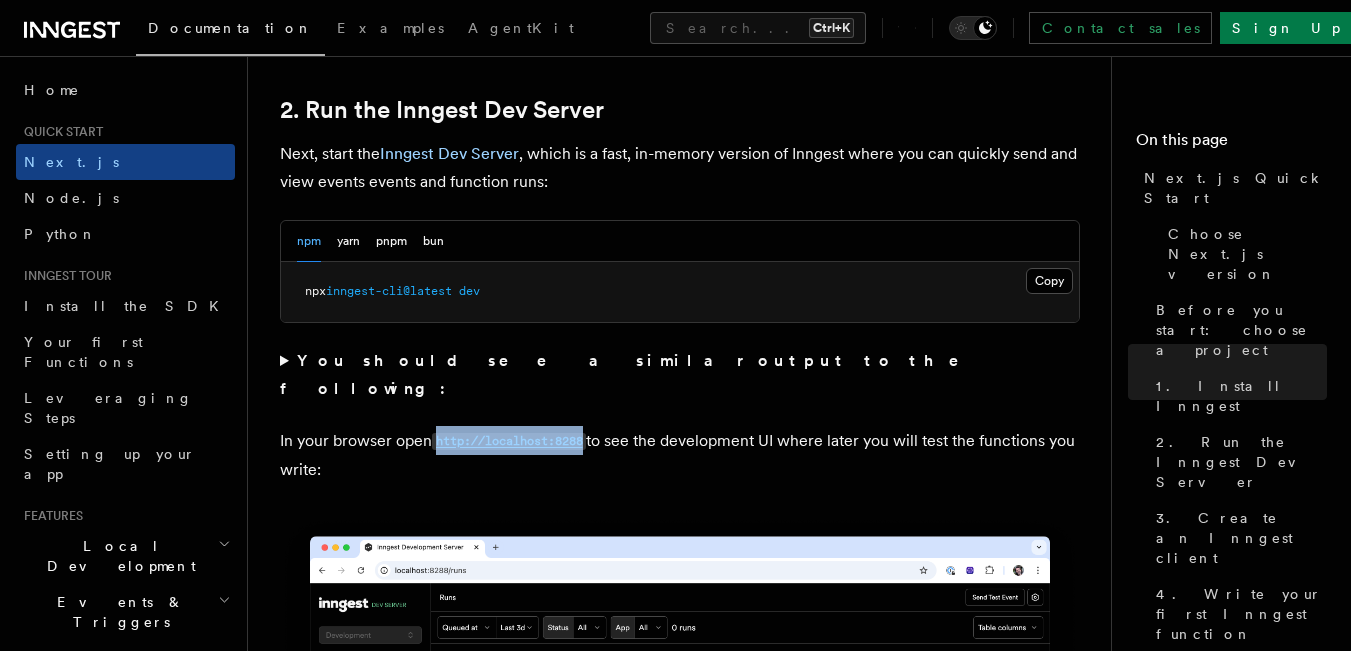 drag, startPoint x: 585, startPoint y: 431, endPoint x: 586, endPoint y: 468, distance: 37.01351 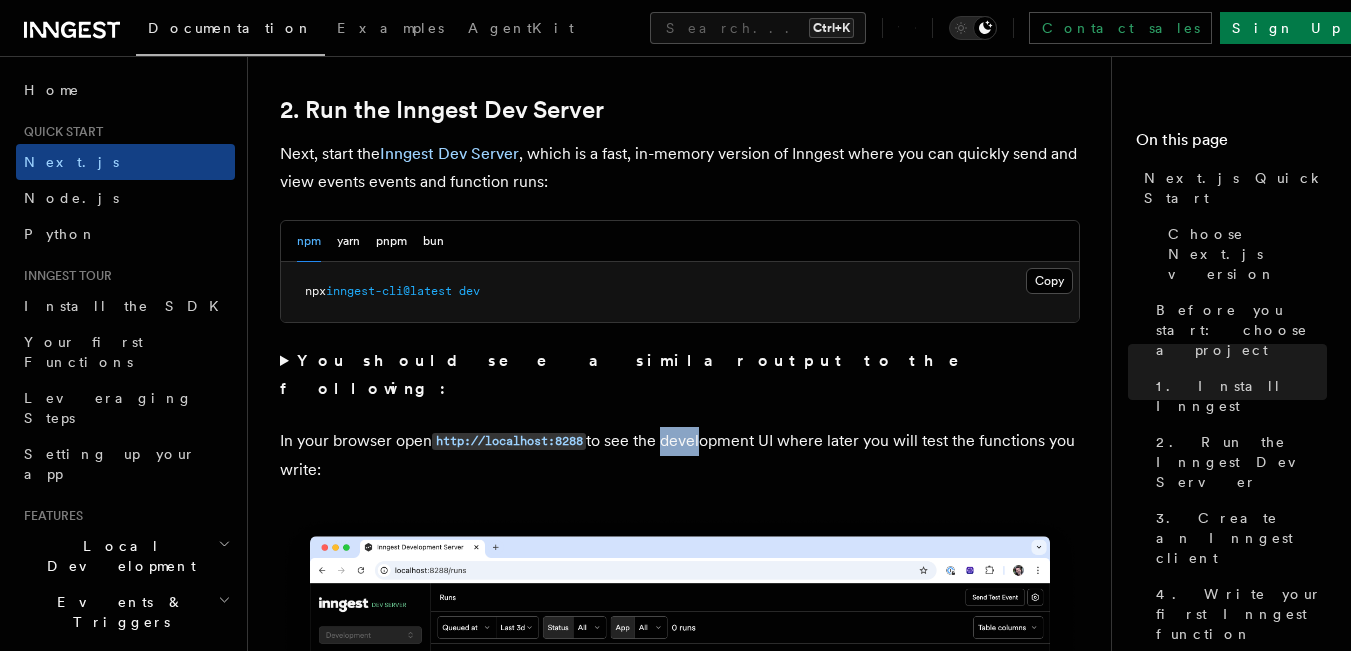 drag, startPoint x: 667, startPoint y: 414, endPoint x: 700, endPoint y: 415, distance: 33.01515 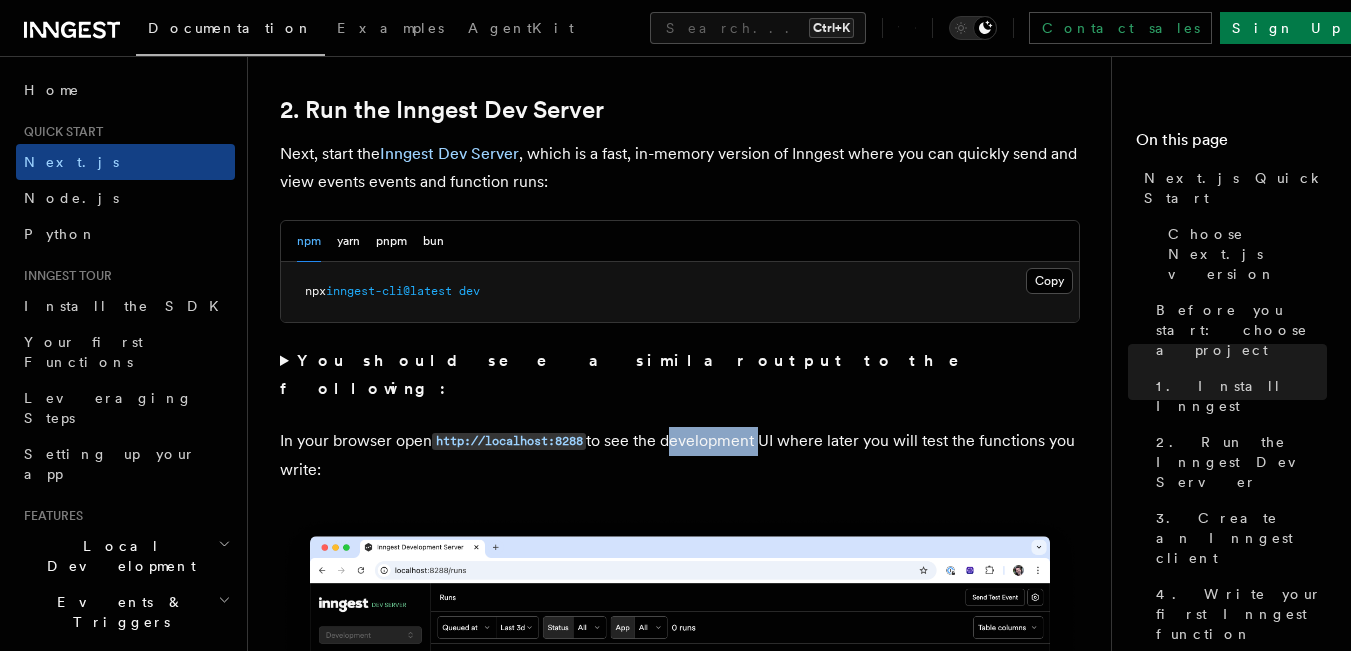 drag, startPoint x: 670, startPoint y: 417, endPoint x: 709, endPoint y: 415, distance: 39.051247 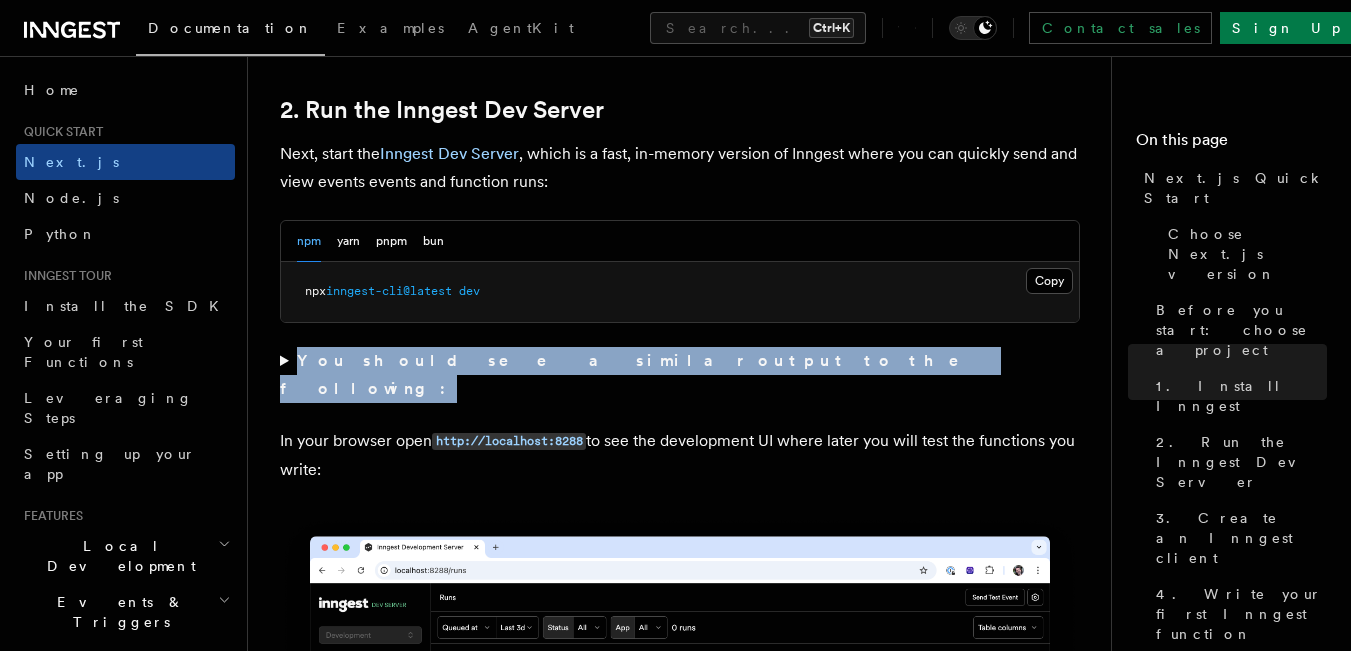 drag, startPoint x: 663, startPoint y: 370, endPoint x: 299, endPoint y: 363, distance: 364.0673 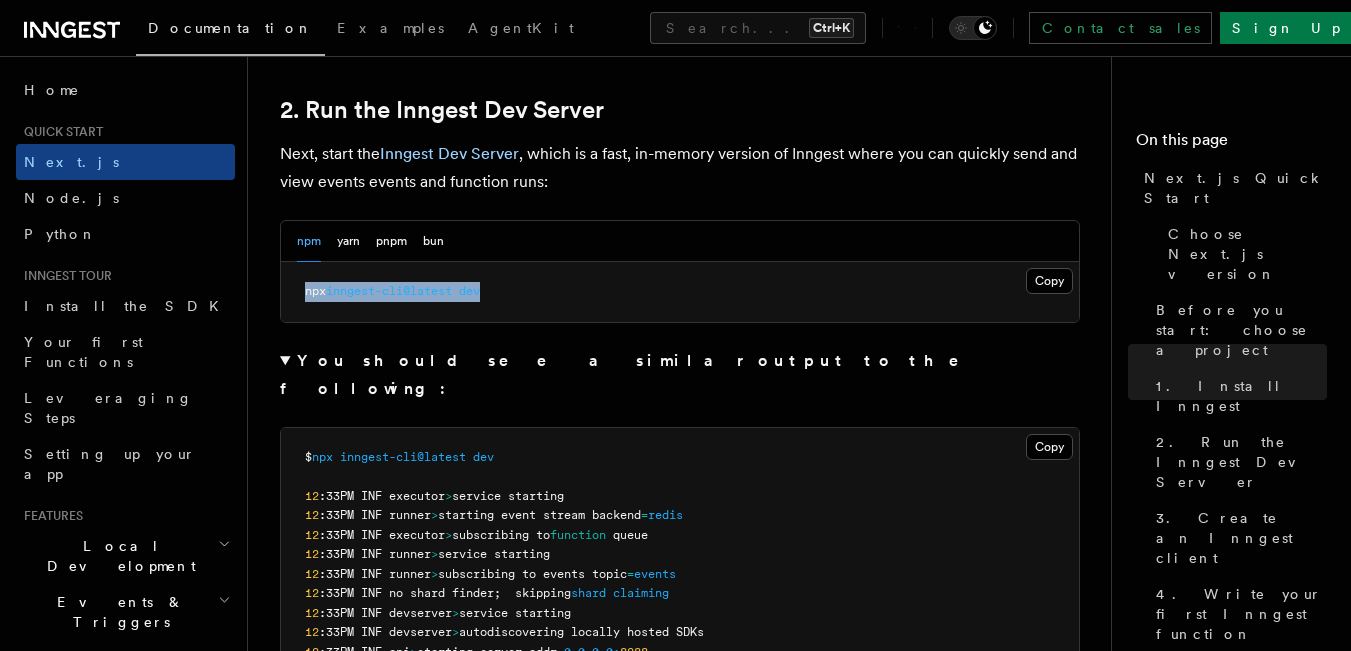 drag, startPoint x: 503, startPoint y: 290, endPoint x: 305, endPoint y: 292, distance: 198.0101 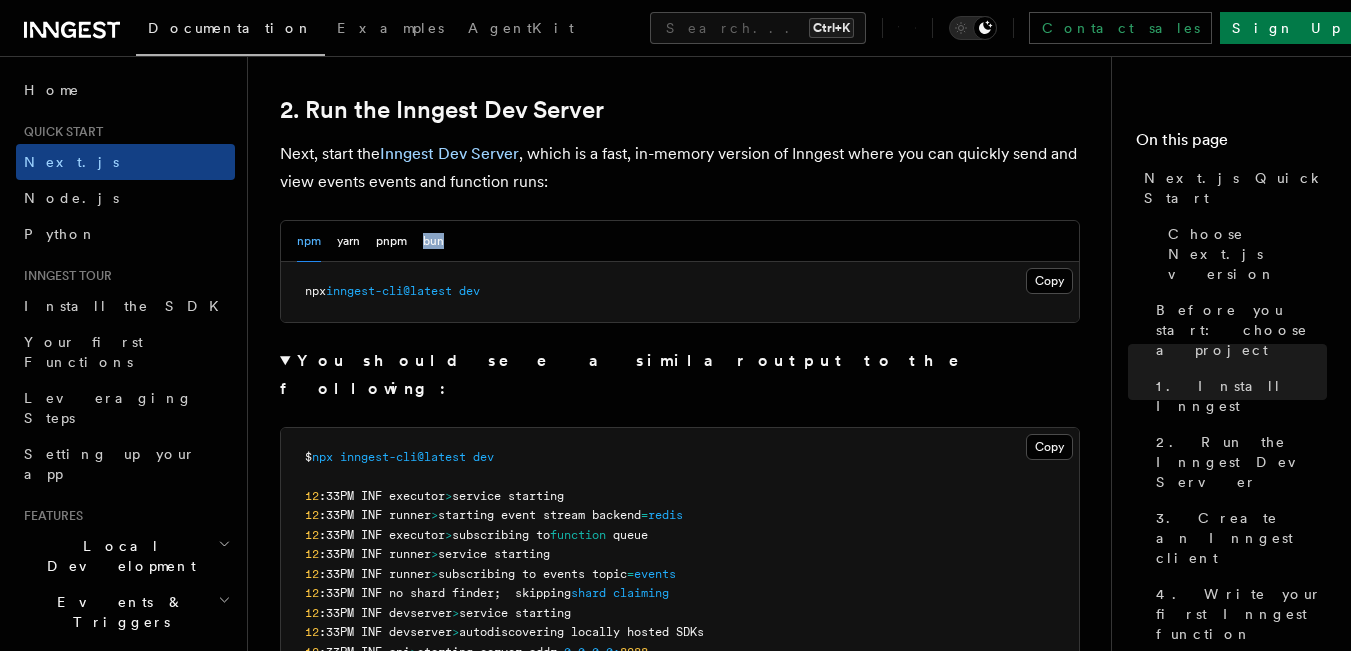 drag, startPoint x: 422, startPoint y: 235, endPoint x: 448, endPoint y: 235, distance: 26 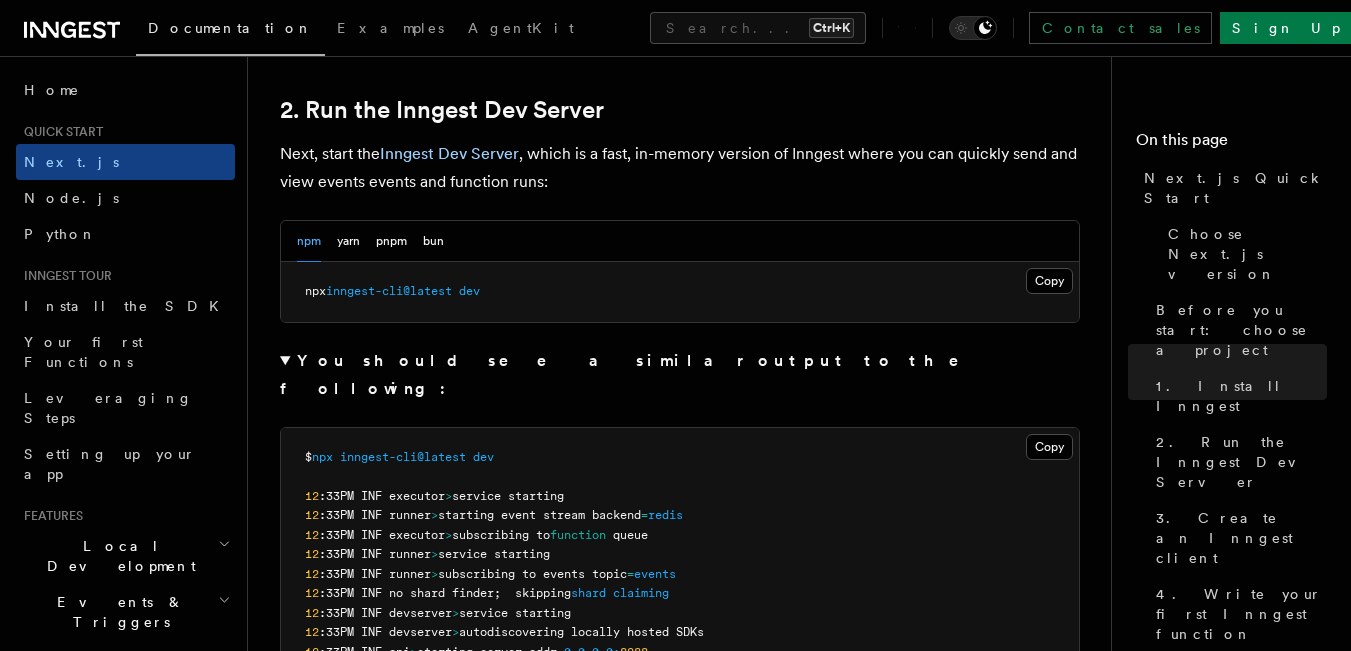 click on "Quick start Next.js Quick Start
In this tutorial you will add Inngest to a Next.js app to see how easy it can be to build complex workflows.
Inngest makes it easy to build, manage, and execute reliable workflows. Some use cases include scheduling drip marketing campaigns, building payment flows, or chaining LLM interactions.
By the end of this ten-minute tutorial you will:
Set up and run Inngest on your machine.
Write your first Inngest function.
Trigger your function from your app and through Inngest Dev Server.
Let's get started!
Choose Next.js version
Choose your preferred Next.js version for this tutorial:
Next.js - App Router Next.js - Pages Router Before you start: choose a project In this tutorial you can use any existing Next.js project, or you can create a new one. Instructions for creating a new Next.js project  Run the following command in your terminal to create a new Next.js project: Copy Copied npx  create-next-app@latest   --ts   --eslint   --tailwind   --src-dir   --app" at bounding box center (687, 5623) 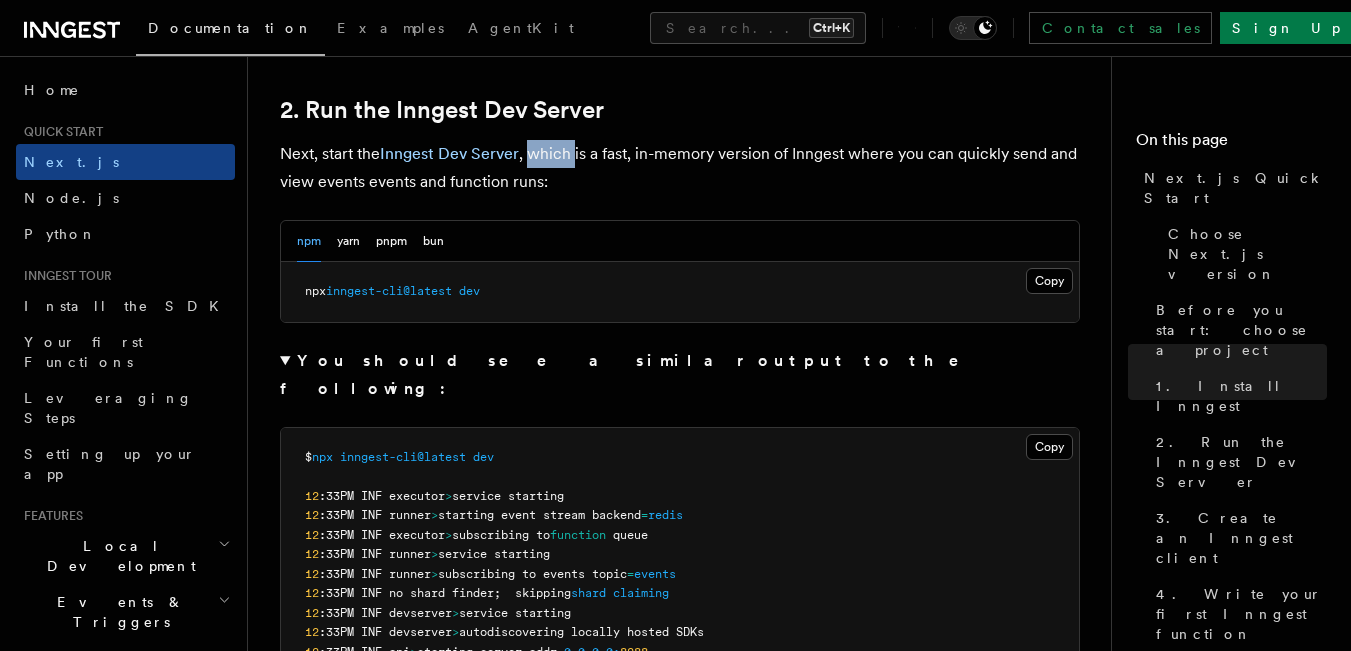 click on "Quick start Next.js Quick Start
In this tutorial you will add Inngest to a Next.js app to see how easy it can be to build complex workflows.
Inngest makes it easy to build, manage, and execute reliable workflows. Some use cases include scheduling drip marketing campaigns, building payment flows, or chaining LLM interactions.
By the end of this ten-minute tutorial you will:
Set up and run Inngest on your machine.
Write your first Inngest function.
Trigger your function from your app and through Inngest Dev Server.
Let's get started!
Choose Next.js version
Choose your preferred Next.js version for this tutorial:
Next.js - App Router Next.js - Pages Router Before you start: choose a project In this tutorial you can use any existing Next.js project, or you can create a new one. Instructions for creating a new Next.js project  Run the following command in your terminal to create a new Next.js project: Copy Copied npx  create-next-app@latest   --ts   --eslint   --tailwind   --src-dir   --app" at bounding box center [687, 5623] 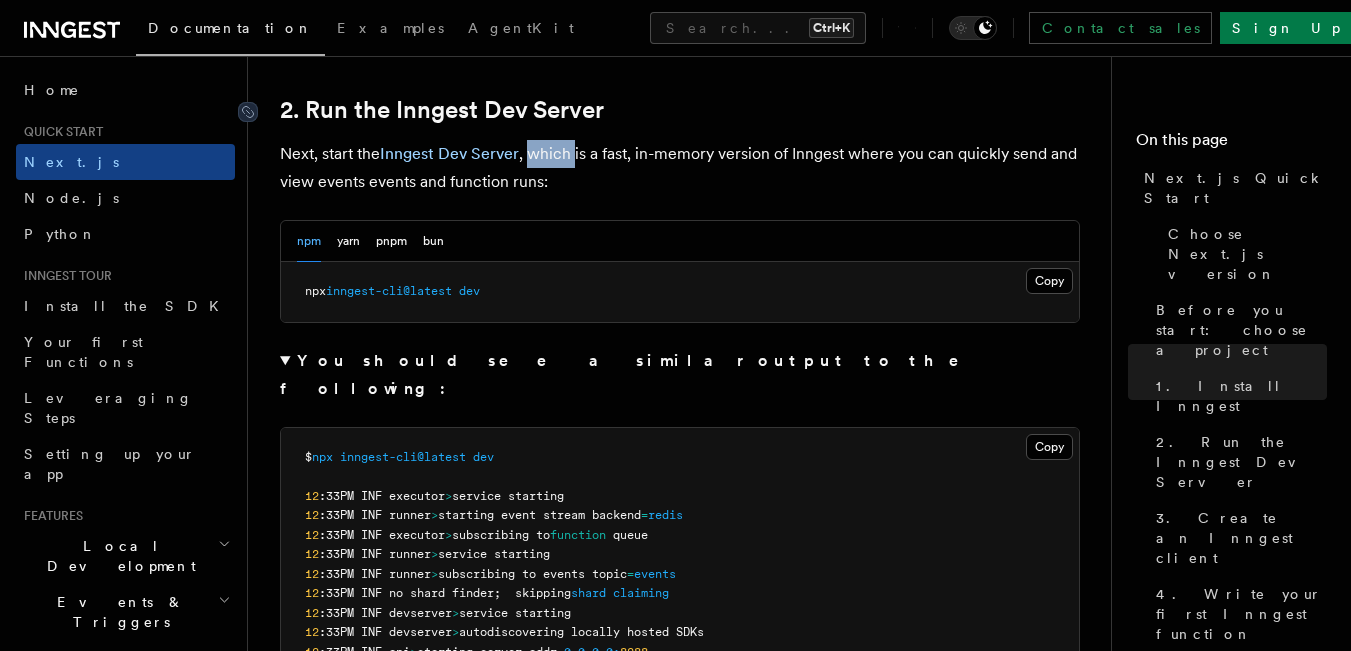 click on "2. Run the Inngest Dev Server" at bounding box center [442, 110] 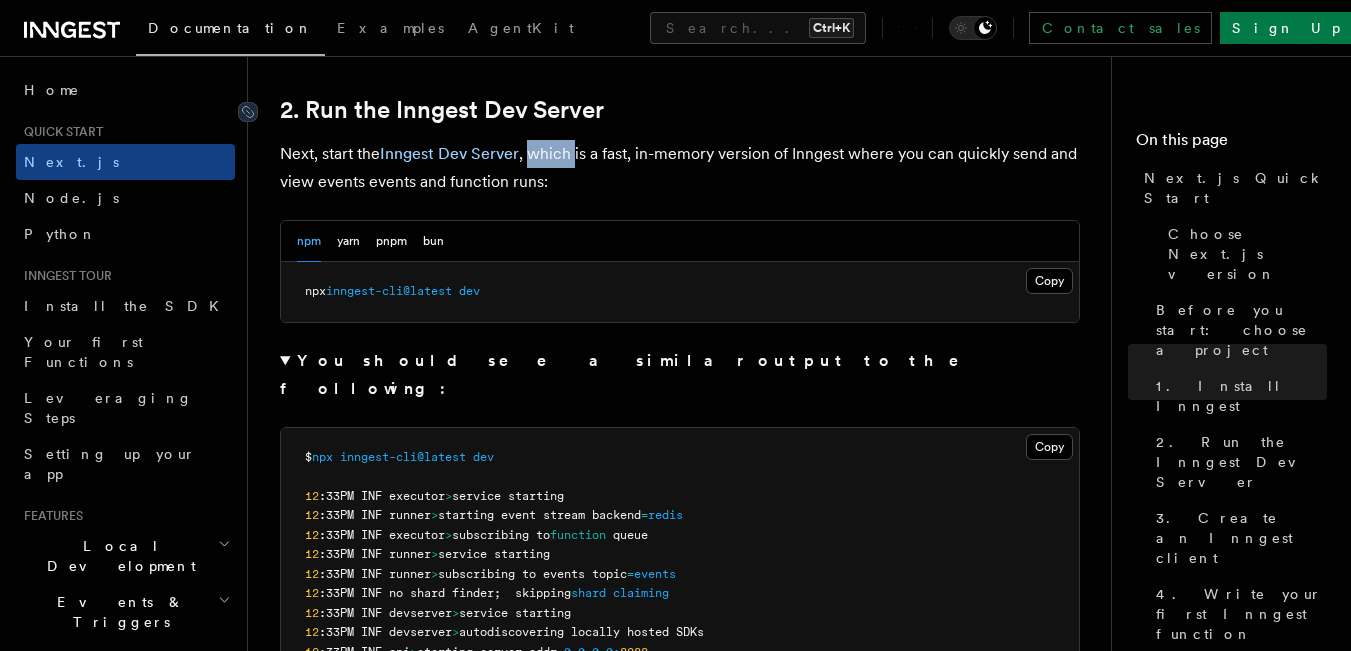 drag, startPoint x: 555, startPoint y: 122, endPoint x: 576, endPoint y: 133, distance: 23.70654 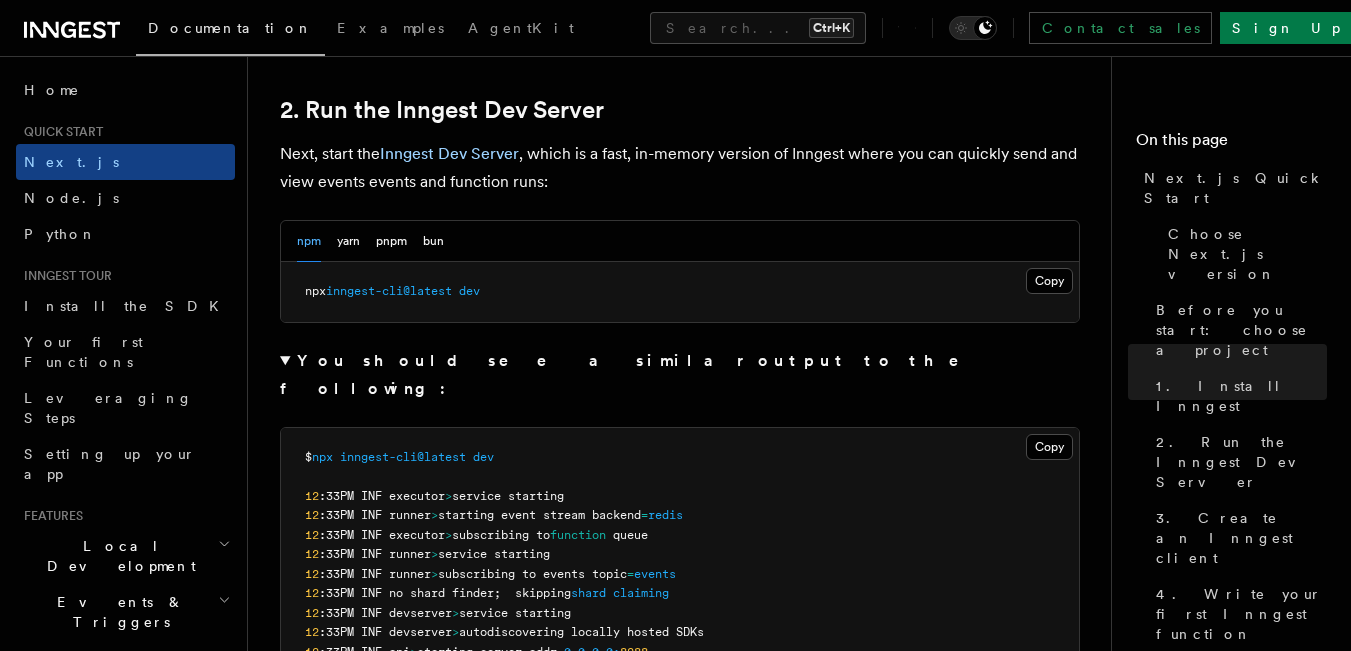click on "Quick start Next.js Quick Start
In this tutorial you will add Inngest to a Next.js app to see how easy it can be to build complex workflows.
Inngest makes it easy to build, manage, and execute reliable workflows. Some use cases include scheduling drip marketing campaigns, building payment flows, or chaining LLM interactions.
By the end of this ten-minute tutorial you will:
Set up and run Inngest on your machine.
Write your first Inngest function.
Trigger your function from your app and through Inngest Dev Server.
Let's get started!
Choose Next.js version
Choose your preferred Next.js version for this tutorial:
Next.js - App Router Next.js - Pages Router Before you start: choose a project In this tutorial you can use any existing Next.js project, or you can create a new one. Instructions for creating a new Next.js project  Run the following command in your terminal to create a new Next.js project: Copy Copied npx  create-next-app@latest   --ts   --eslint   --tailwind   --src-dir   --app" at bounding box center [687, 5623] 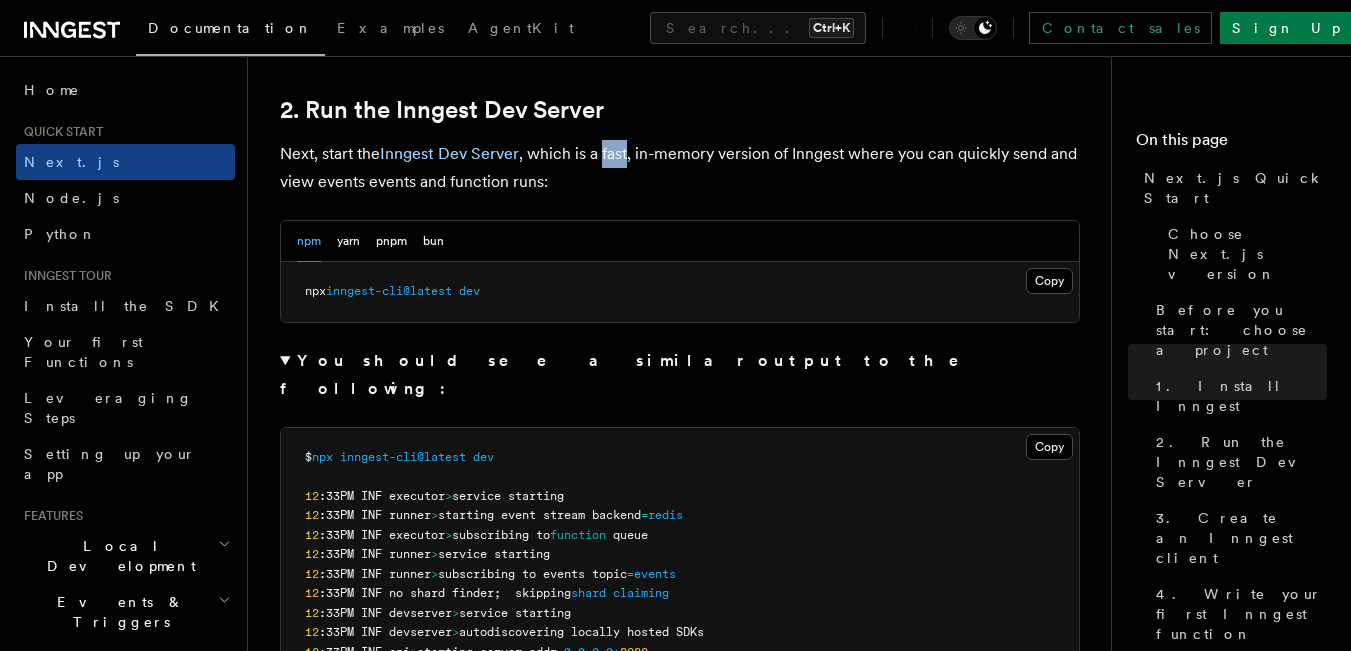 click on "Quick start Next.js Quick Start
In this tutorial you will add Inngest to a Next.js app to see how easy it can be to build complex workflows.
Inngest makes it easy to build, manage, and execute reliable workflows. Some use cases include scheduling drip marketing campaigns, building payment flows, or chaining LLM interactions.
By the end of this ten-minute tutorial you will:
Set up and run Inngest on your machine.
Write your first Inngest function.
Trigger your function from your app and through Inngest Dev Server.
Let's get started!
Choose Next.js version
Choose your preferred Next.js version for this tutorial:
Next.js - App Router Next.js - Pages Router Before you start: choose a project In this tutorial you can use any existing Next.js project, or you can create a new one. Instructions for creating a new Next.js project  Run the following command in your terminal to create a new Next.js project: Copy Copied npx  create-next-app@latest   --ts   --eslint   --tailwind   --src-dir   --app" at bounding box center [687, 5623] 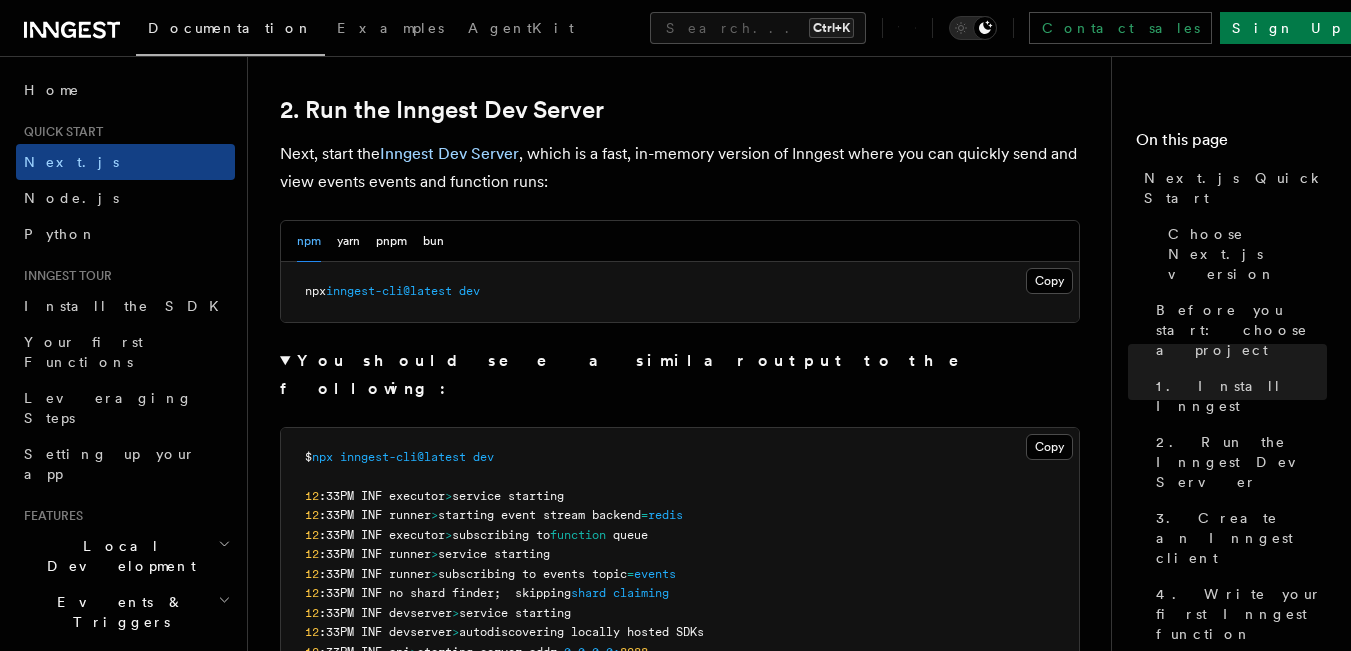 click on "2. Run the Inngest Dev Server" at bounding box center [680, 110] 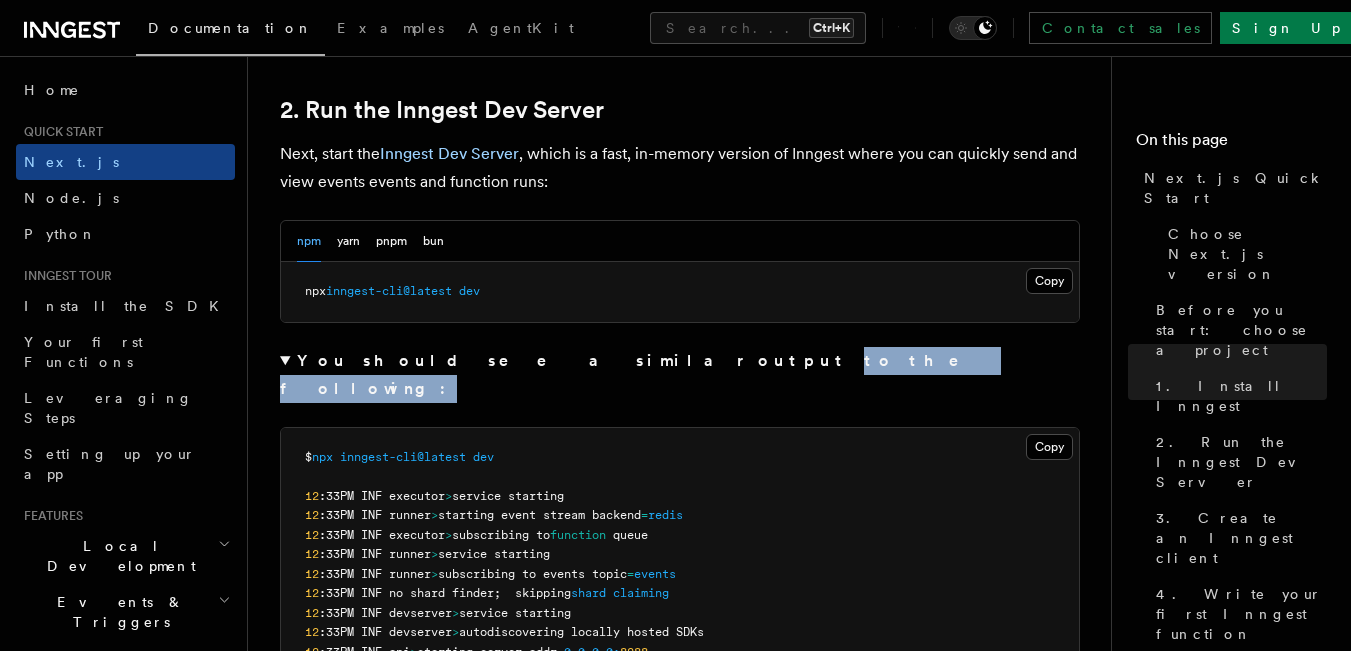 drag, startPoint x: 529, startPoint y: 365, endPoint x: 666, endPoint y: 365, distance: 137 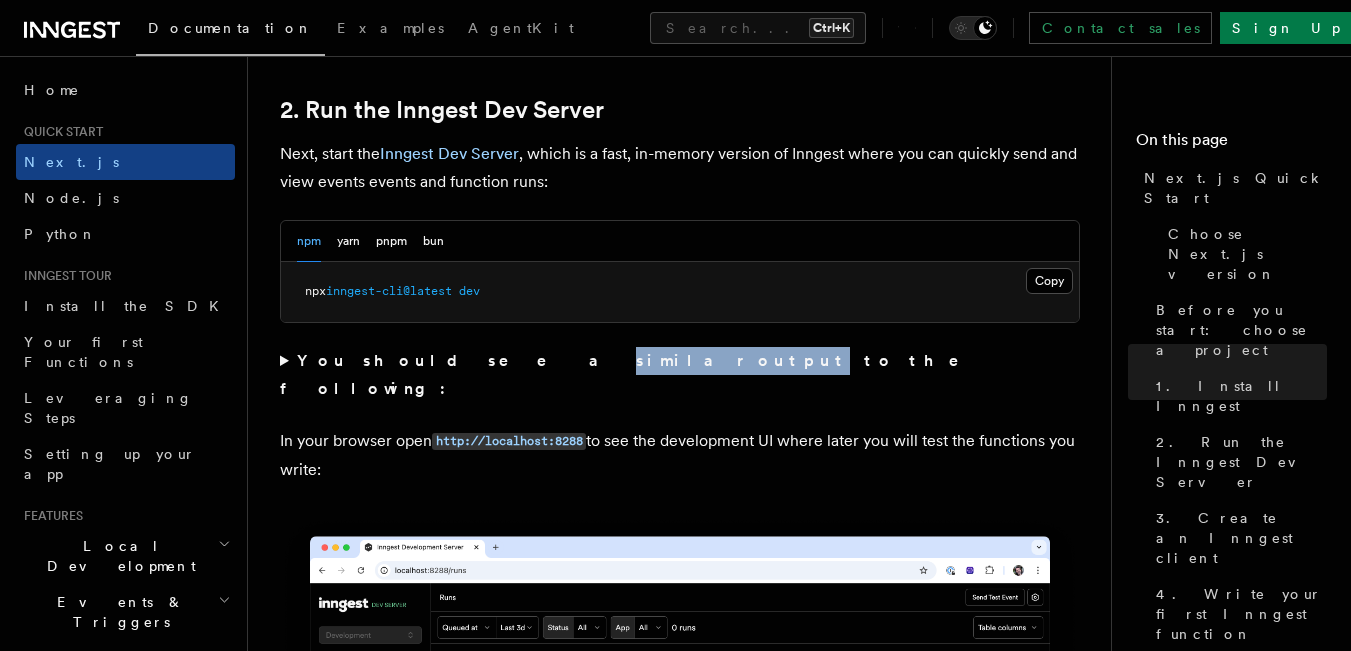 drag, startPoint x: 425, startPoint y: 361, endPoint x: 524, endPoint y: 351, distance: 99.50377 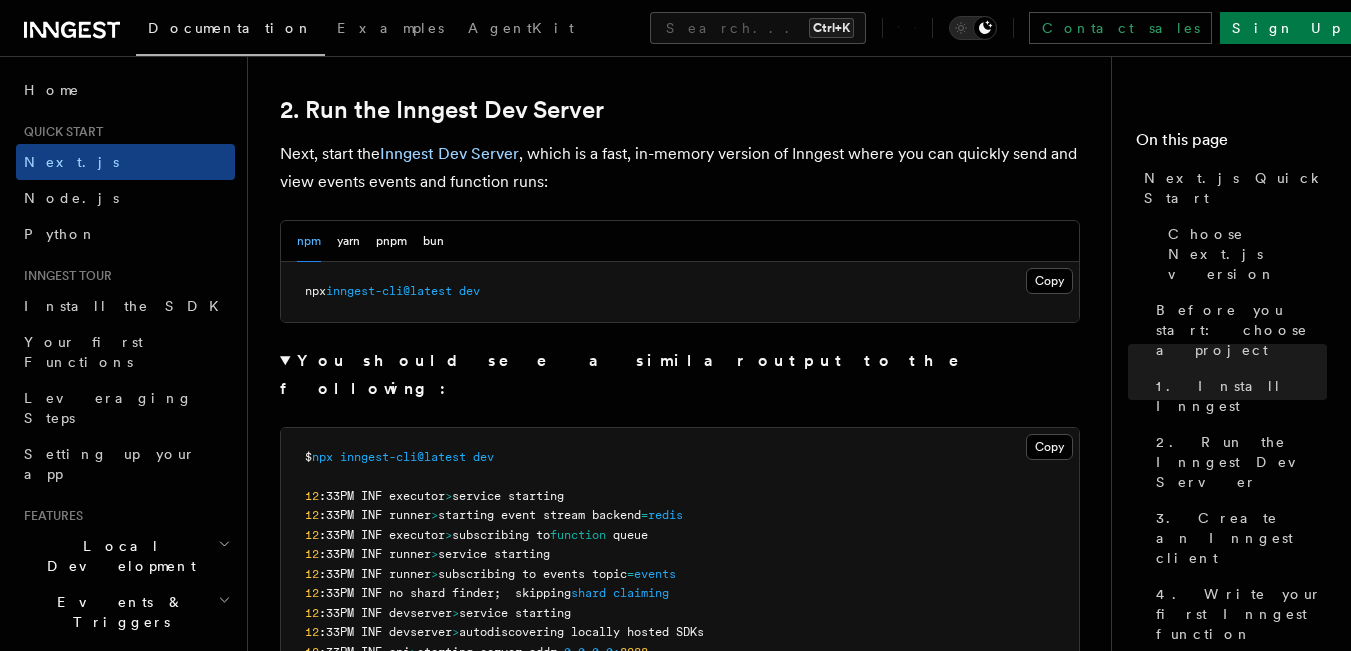 click on "Quick start Next.js Quick Start
In this tutorial you will add Inngest to a Next.js app to see how easy it can be to build complex workflows.
Inngest makes it easy to build, manage, and execute reliable workflows. Some use cases include scheduling drip marketing campaigns, building payment flows, or chaining LLM interactions.
By the end of this ten-minute tutorial you will:
Set up and run Inngest on your machine.
Write your first Inngest function.
Trigger your function from your app and through Inngest Dev Server.
Let's get started!
Choose Next.js version
Choose your preferred Next.js version for this tutorial:
Next.js - App Router Next.js - Pages Router Before you start: choose a project In this tutorial you can use any existing Next.js project, or you can create a new one. Instructions for creating a new Next.js project  Run the following command in your terminal to create a new Next.js project: Copy Copied npx  create-next-app@latest   --ts   --eslint   --tailwind   --src-dir   --app" at bounding box center (687, 5623) 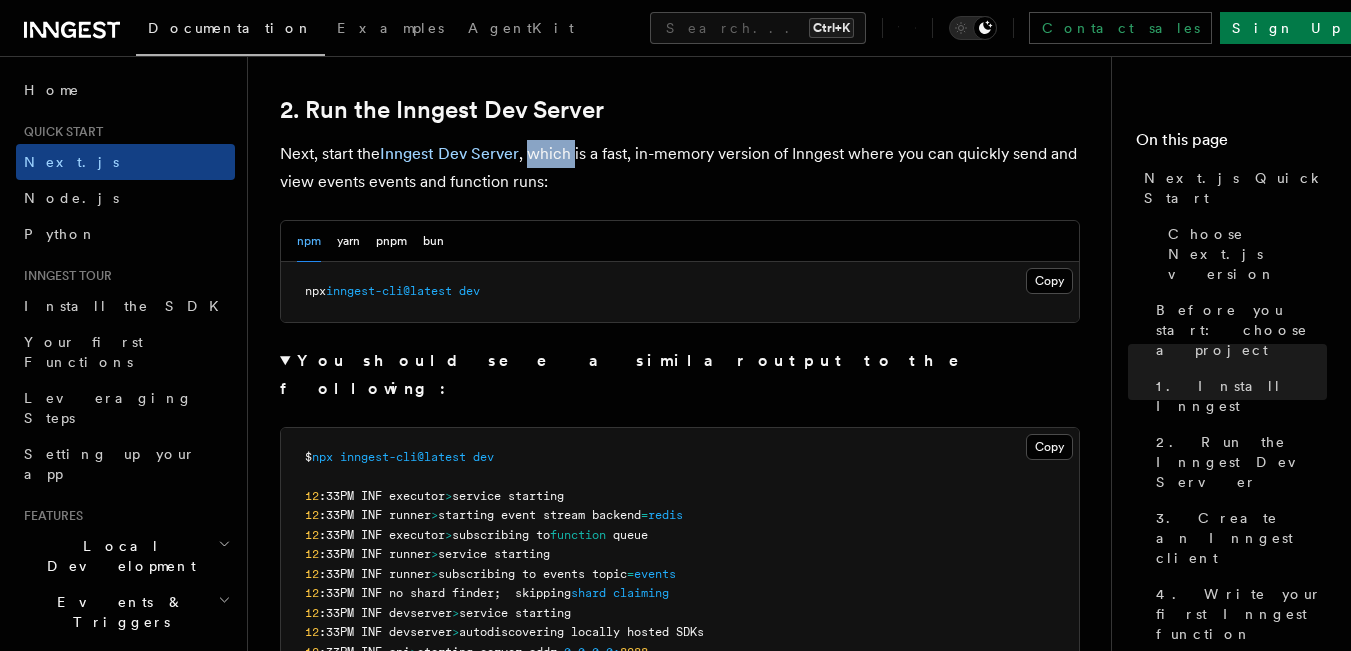 click on "Quick start Next.js Quick Start
In this tutorial you will add Inngest to a Next.js app to see how easy it can be to build complex workflows.
Inngest makes it easy to build, manage, and execute reliable workflows. Some use cases include scheduling drip marketing campaigns, building payment flows, or chaining LLM interactions.
By the end of this ten-minute tutorial you will:
Set up and run Inngest on your machine.
Write your first Inngest function.
Trigger your function from your app and through Inngest Dev Server.
Let's get started!
Choose Next.js version
Choose your preferred Next.js version for this tutorial:
Next.js - App Router Next.js - Pages Router Before you start: choose a project In this tutorial you can use any existing Next.js project, or you can create a new one. Instructions for creating a new Next.js project  Run the following command in your terminal to create a new Next.js project: Copy Copied npx  create-next-app@latest   --ts   --eslint   --tailwind   --src-dir   --app" at bounding box center (687, 5623) 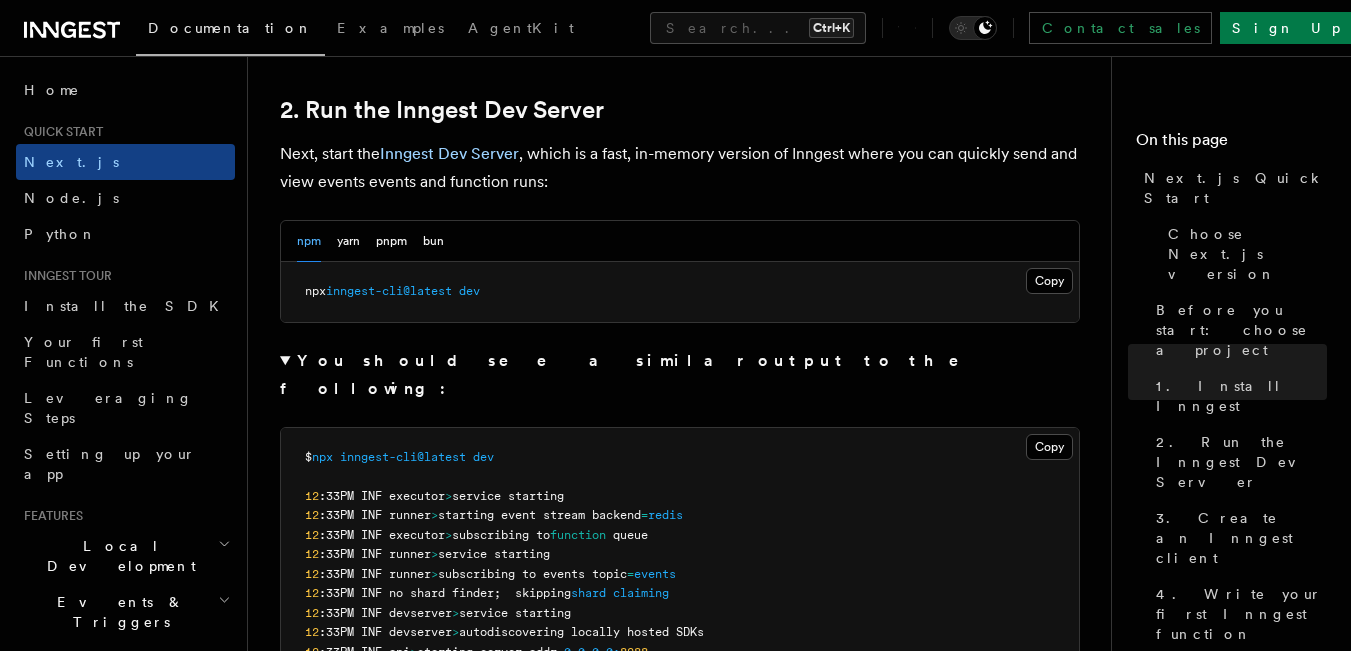 click on "Next, start the  Inngest Dev Server , which is a fast, in-memory version of Inngest where you can quickly send and view events events and function runs:" at bounding box center [680, 168] 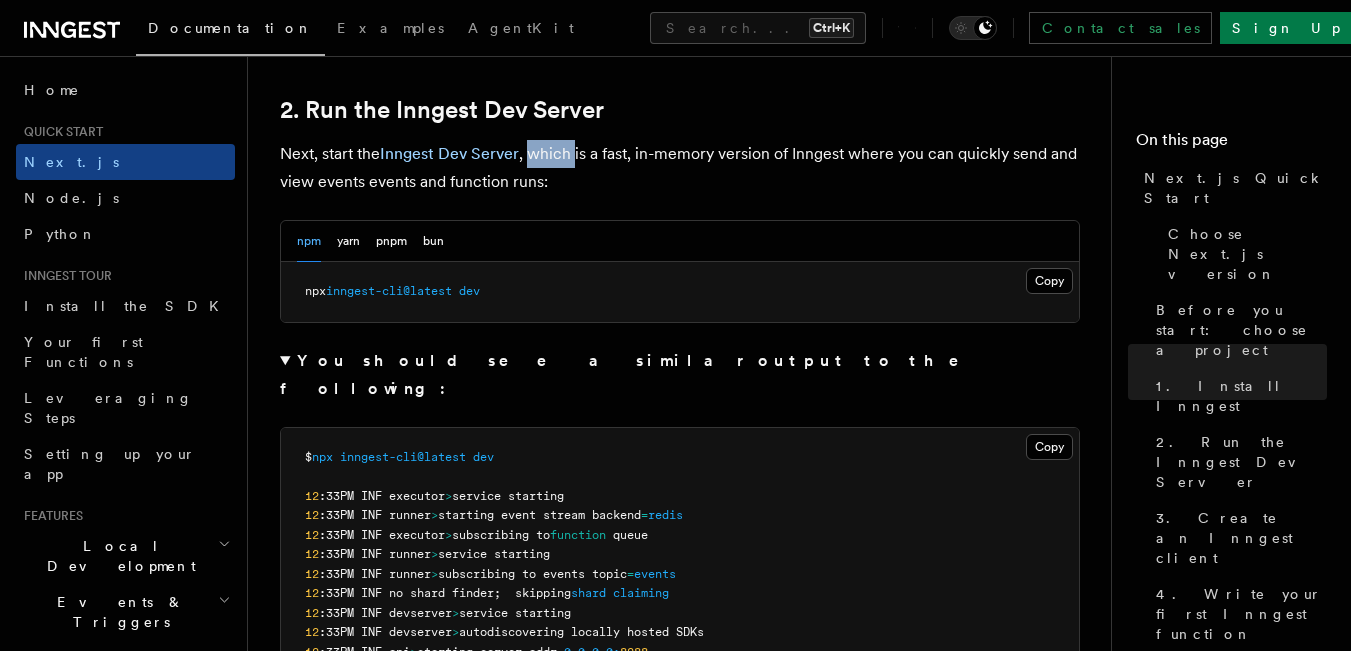 click on "Next, start the  Inngest Dev Server , which is a fast, in-memory version of Inngest where you can quickly send and view events events and function runs:" at bounding box center [680, 168] 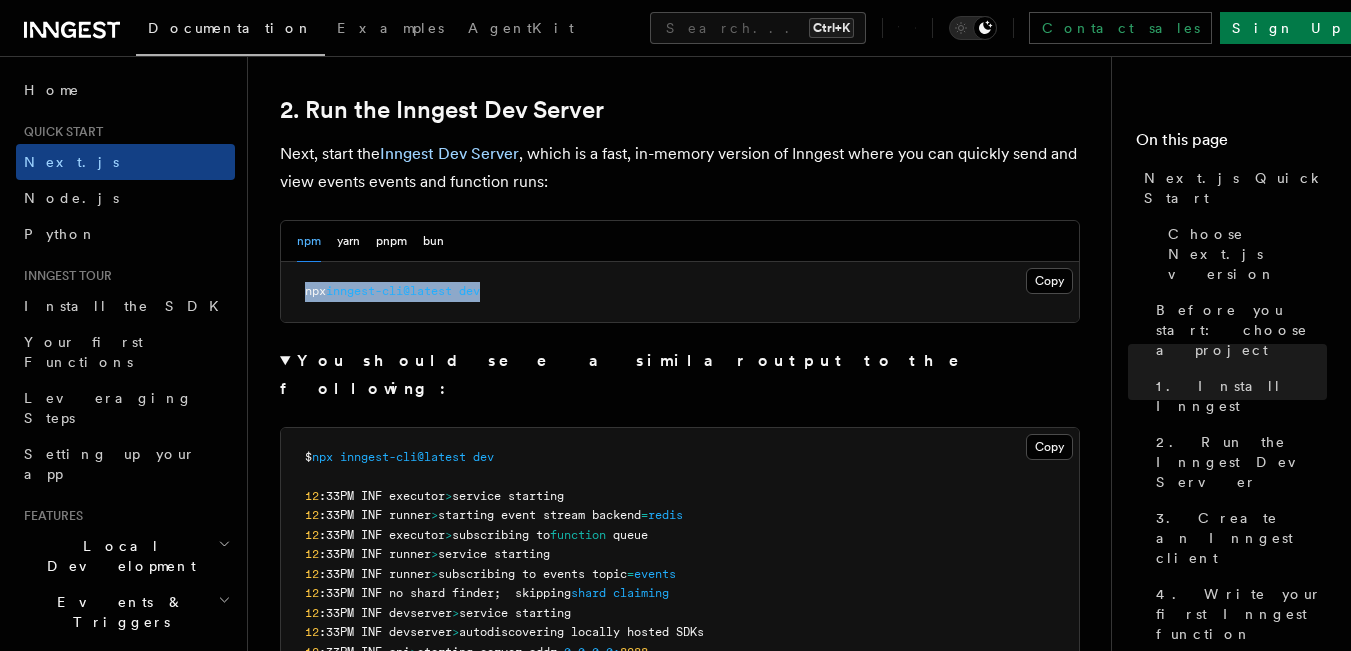 drag, startPoint x: 302, startPoint y: 293, endPoint x: 598, endPoint y: 301, distance: 296.1081 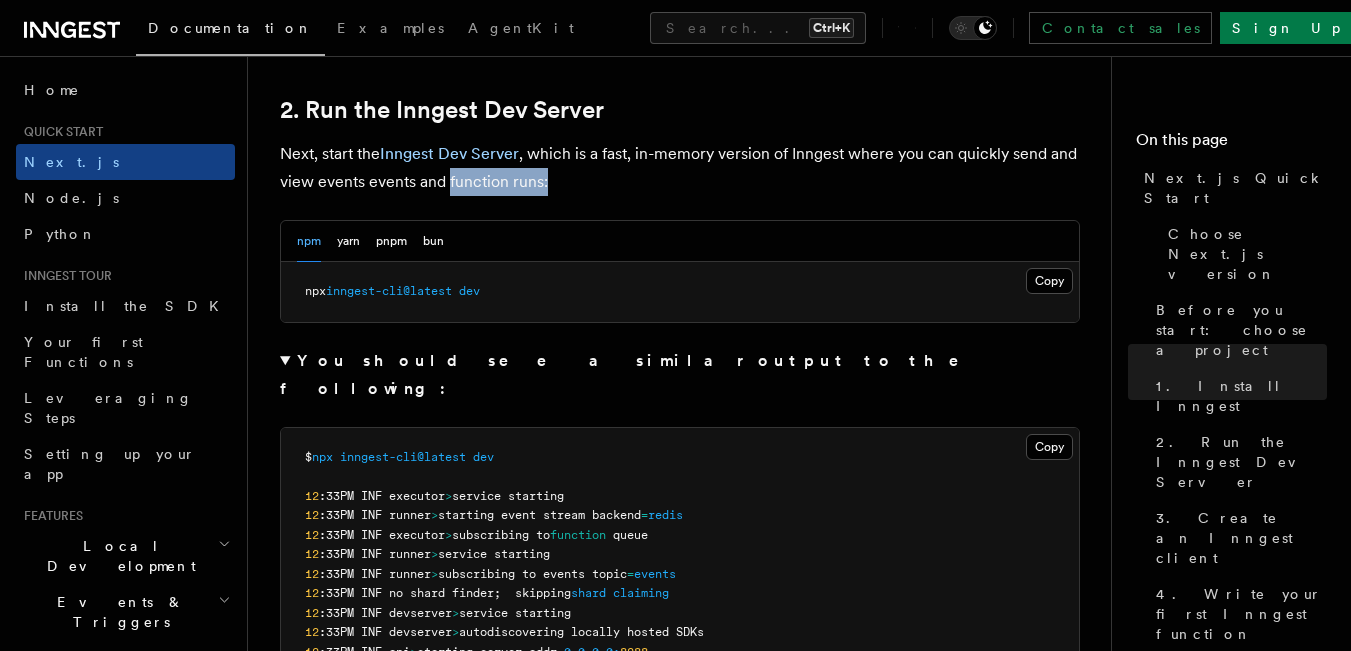 drag, startPoint x: 448, startPoint y: 182, endPoint x: 566, endPoint y: 184, distance: 118.016945 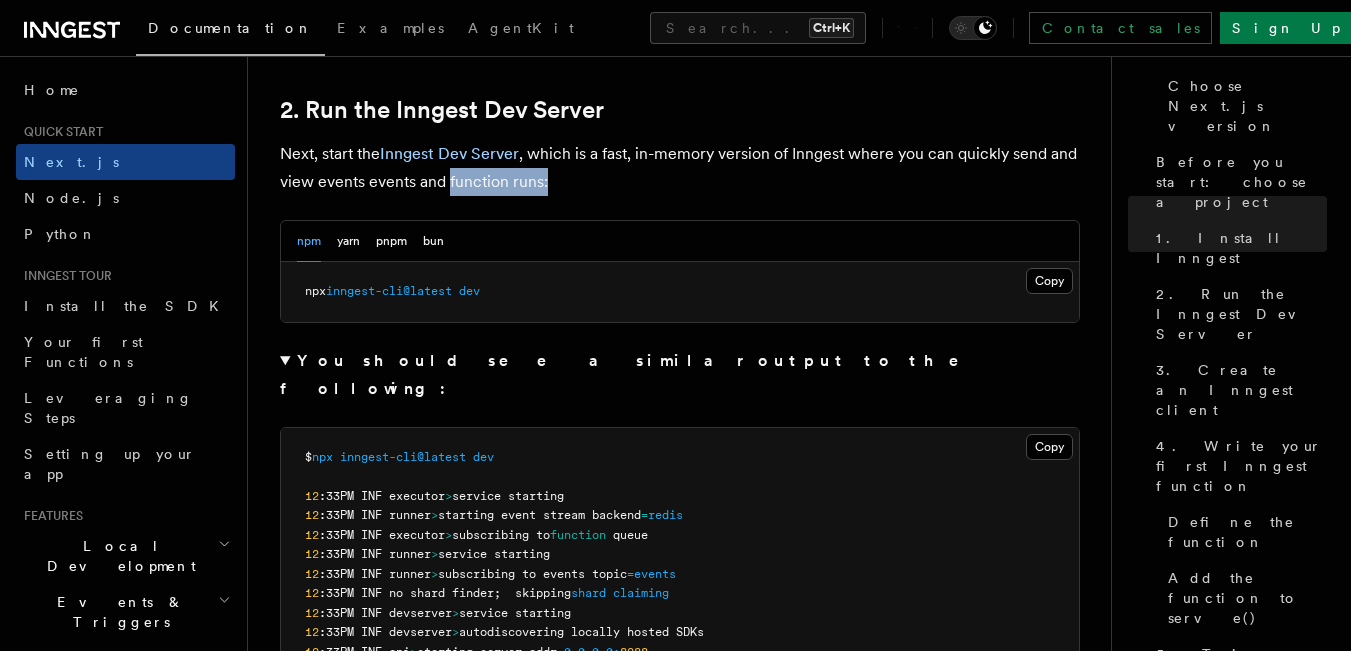 scroll, scrollTop: 149, scrollLeft: 0, axis: vertical 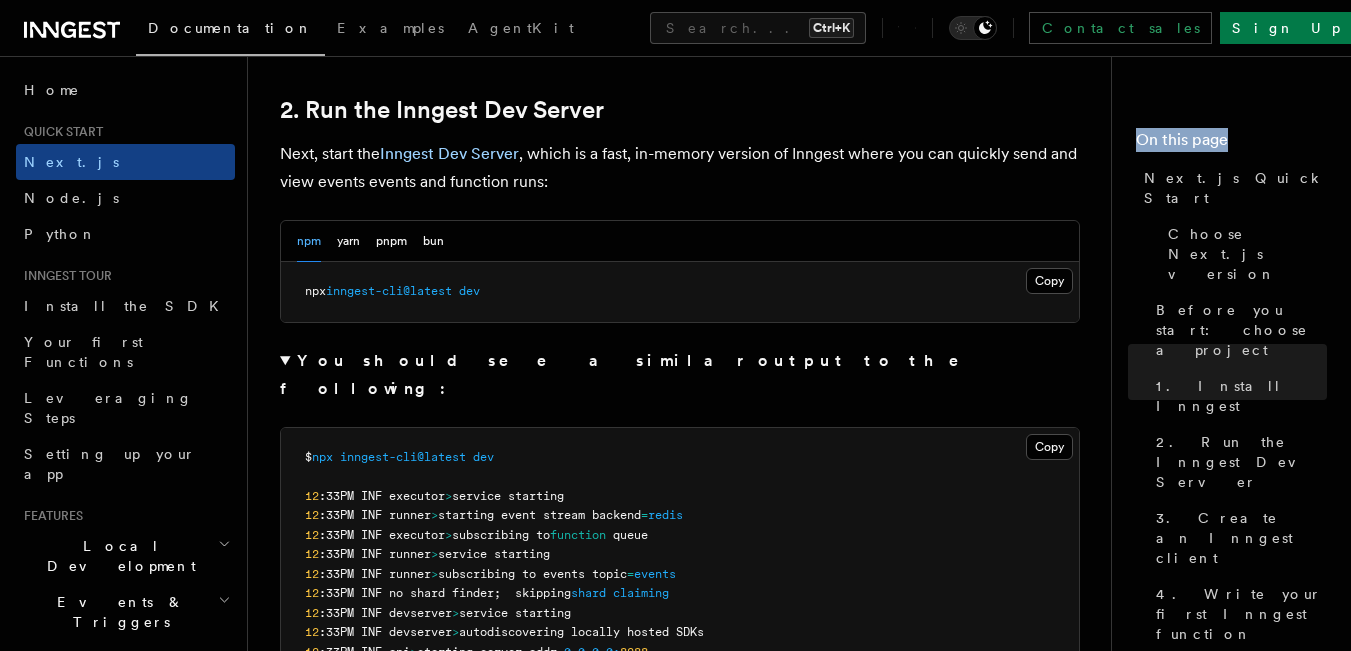 drag, startPoint x: 1135, startPoint y: 140, endPoint x: 1236, endPoint y: 136, distance: 101.07918 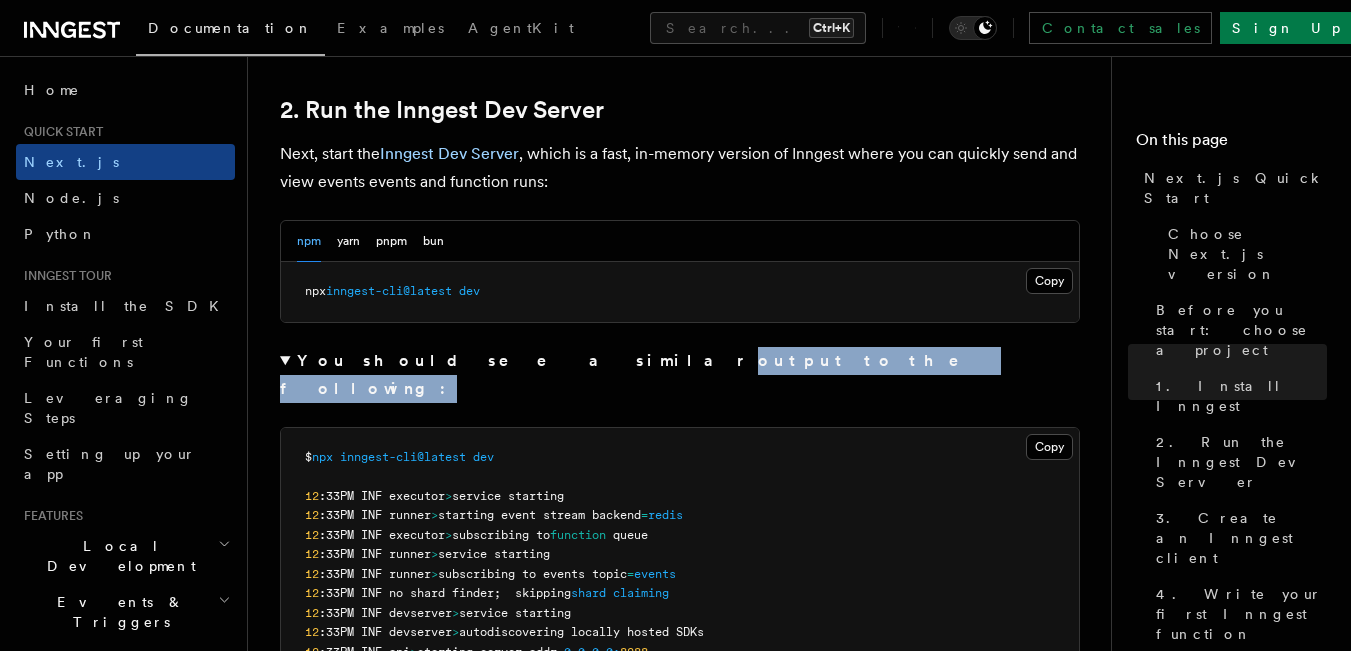 drag, startPoint x: 677, startPoint y: 350, endPoint x: 477, endPoint y: 369, distance: 200.90047 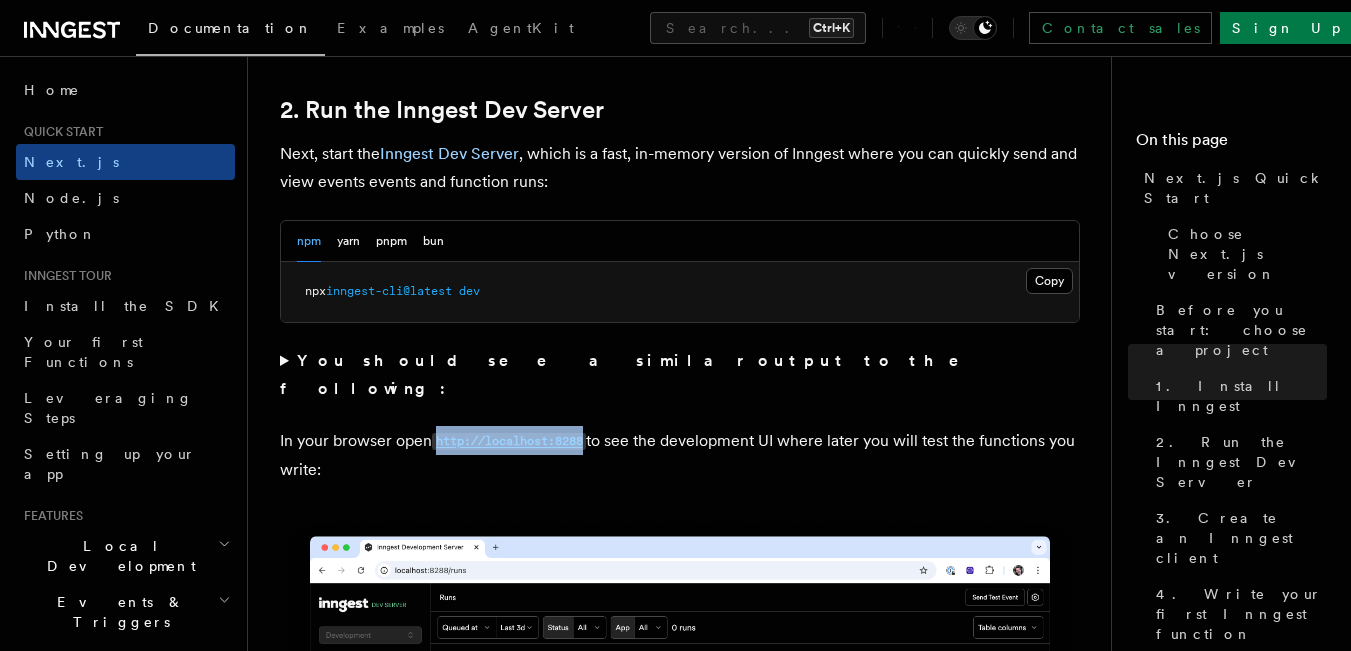 drag, startPoint x: 433, startPoint y: 417, endPoint x: 594, endPoint y: 409, distance: 161.19864 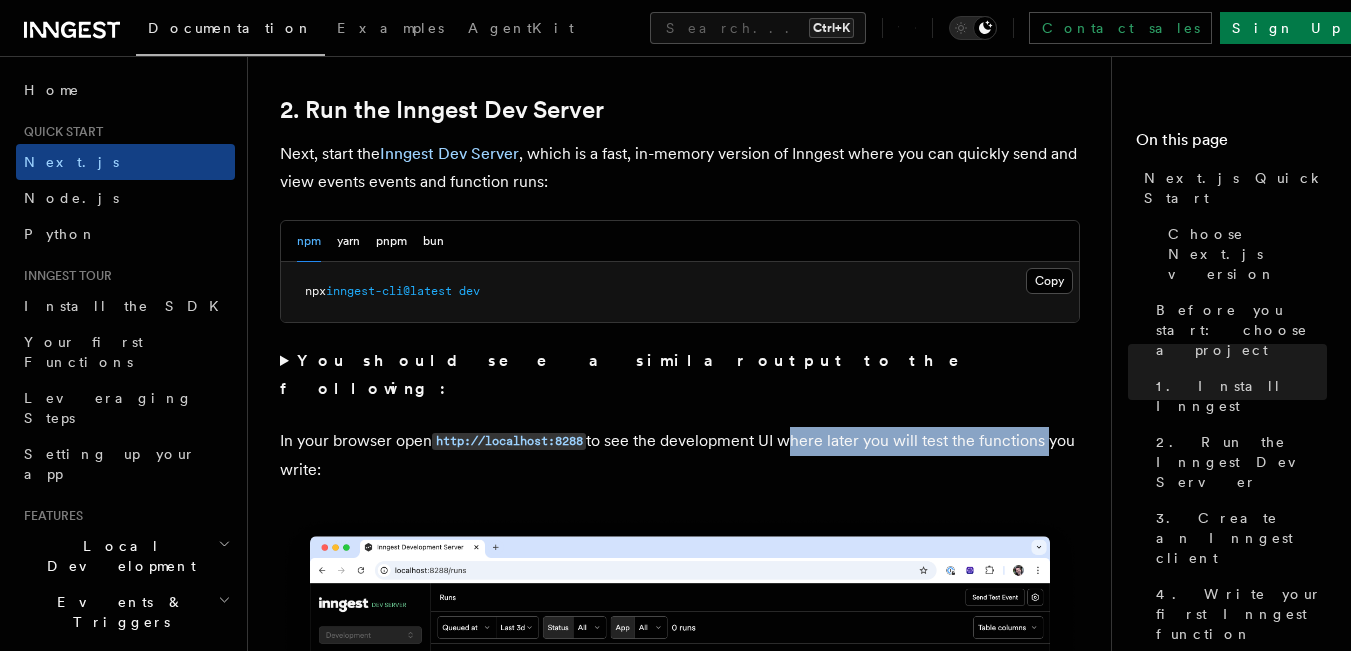 drag, startPoint x: 786, startPoint y: 413, endPoint x: 1071, endPoint y: 393, distance: 285.7009 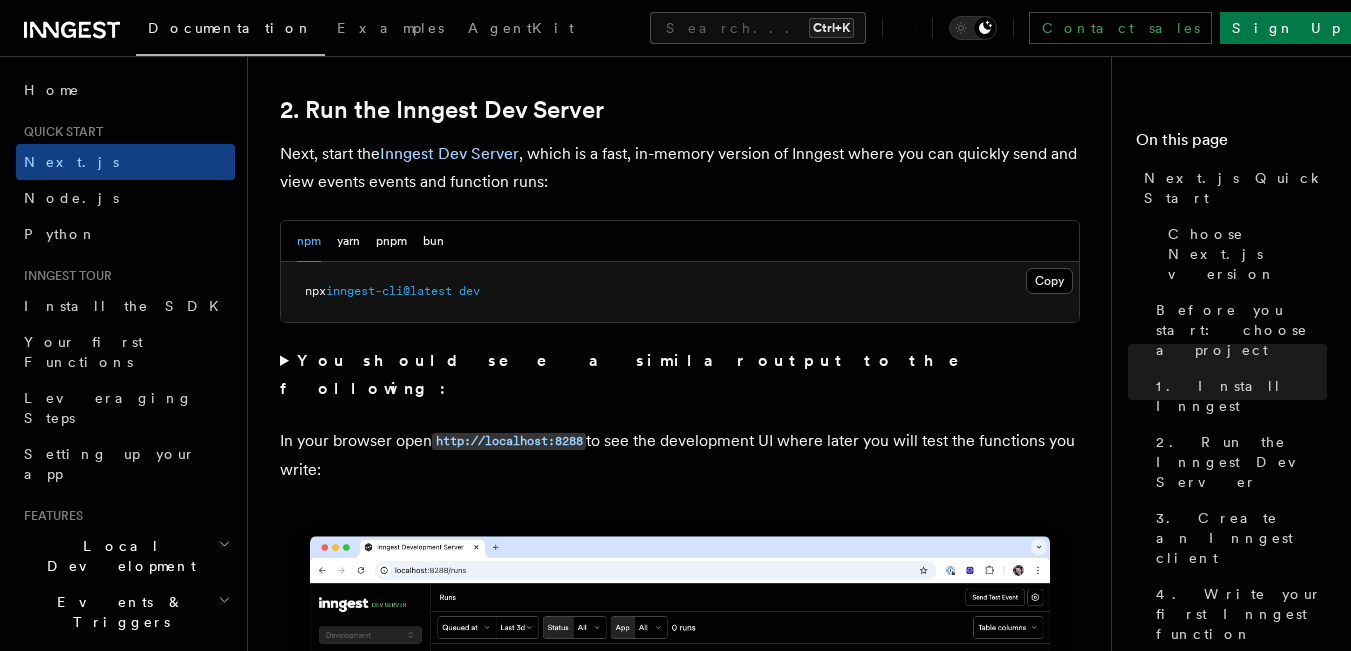 click on "In your browser open  http://localhost:8288  to see the development UI where later you will test the functions you write:" at bounding box center (680, 455) 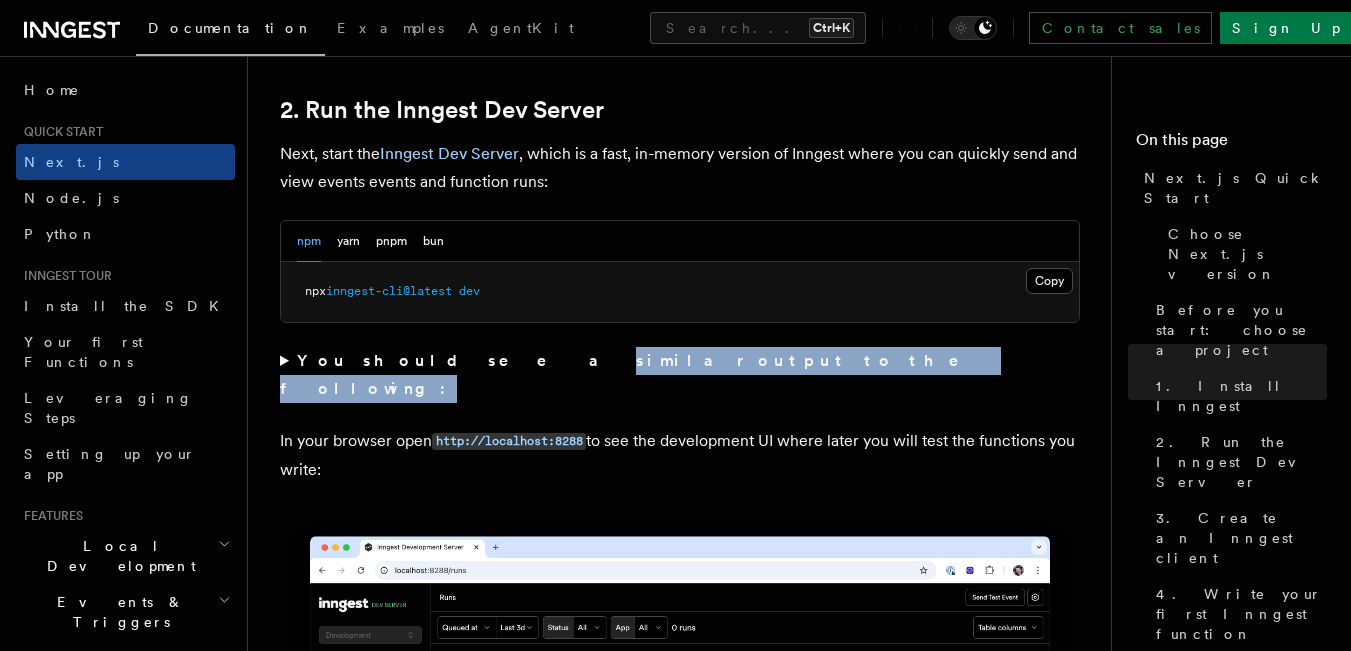drag, startPoint x: 422, startPoint y: 357, endPoint x: 679, endPoint y: 364, distance: 257.0953 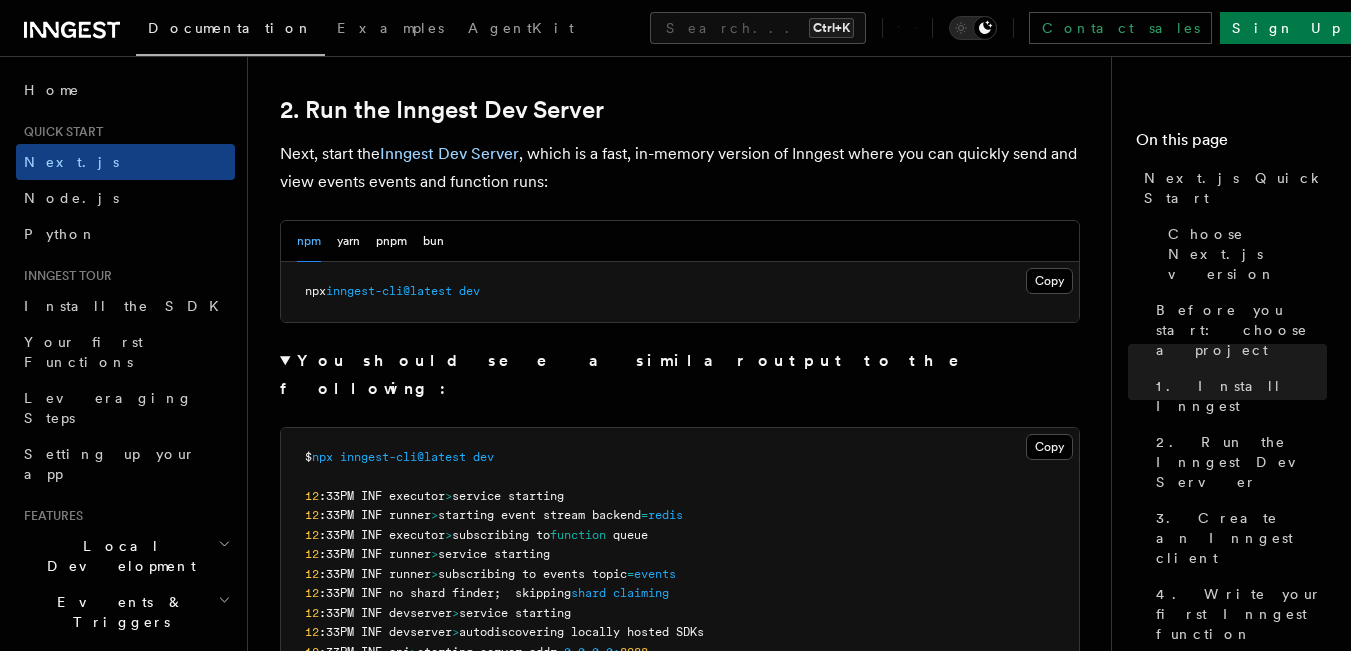 click on "$  npx   inngest-cli@latest   dev
12 :33PM INF executor  >  service starting
12 :33PM INF runner  >  starting event stream backend = redis
12 :33PM INF executor  >  subscribing to  function   queue
12 :33PM INF runner  >  service starting
12 :33PM INF runner  >  subscribing to events topic = events
12 :33PM INF no shard finder;  skipping  shard   claiming
12 :33PM INF devserver  >  service starting
12 :33PM INF devserver  >  autodiscovering locally hosted SDKs
12 :33PM INF api  >  starting server addr = 0.0.0.0:[PORT]
Inngest  dev   server   online   at   0.0.0.0:[PORT],   visible   at   the   following   URLs:
-  http://127.0.0.1: [PORT]  (http://localhost:[PORT])
Scanning  for   available   serve   handlers.
To  disable   scanning   run   `inngest  dev `  with  flags:   --no-discovery   -u   < your-serve-ur l >" at bounding box center (680, 633) 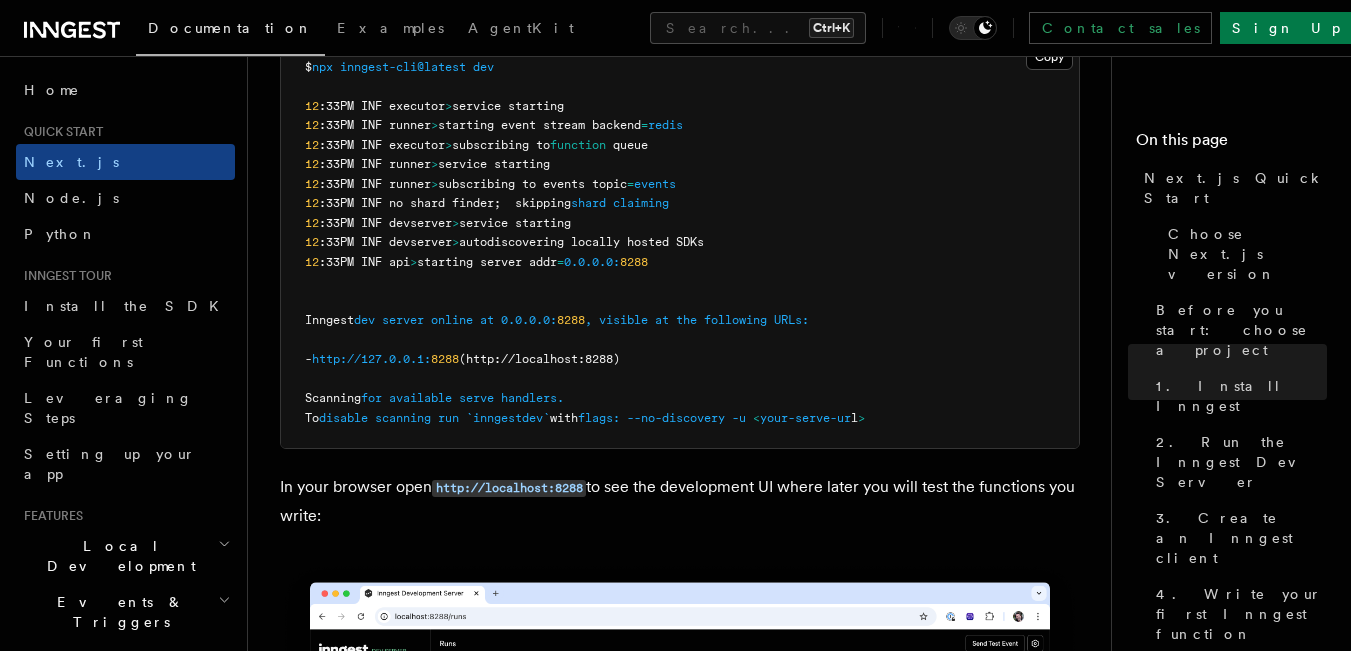 scroll, scrollTop: 1855, scrollLeft: 0, axis: vertical 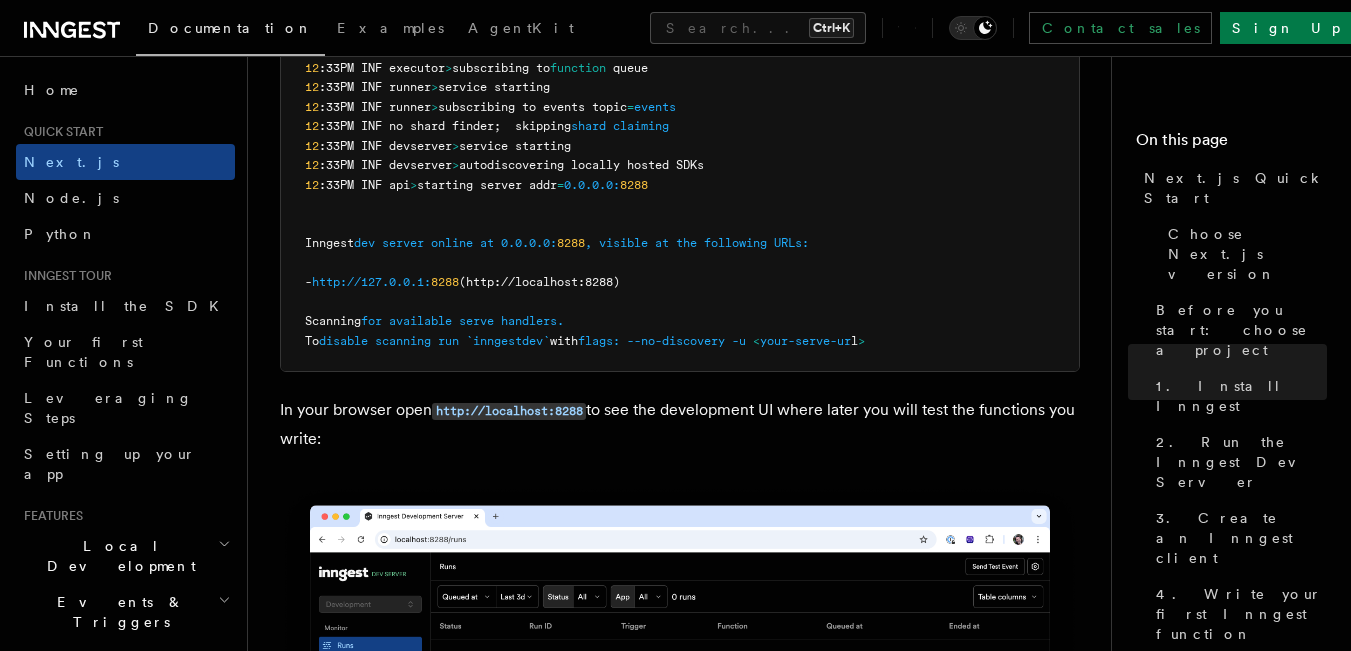 click at bounding box center [462, 341] 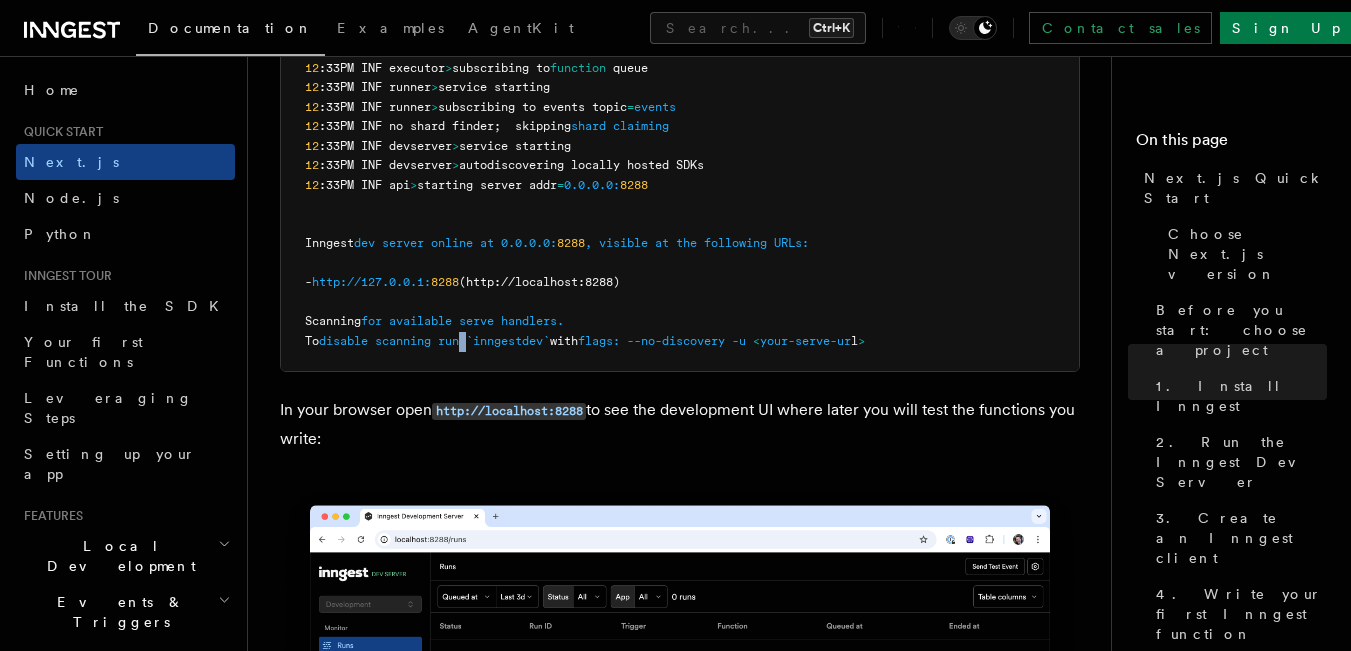 click at bounding box center (462, 341) 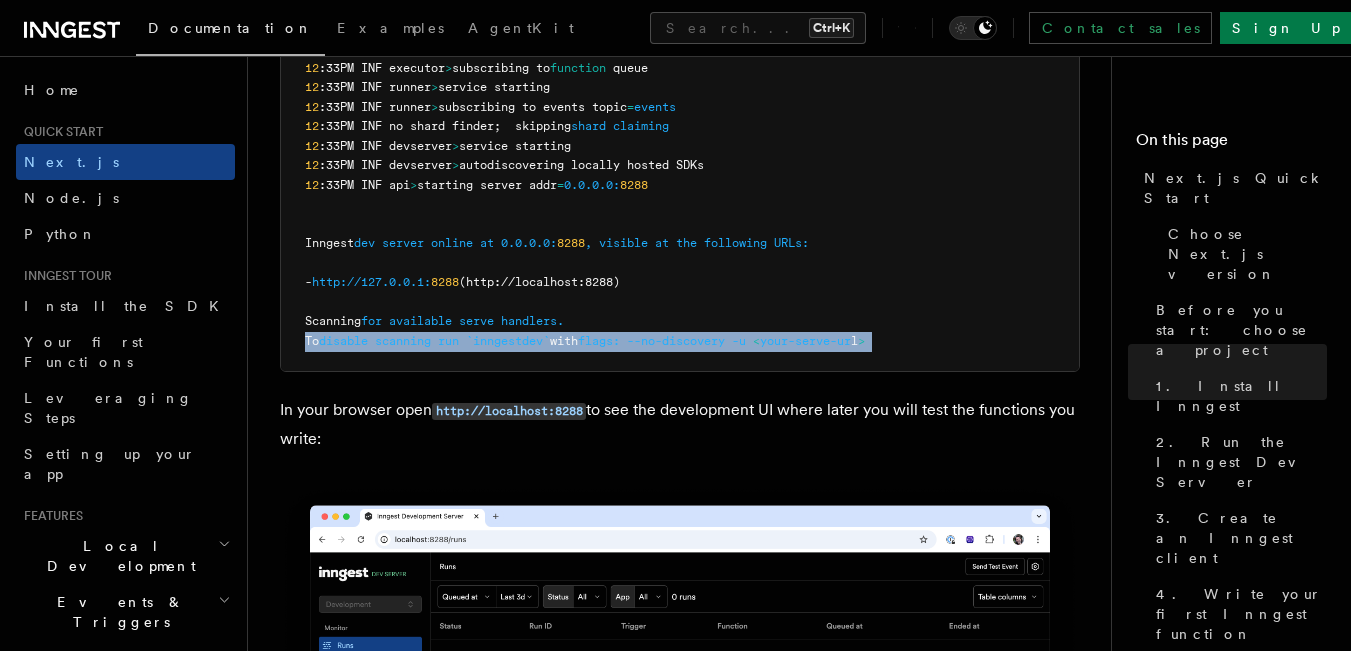 click at bounding box center [462, 341] 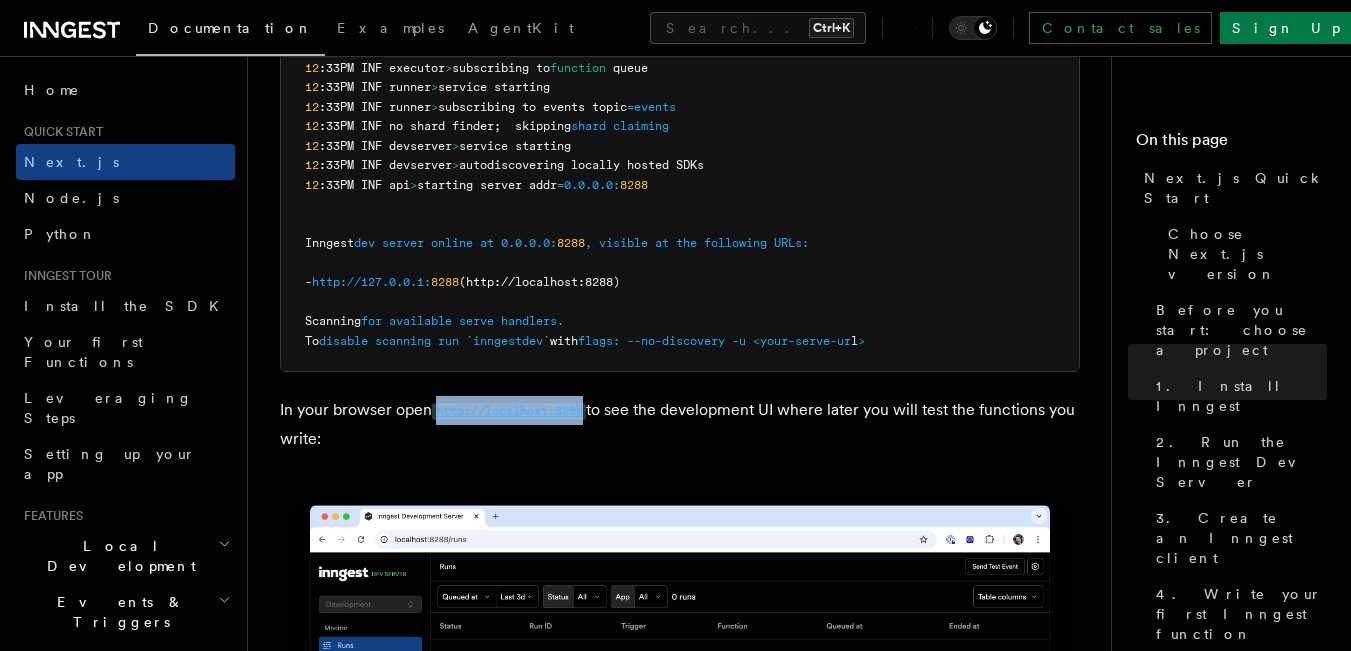 drag, startPoint x: 436, startPoint y: 364, endPoint x: 589, endPoint y: 386, distance: 154.57361 